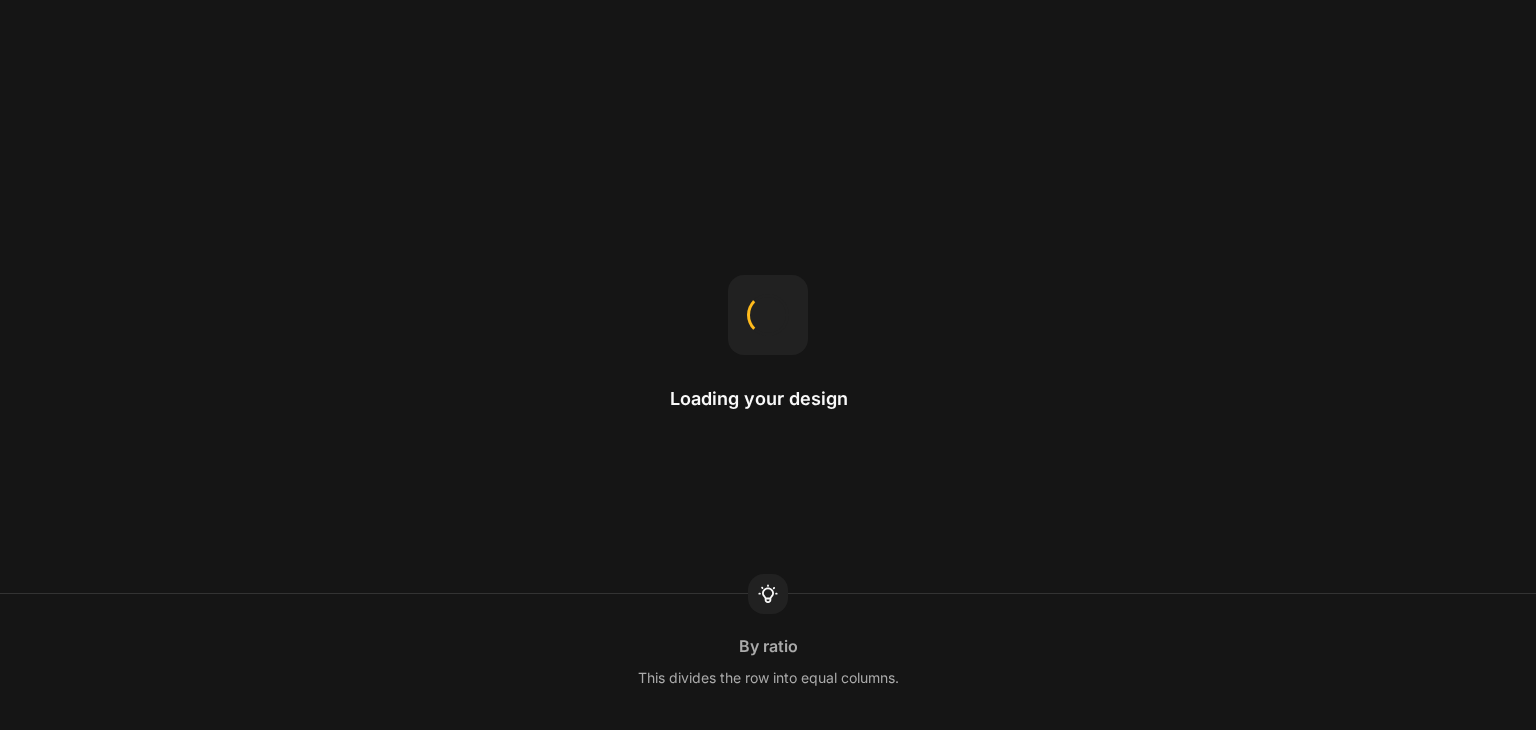 scroll, scrollTop: 0, scrollLeft: 0, axis: both 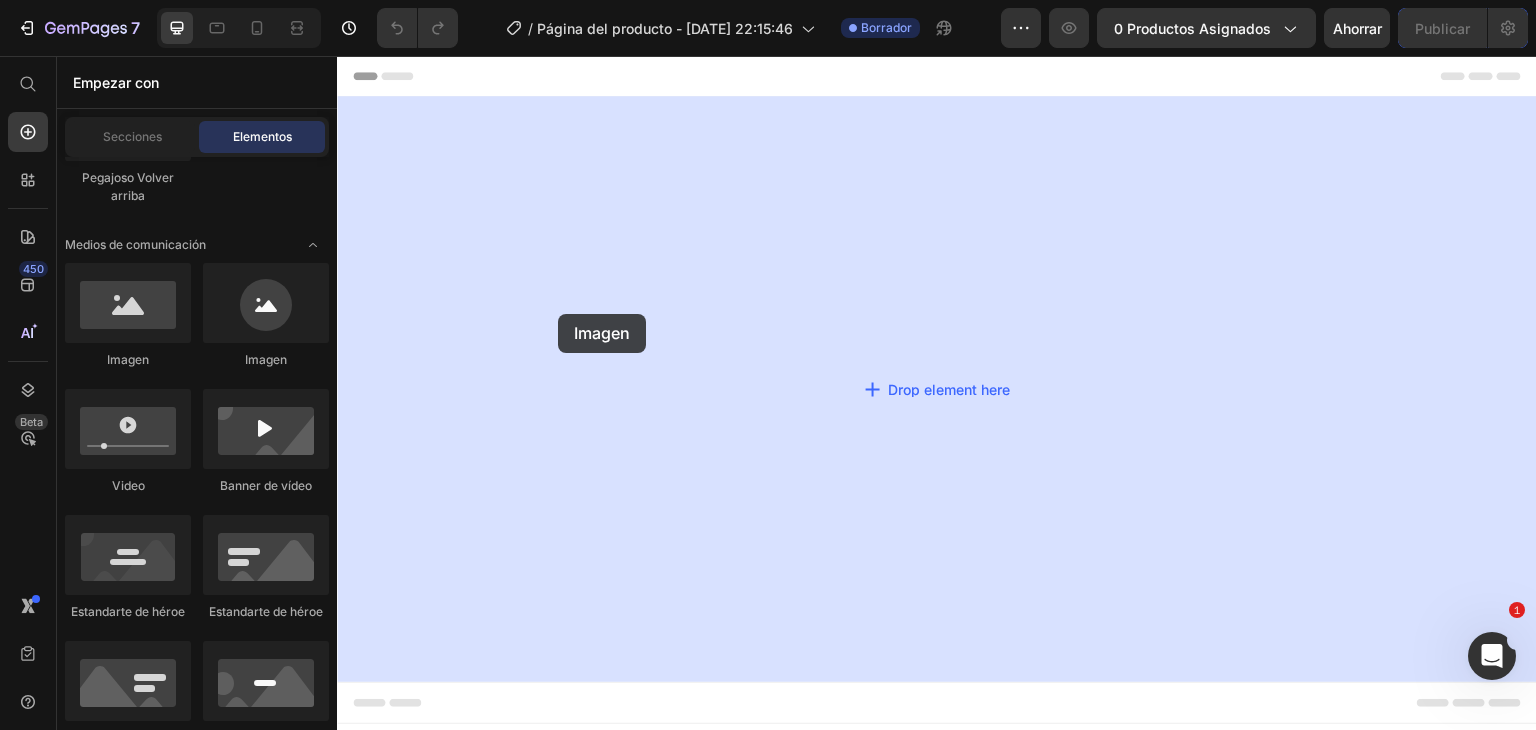 drag, startPoint x: 466, startPoint y: 370, endPoint x: 558, endPoint y: 314, distance: 107.70329 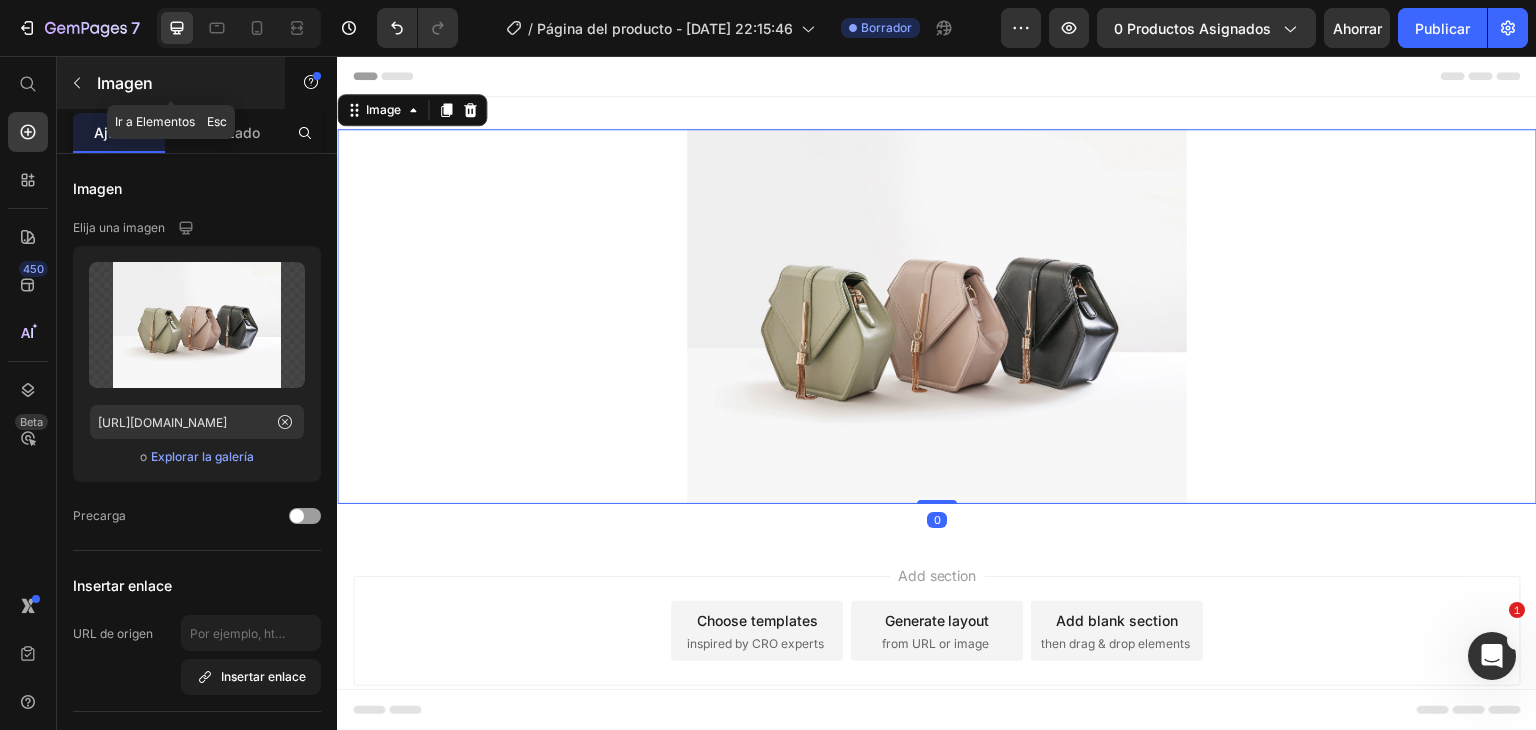 click 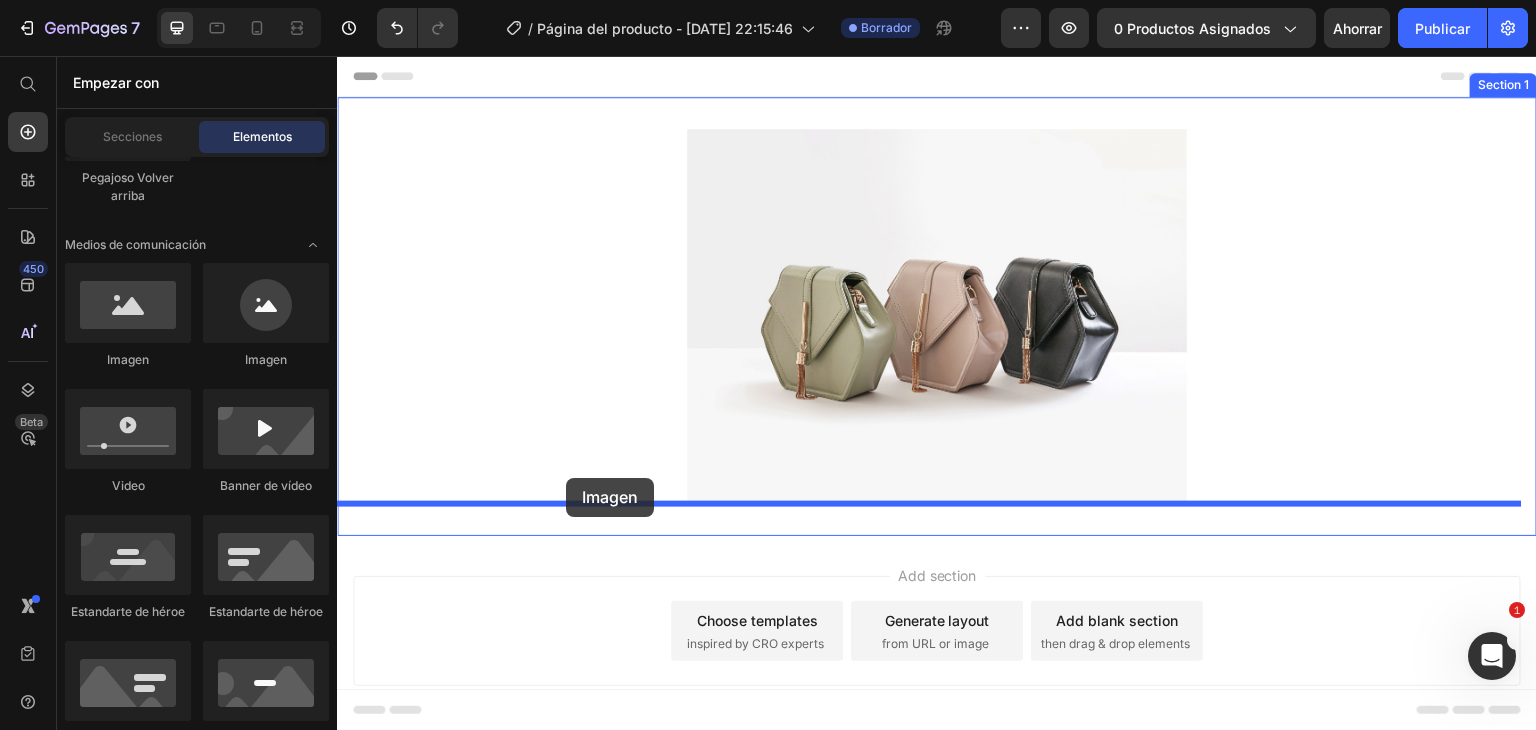 drag, startPoint x: 458, startPoint y: 375, endPoint x: 566, endPoint y: 478, distance: 149.24141 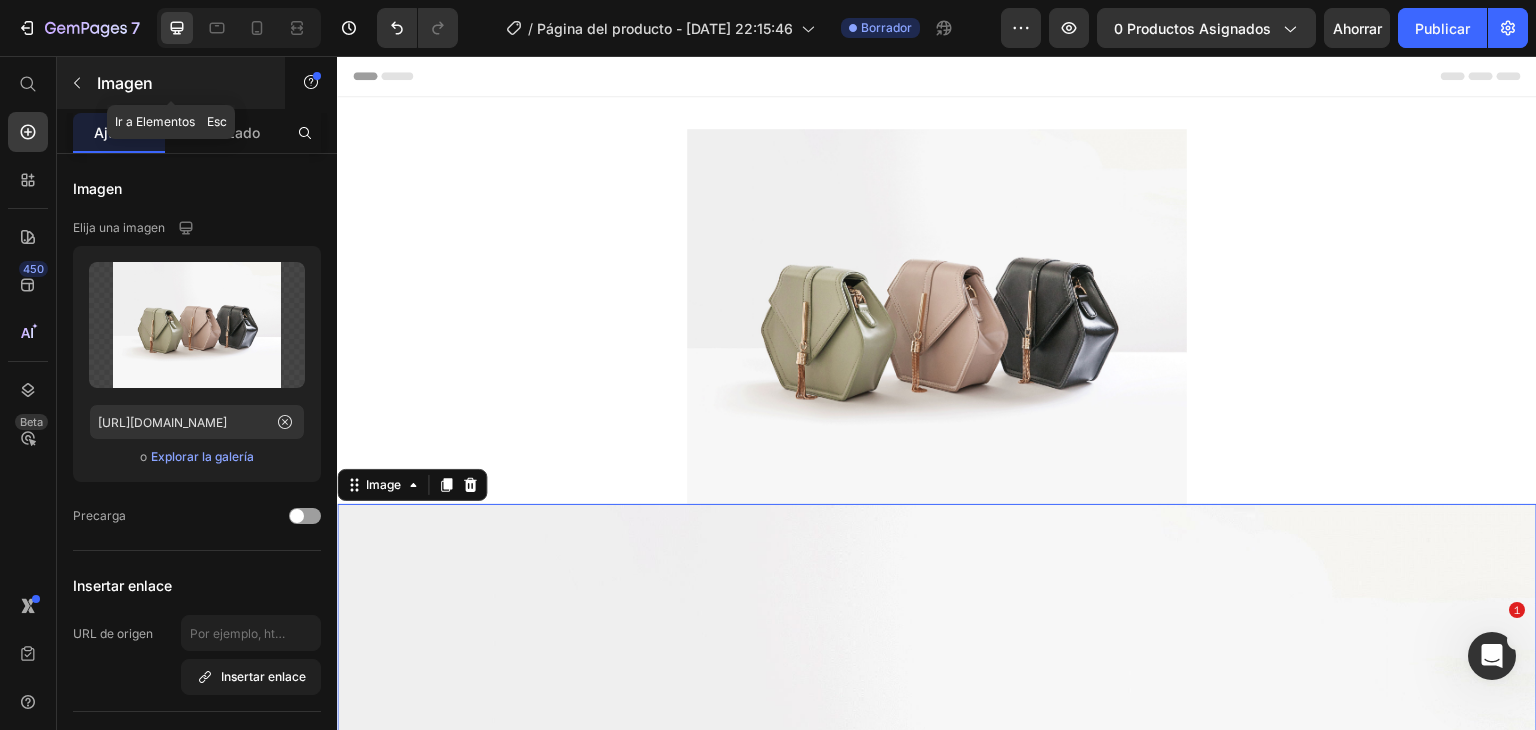 click 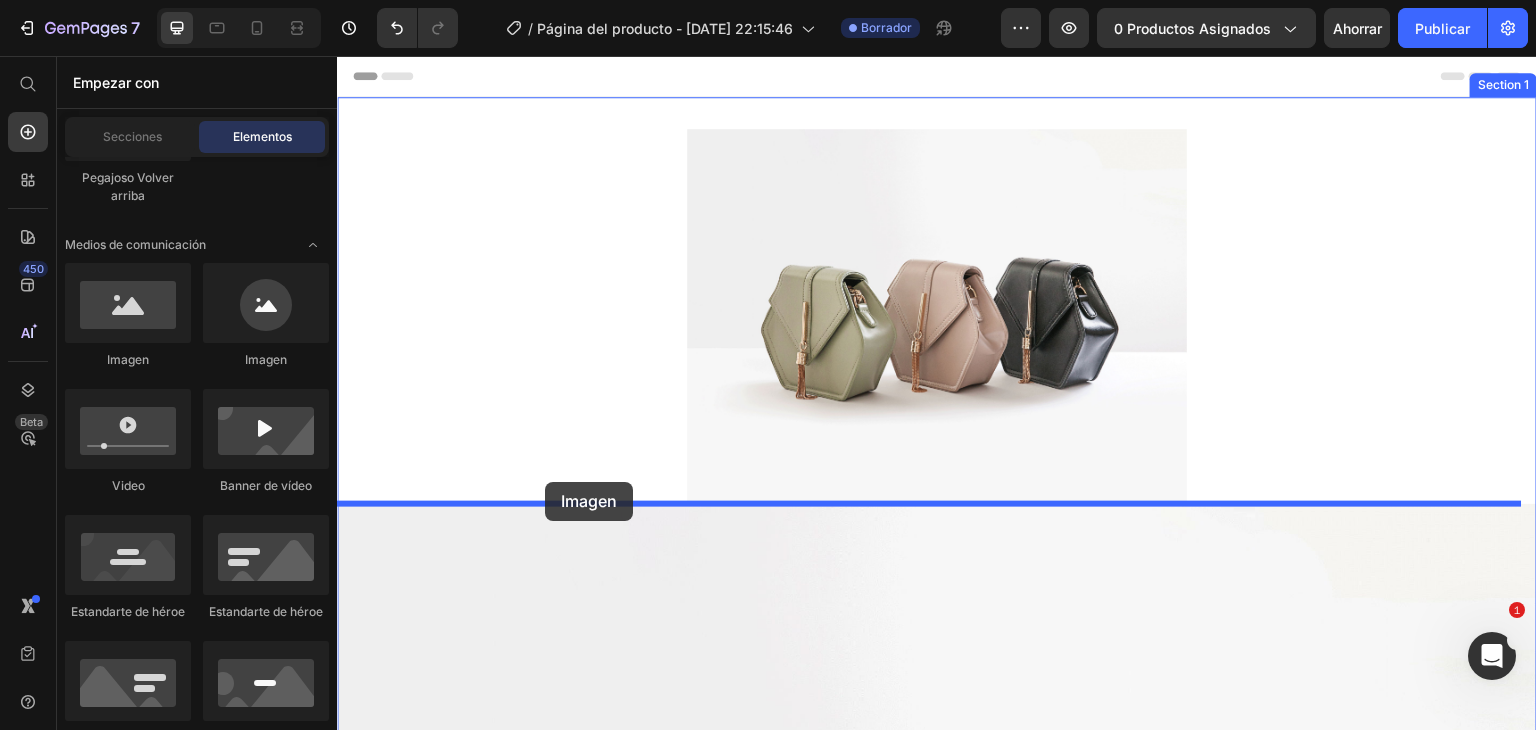 drag, startPoint x: 444, startPoint y: 358, endPoint x: 545, endPoint y: 482, distance: 159.92812 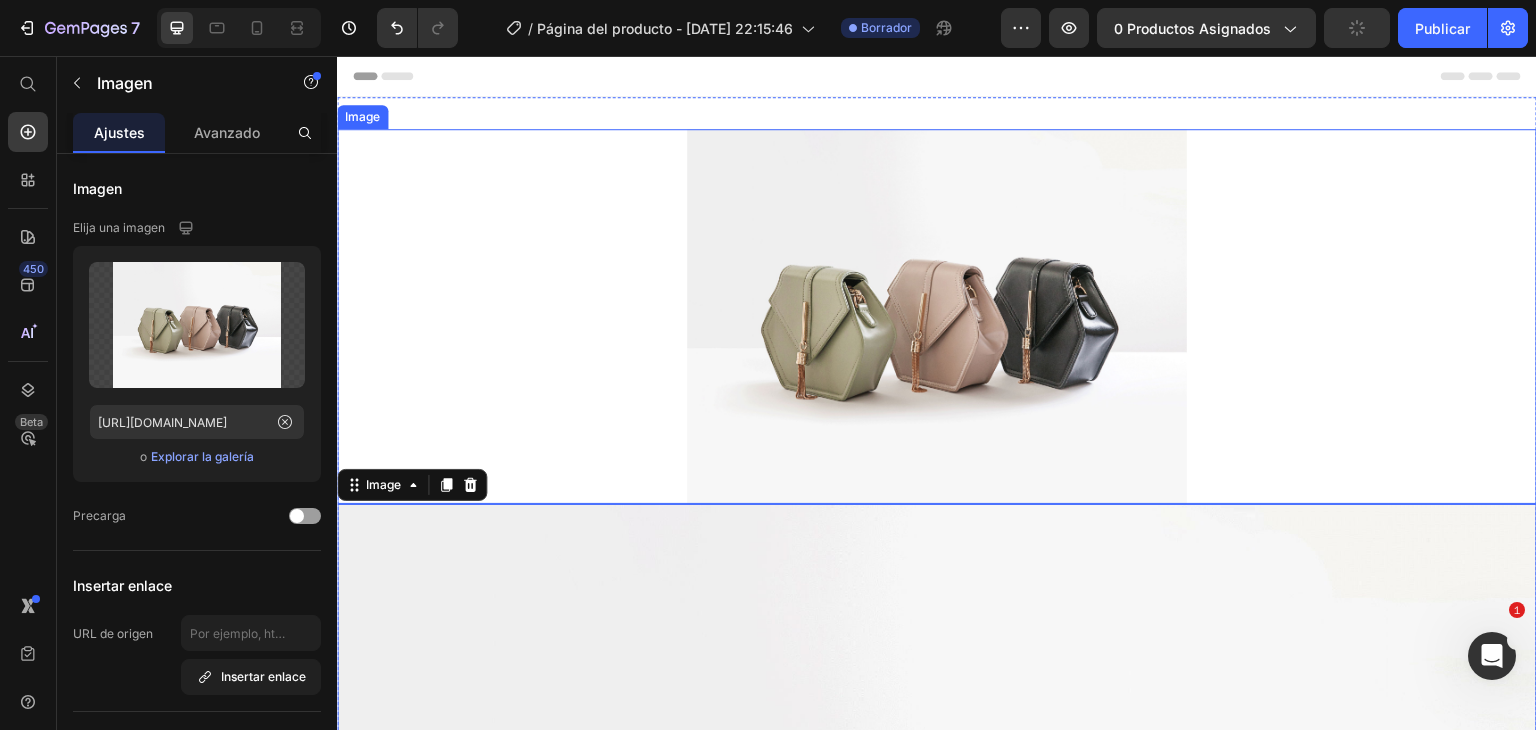 click at bounding box center (937, 316) 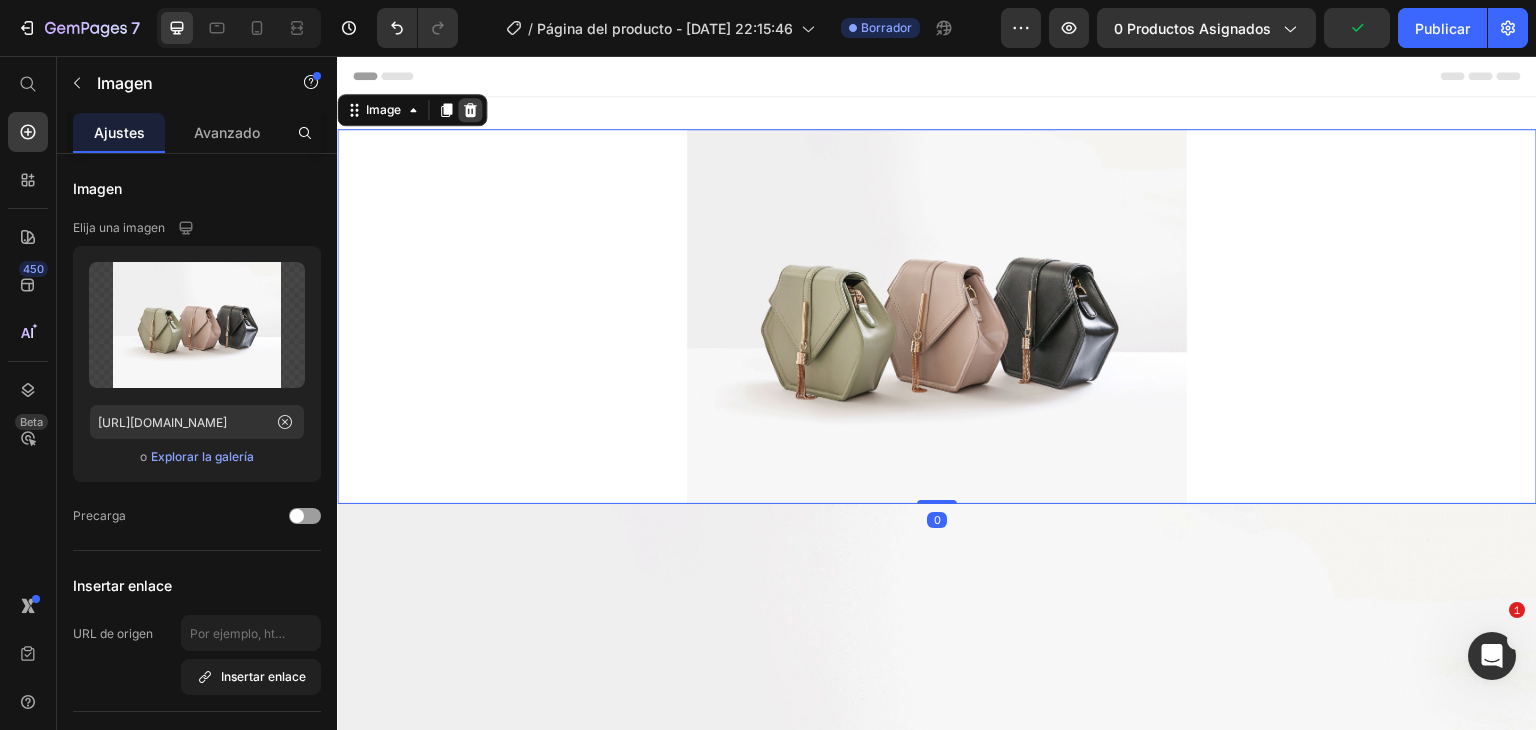 click 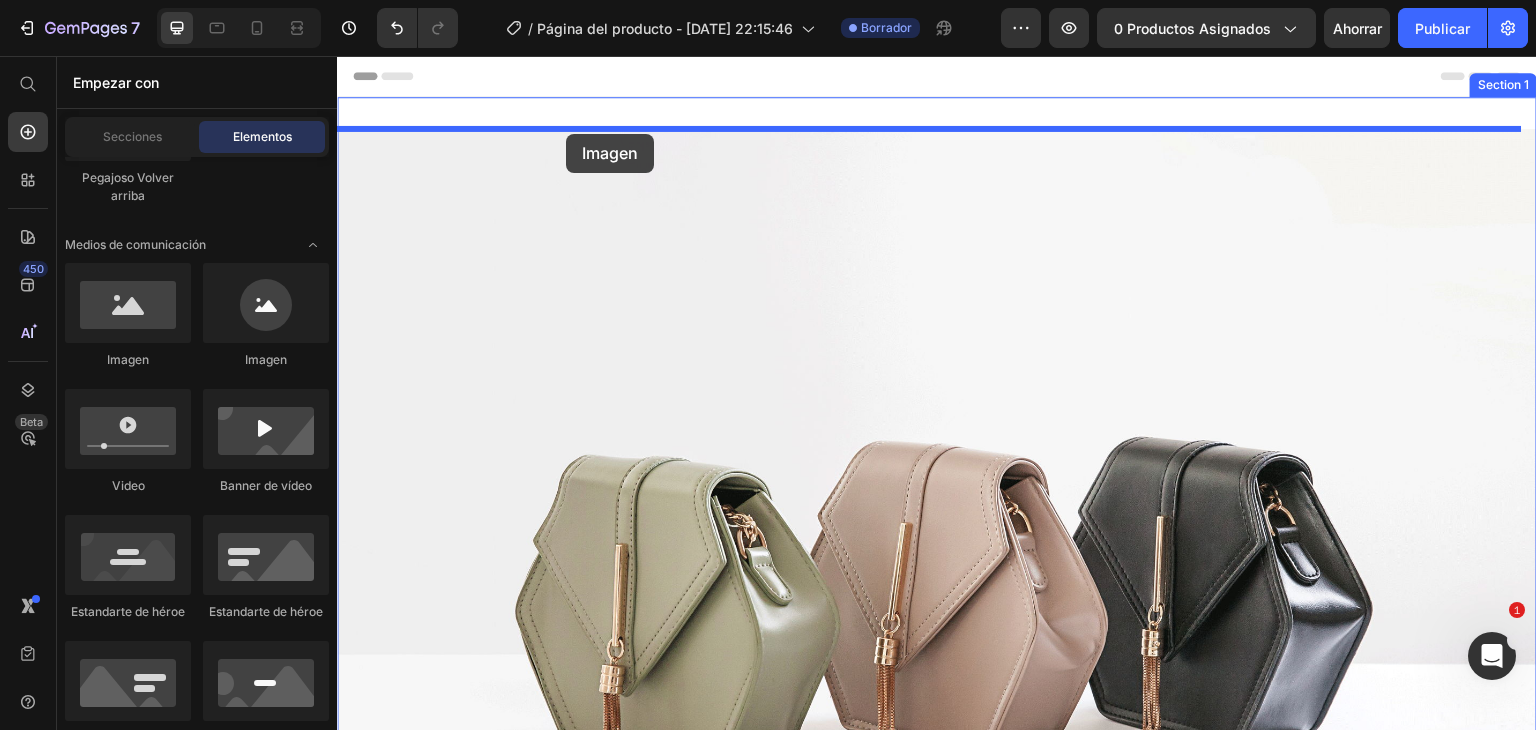 drag, startPoint x: 523, startPoint y: 389, endPoint x: 566, endPoint y: 134, distance: 258.60007 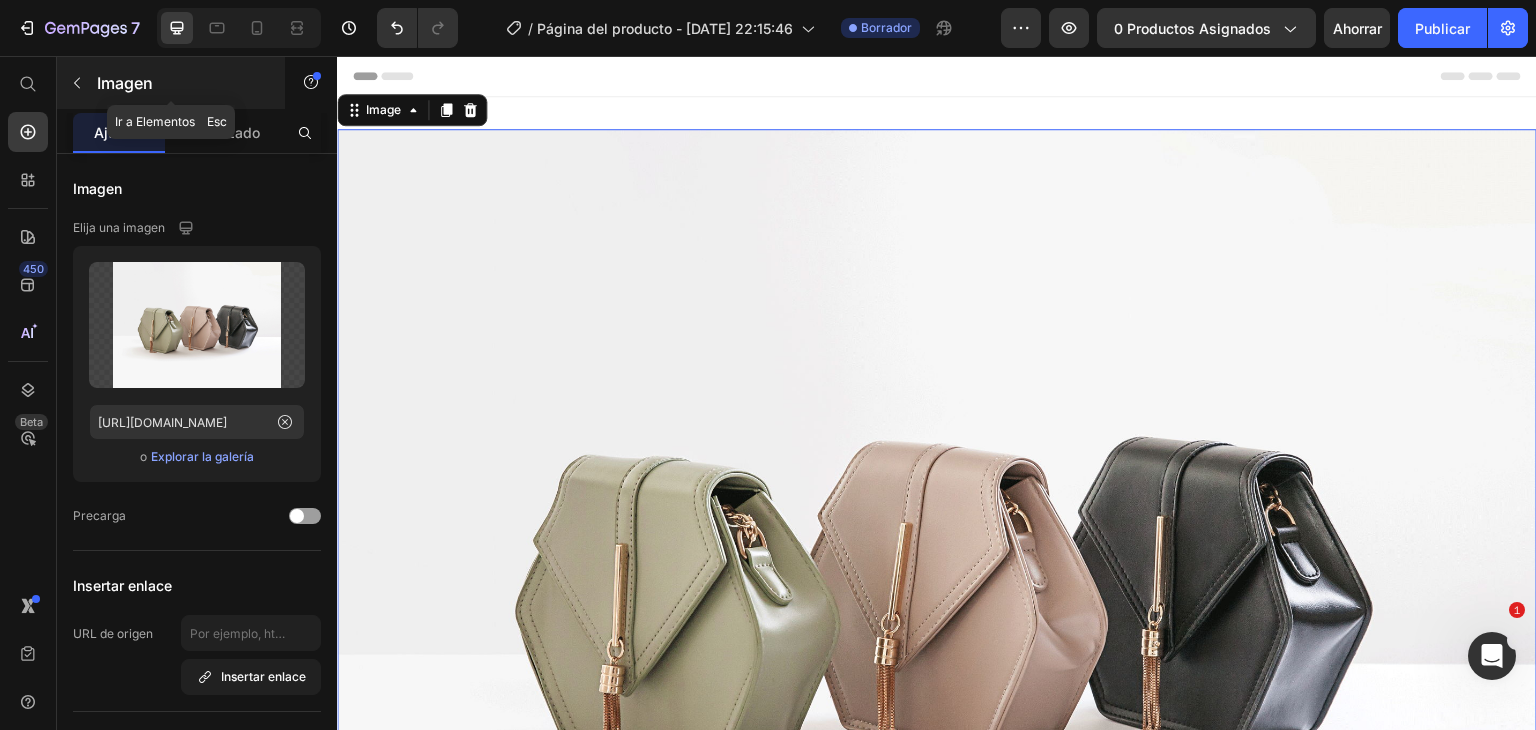click 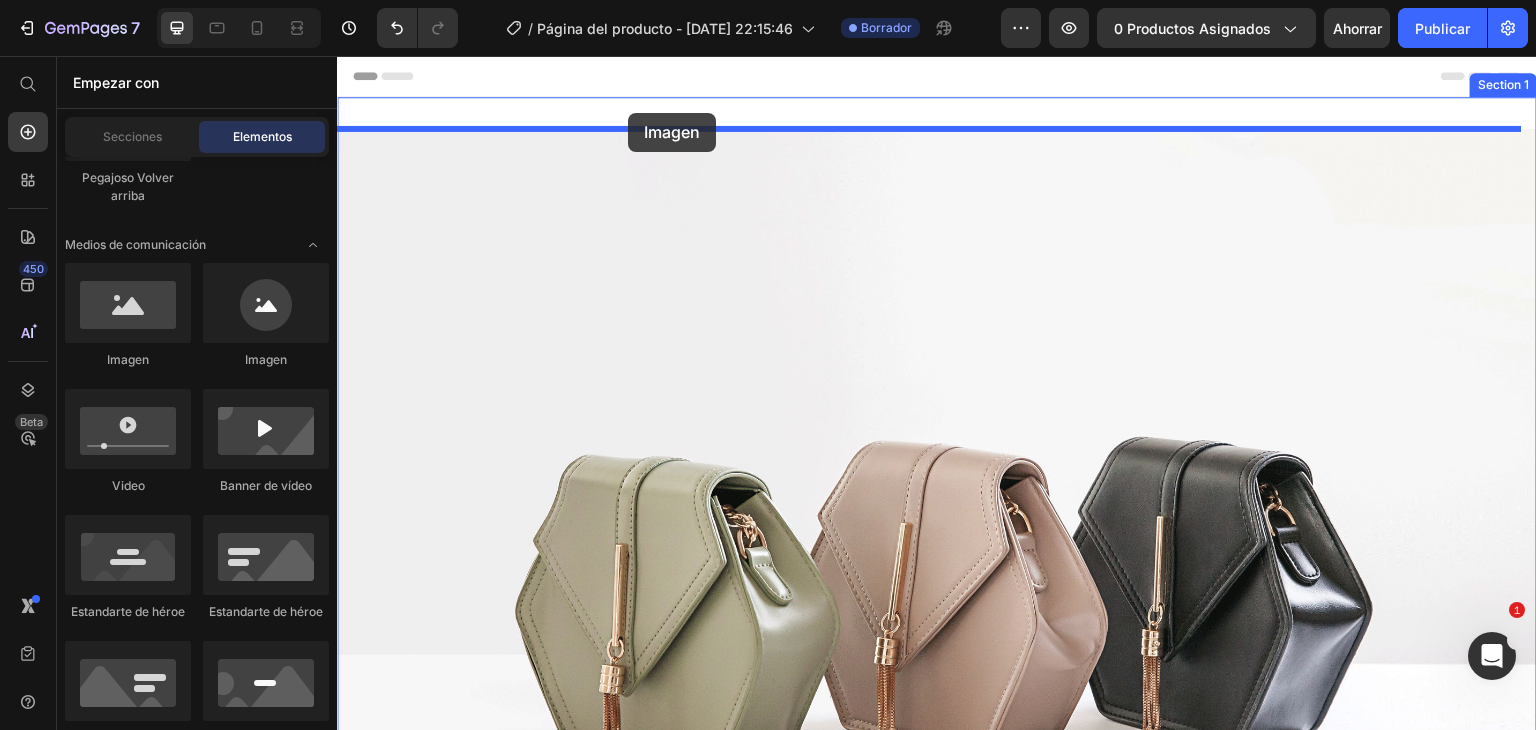 drag, startPoint x: 474, startPoint y: 376, endPoint x: 628, endPoint y: 113, distance: 304.77042 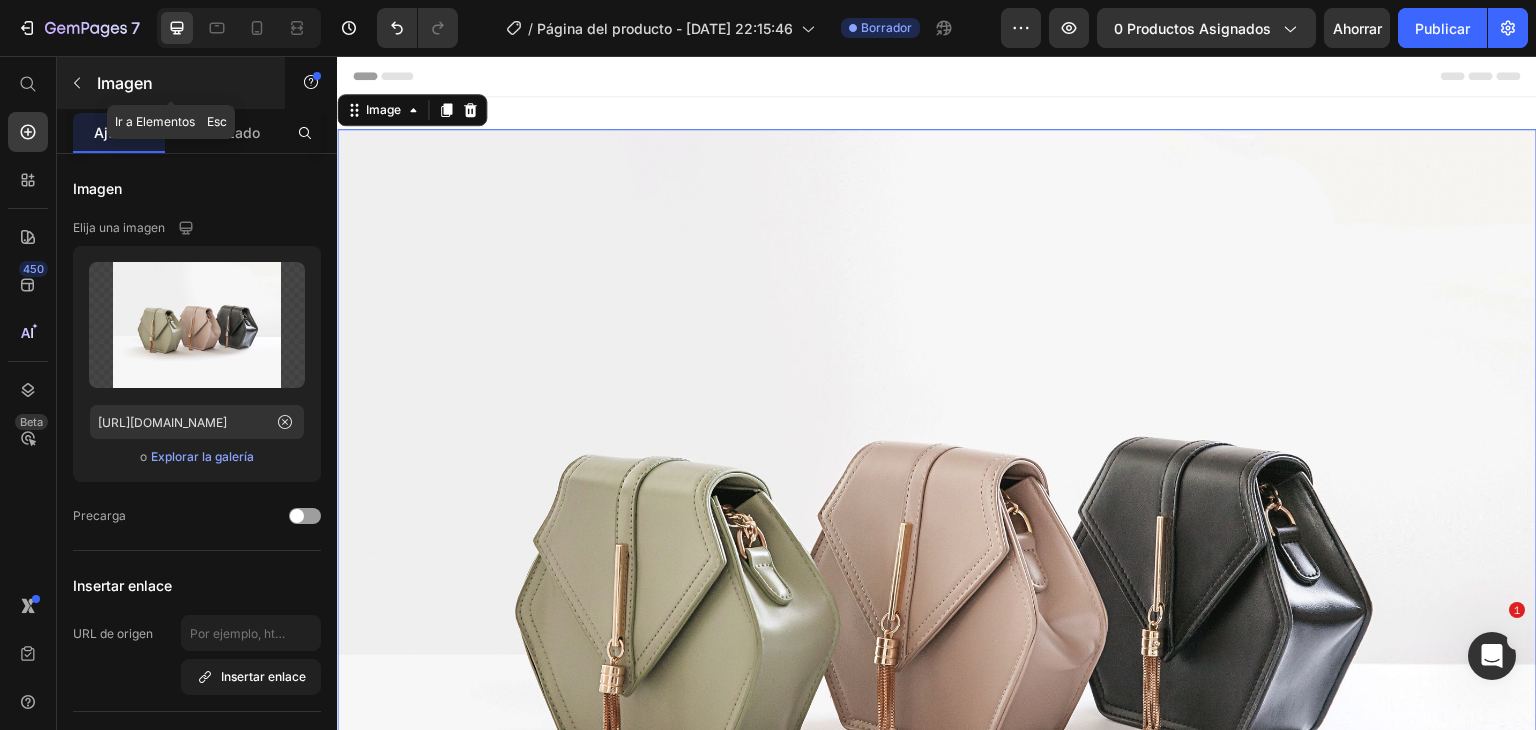 click 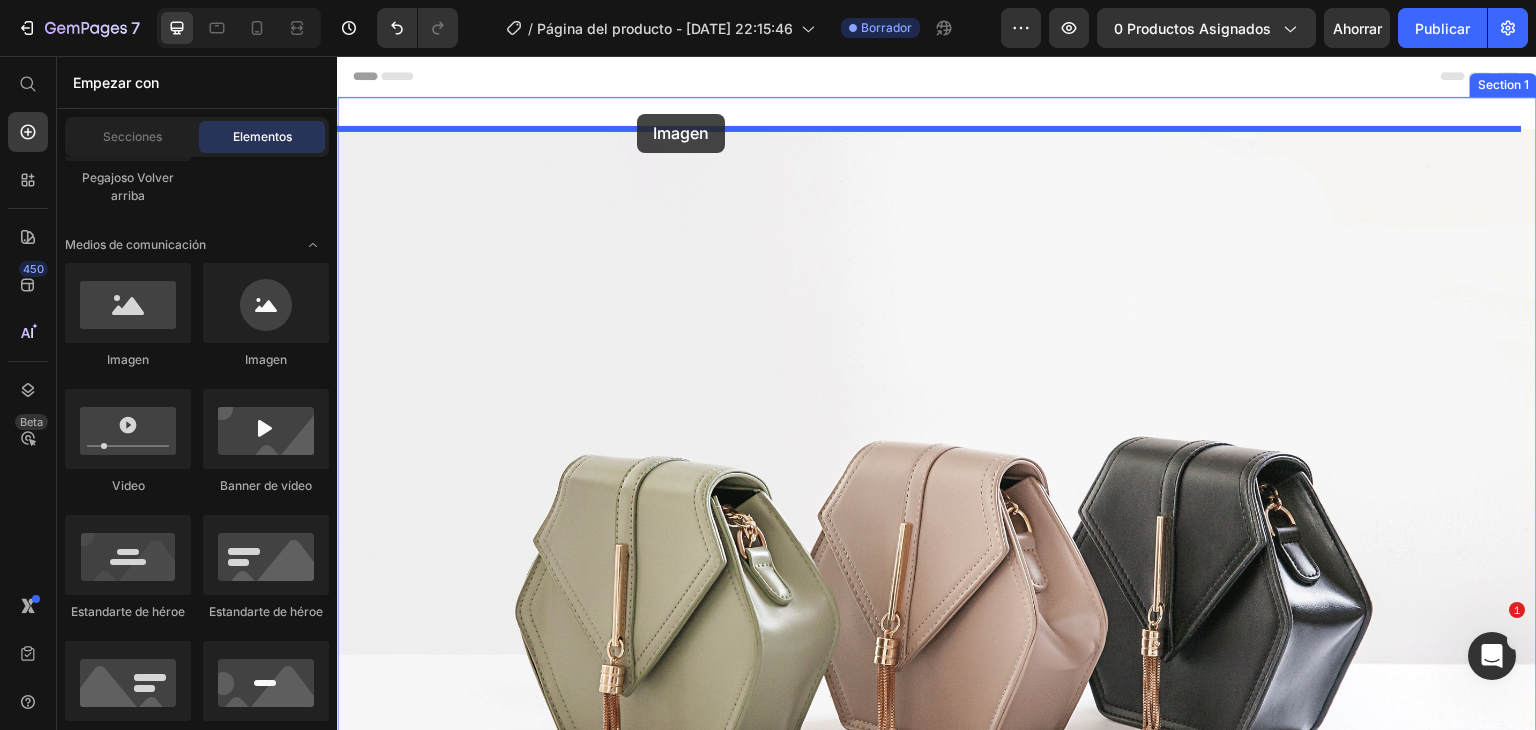 drag, startPoint x: 585, startPoint y: 360, endPoint x: 637, endPoint y: 114, distance: 251.43588 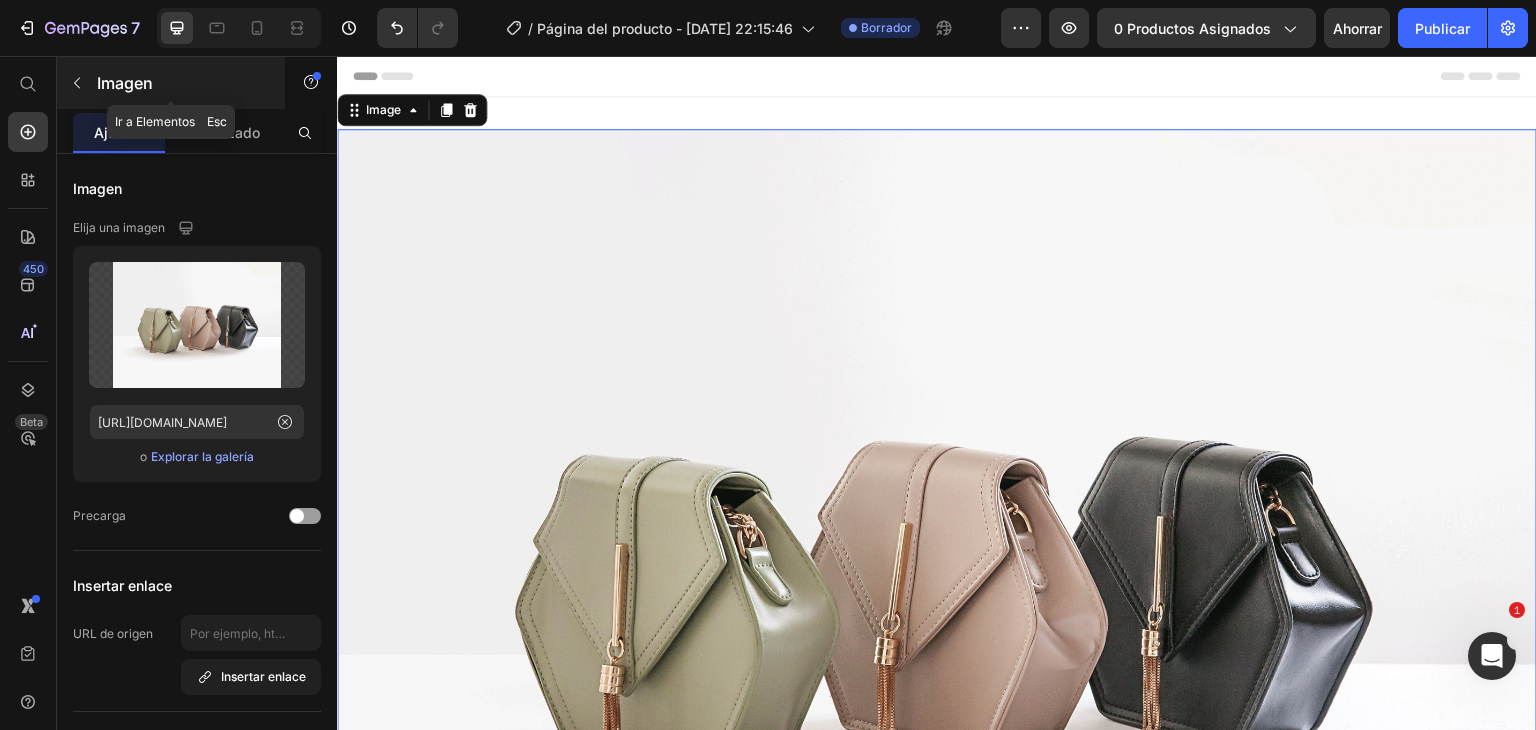 click 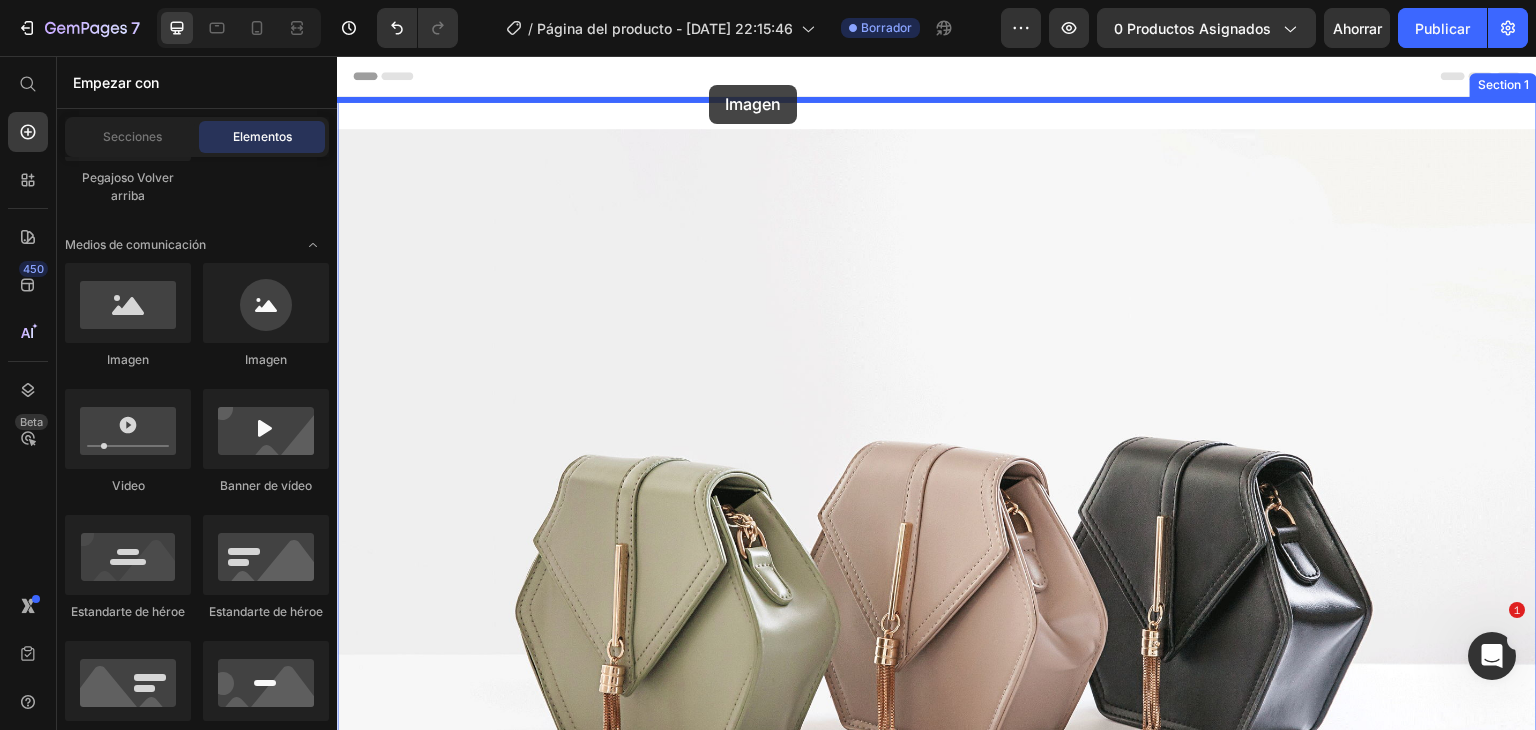 drag, startPoint x: 521, startPoint y: 362, endPoint x: 664, endPoint y: 165, distance: 243.42966 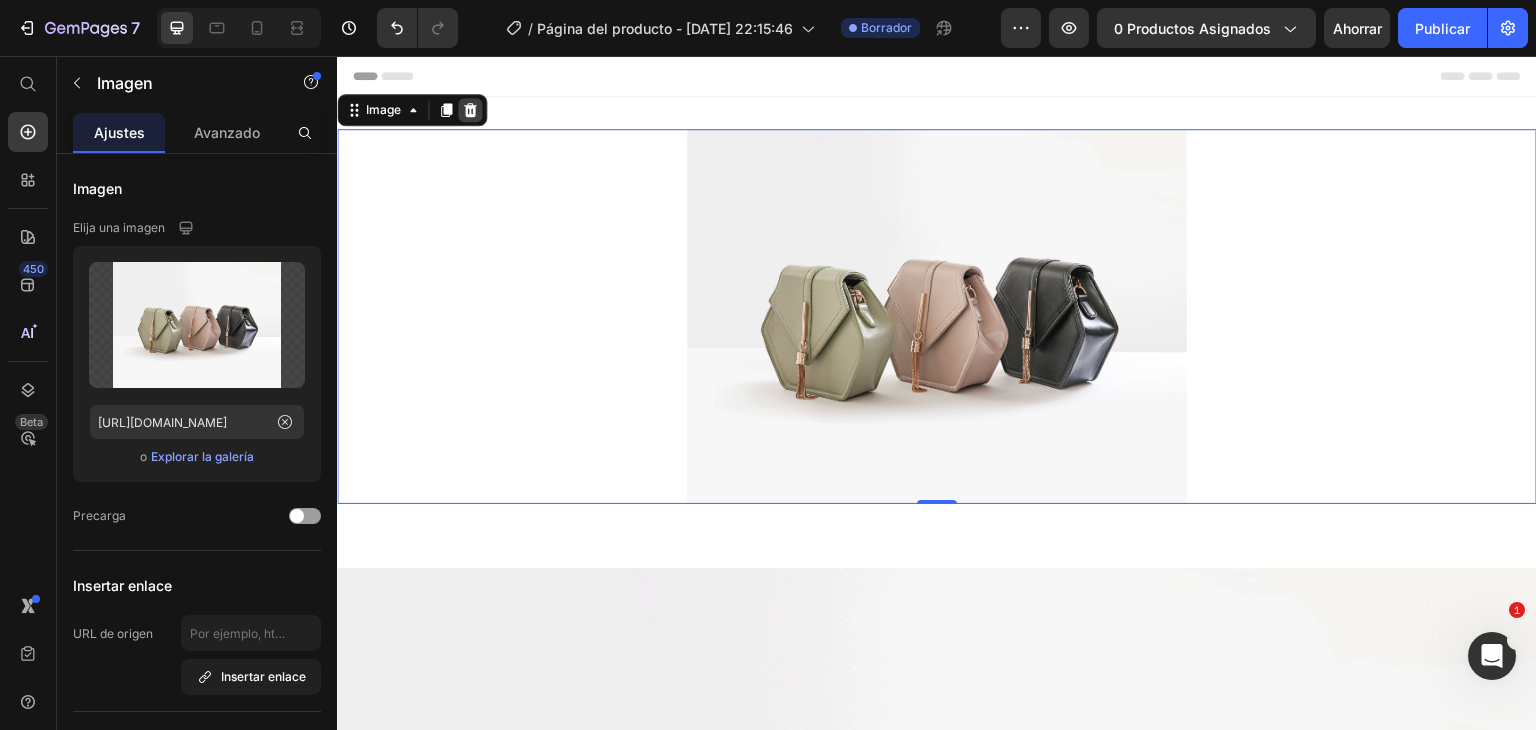 click 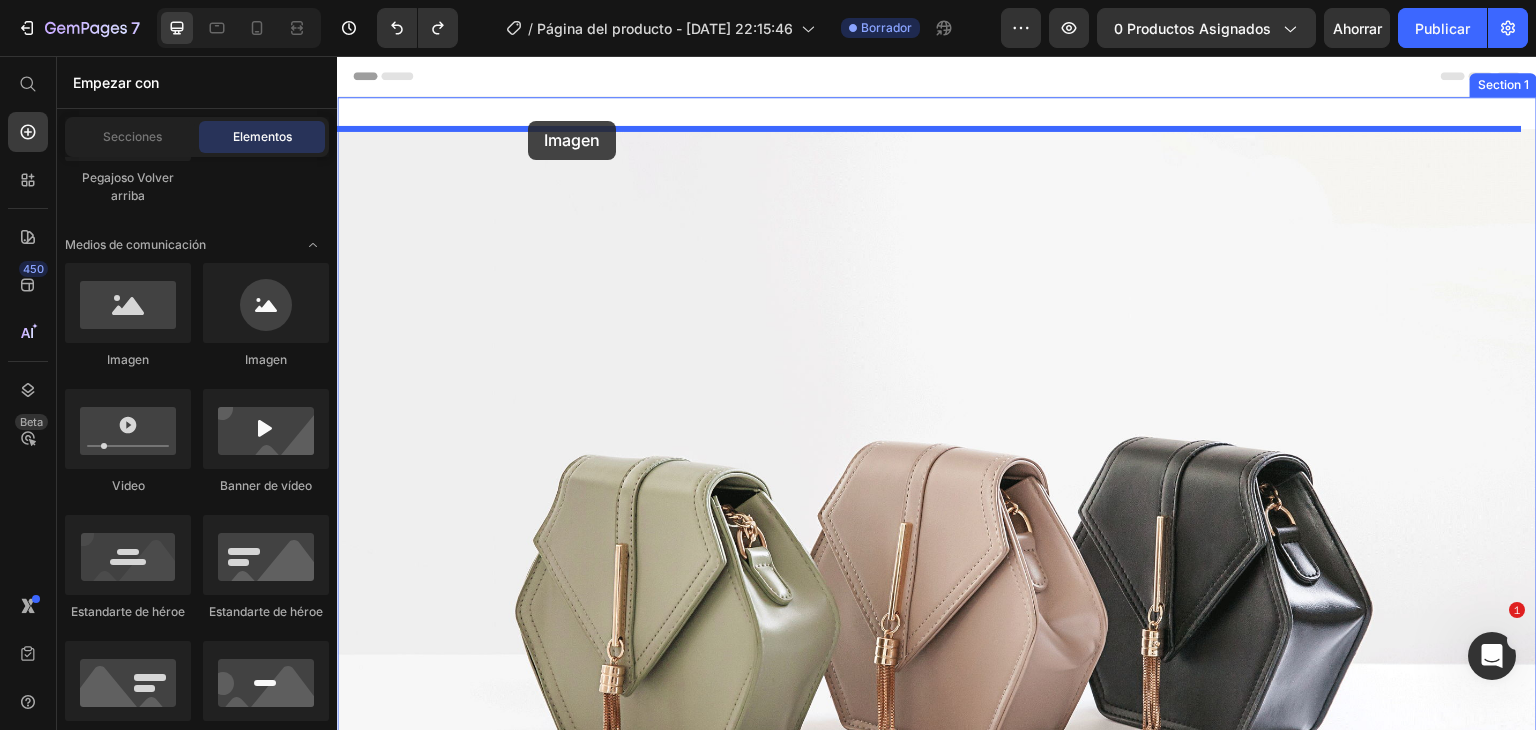 drag, startPoint x: 481, startPoint y: 370, endPoint x: 528, endPoint y: 121, distance: 253.39693 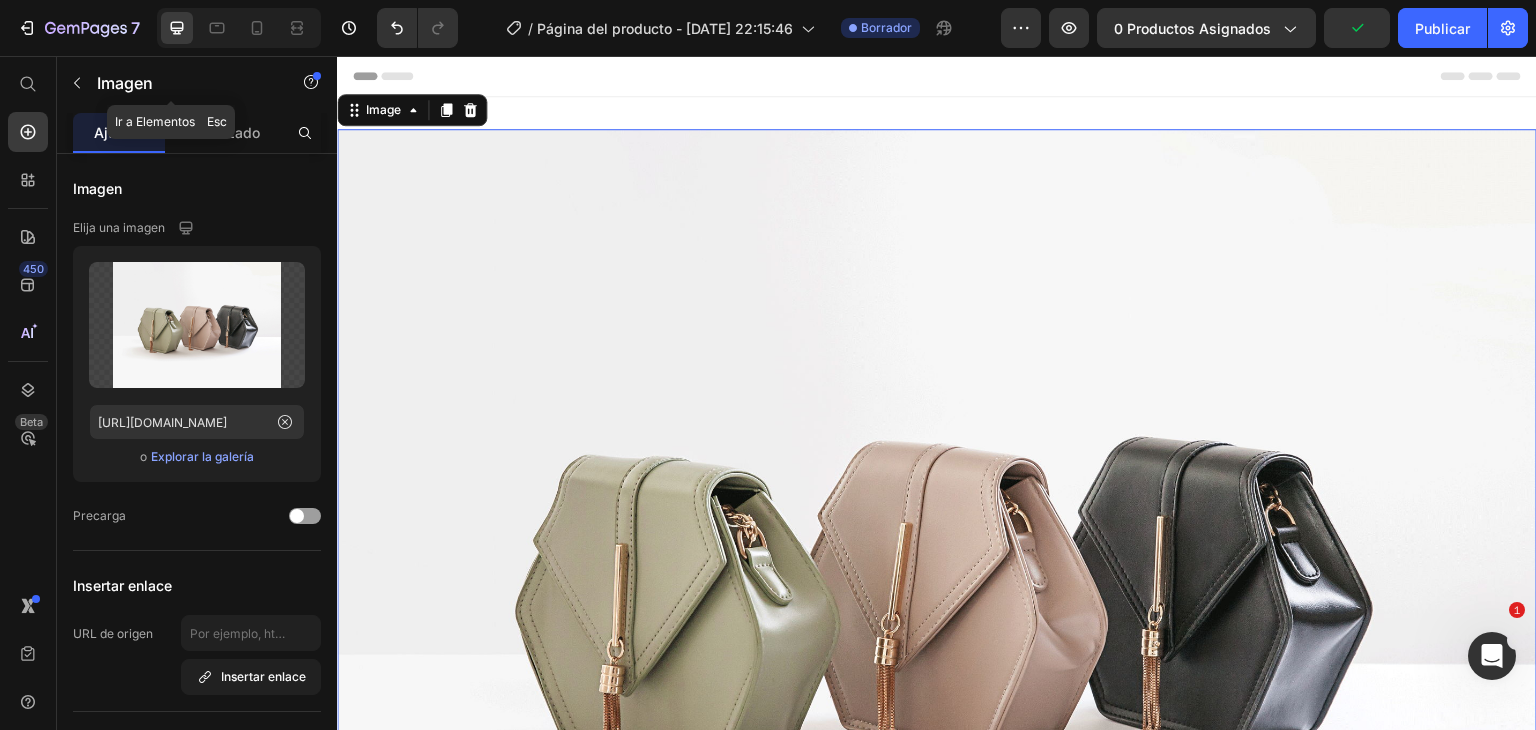 click at bounding box center (77, 83) 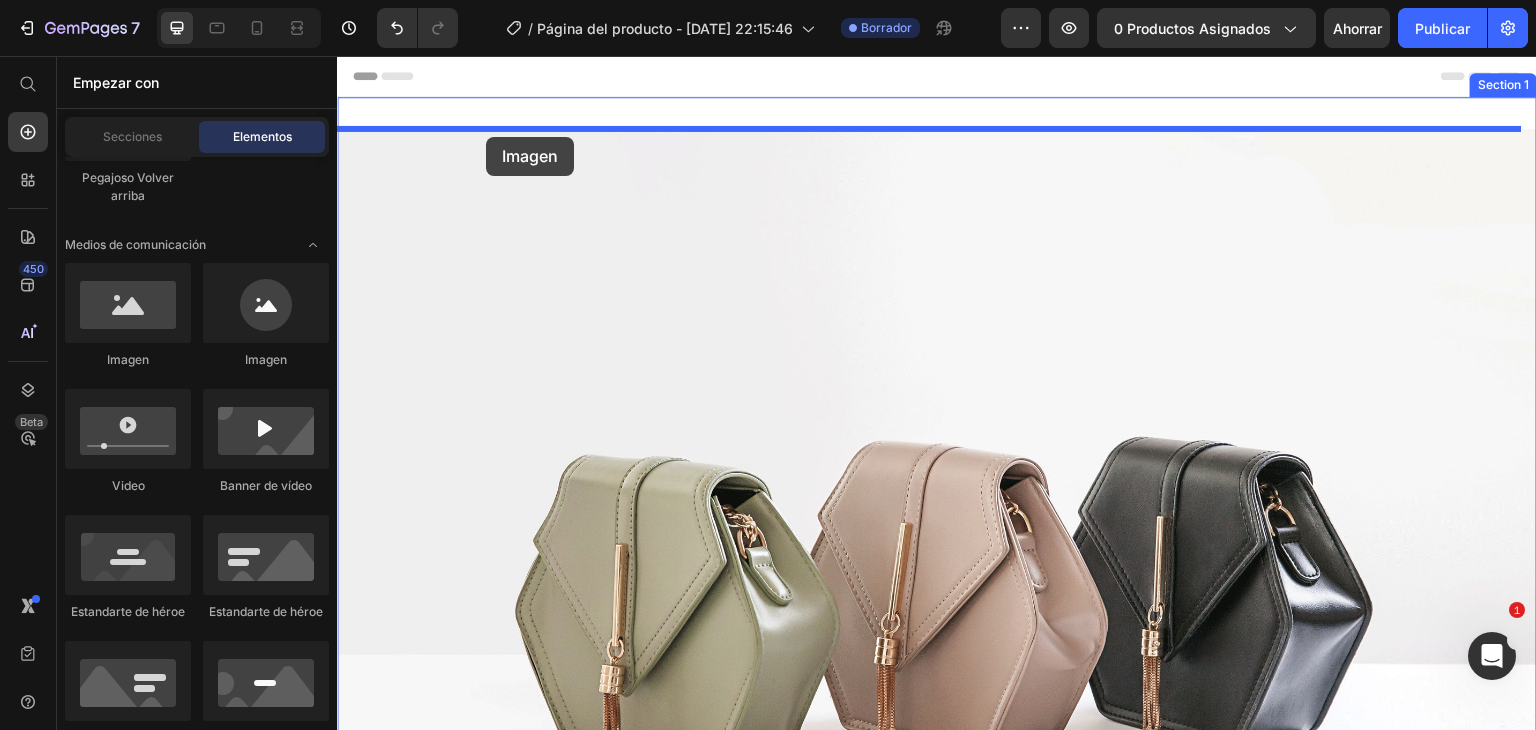drag, startPoint x: 485, startPoint y: 365, endPoint x: 486, endPoint y: 137, distance: 228.0022 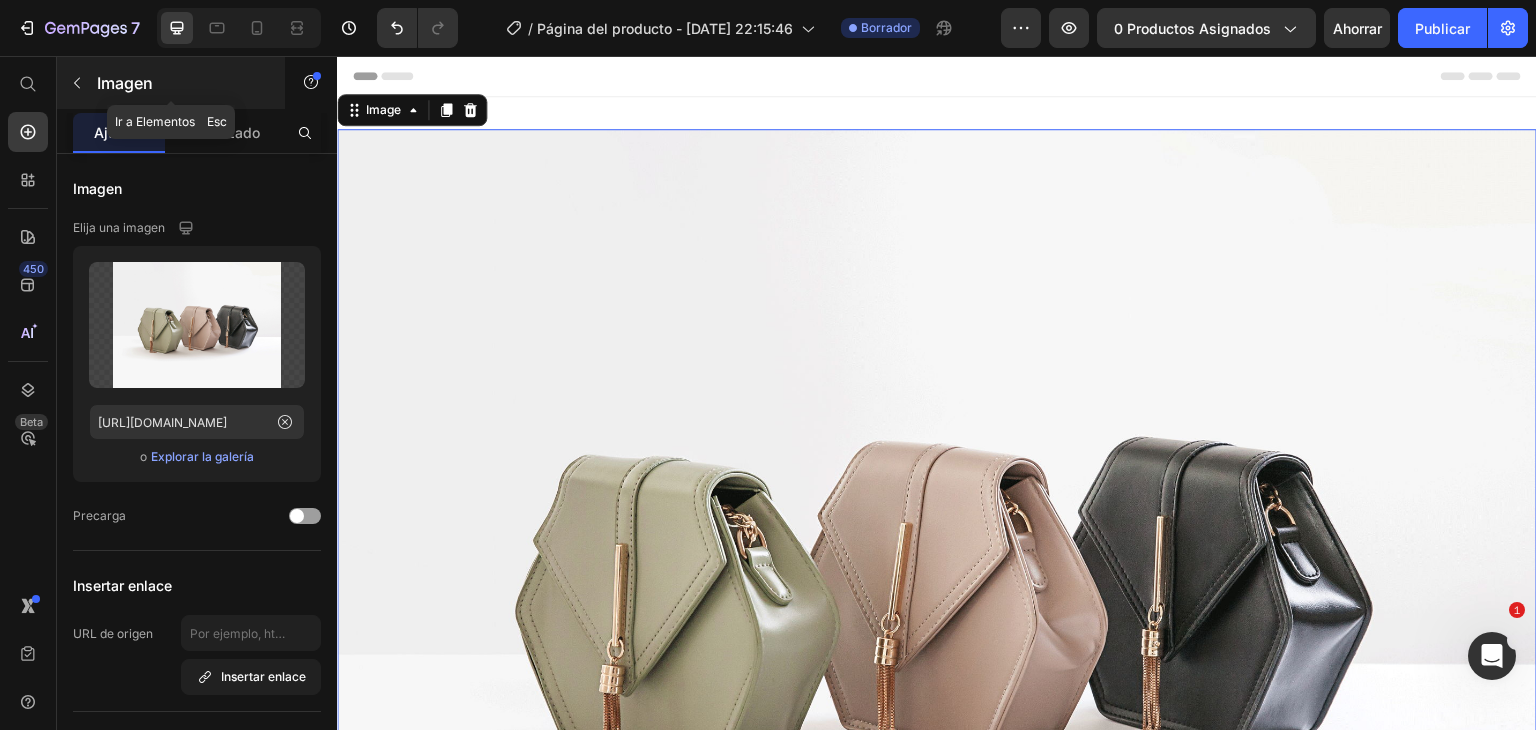 click 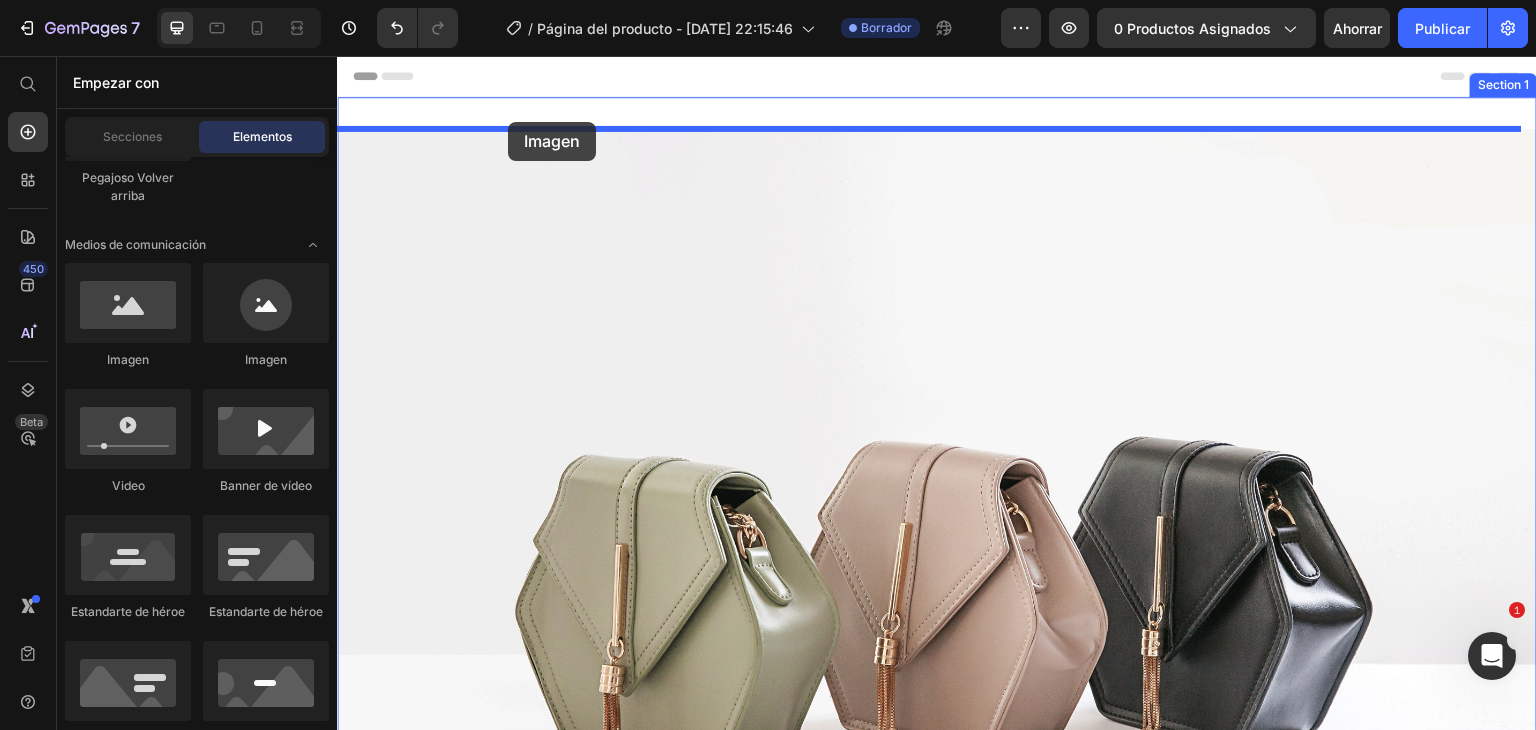 drag, startPoint x: 477, startPoint y: 378, endPoint x: 508, endPoint y: 122, distance: 257.87012 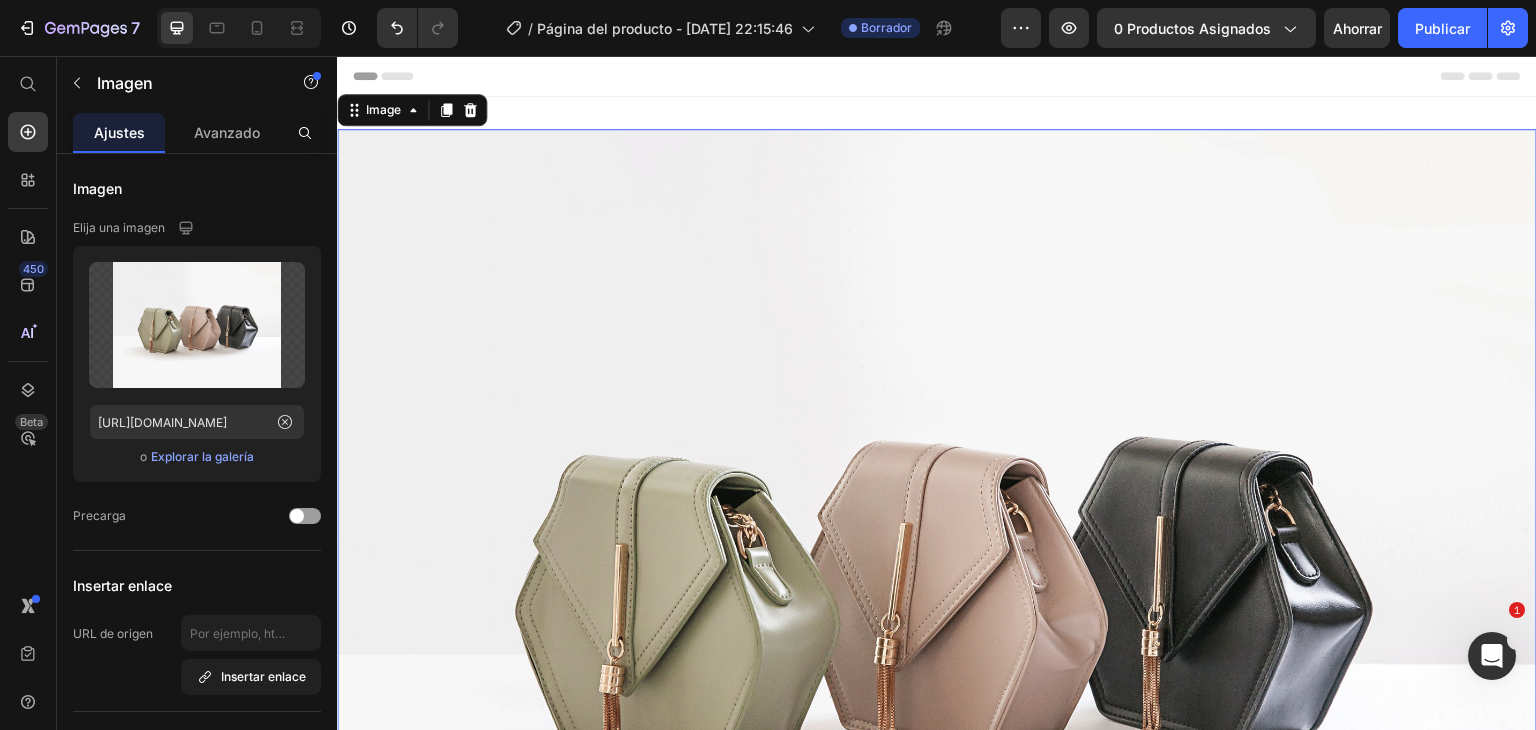 click at bounding box center (937, 579) 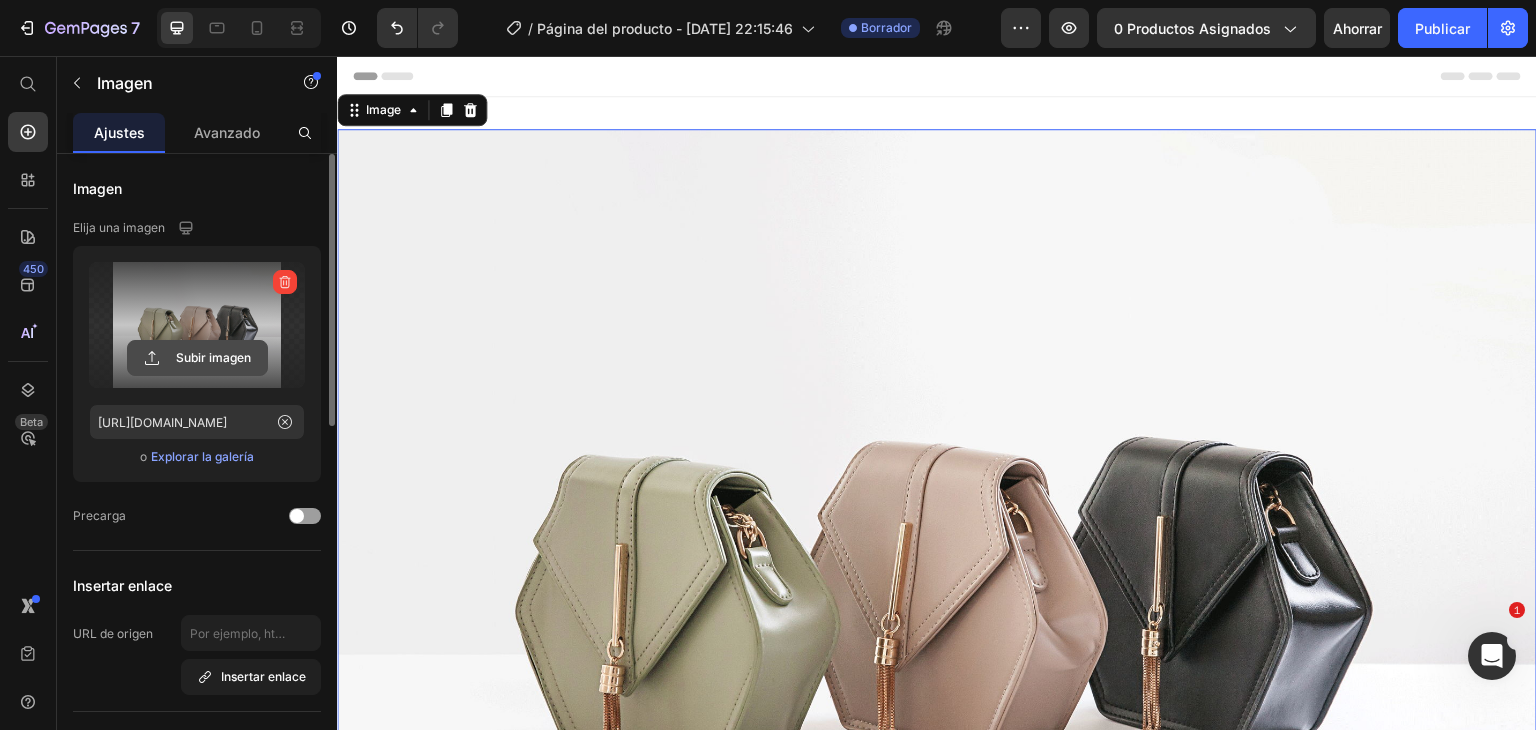 click 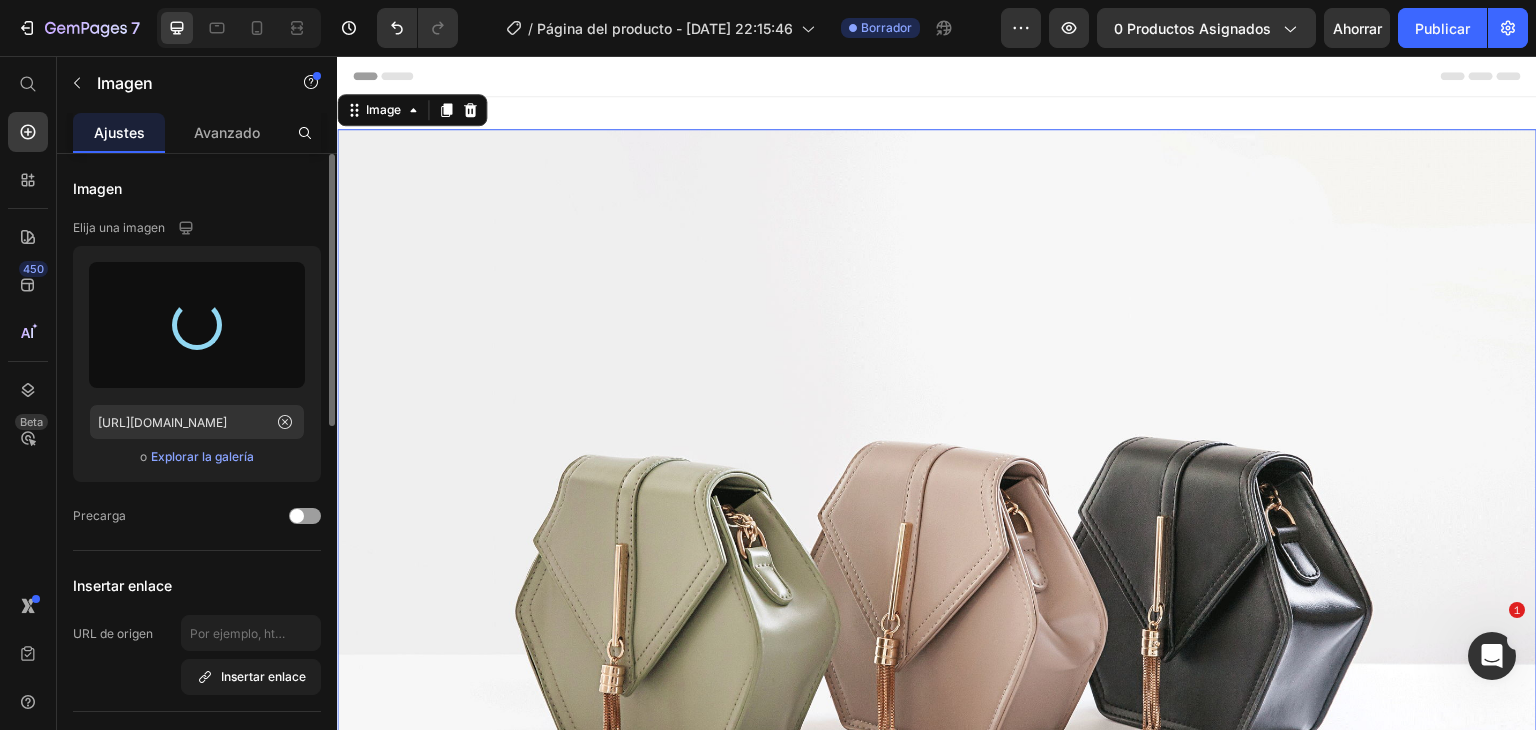 type on "[URL][DOMAIN_NAME]" 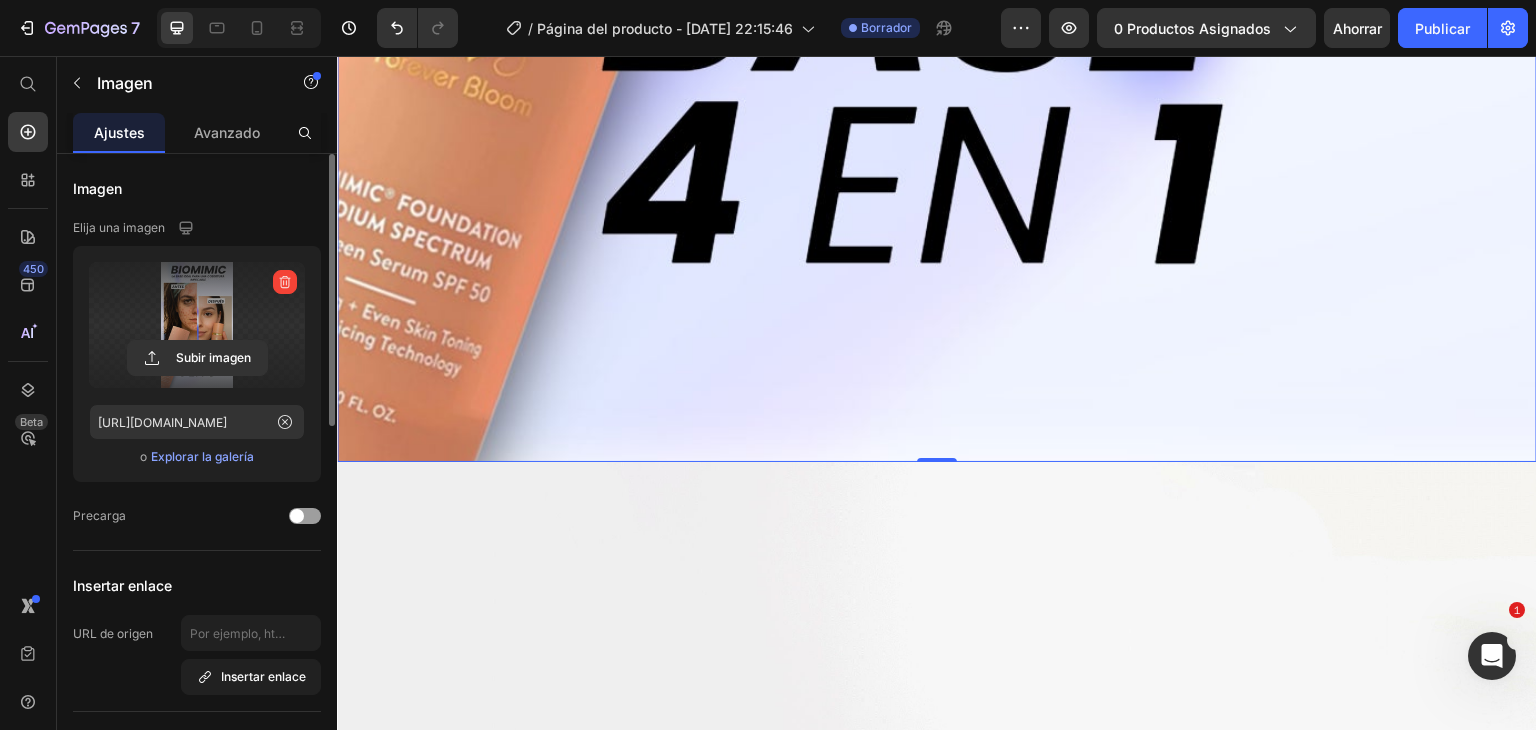 scroll, scrollTop: 1900, scrollLeft: 0, axis: vertical 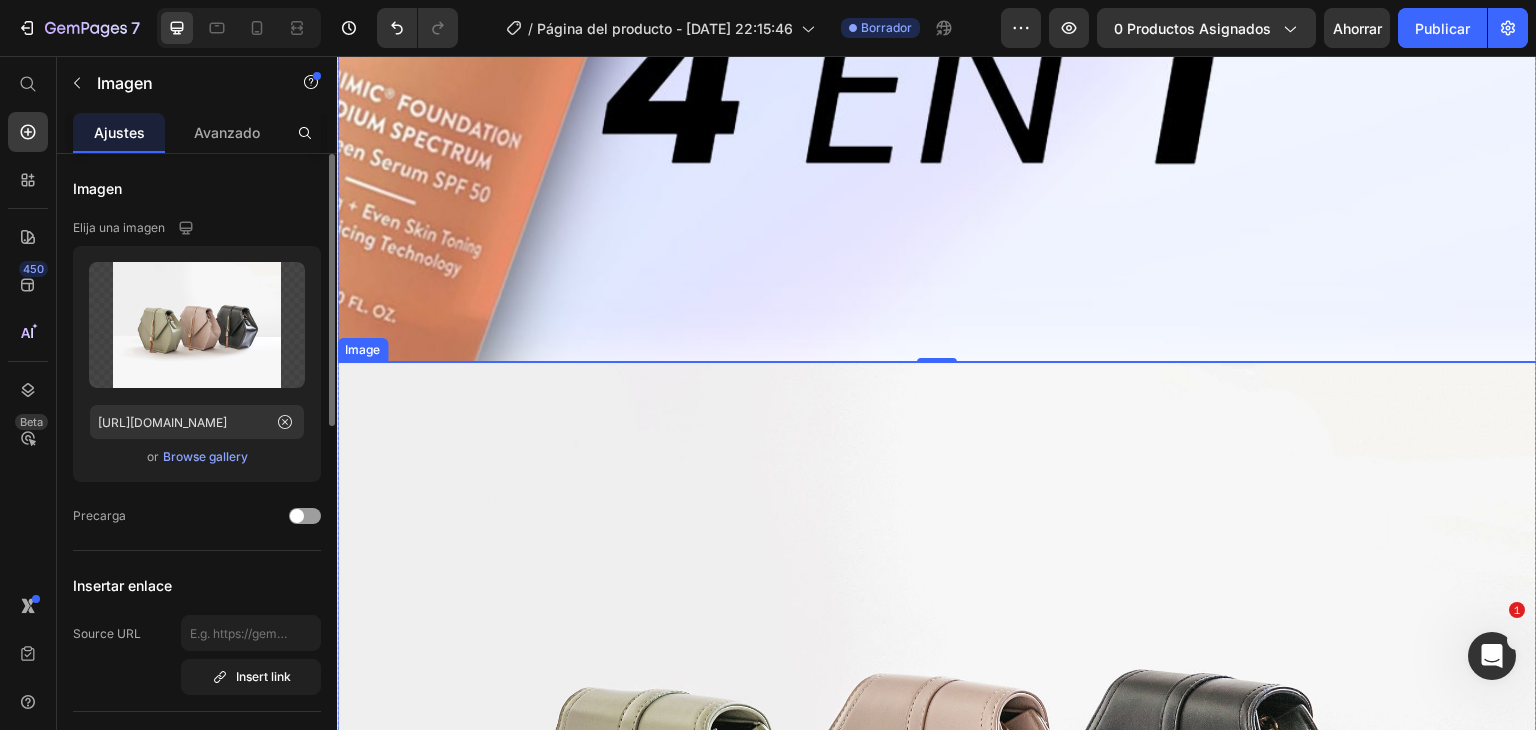 drag, startPoint x: 773, startPoint y: 426, endPoint x: 753, endPoint y: 421, distance: 20.615528 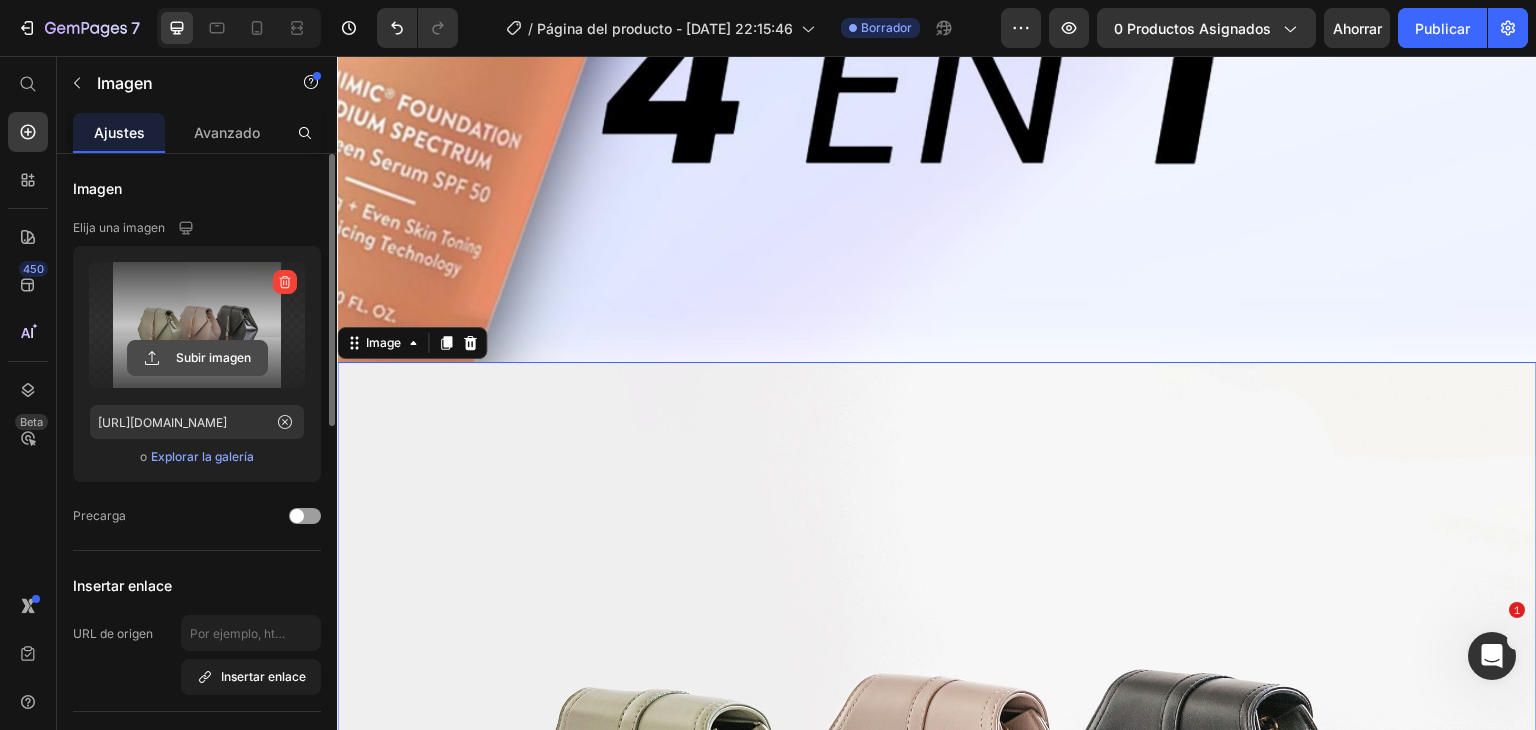 click 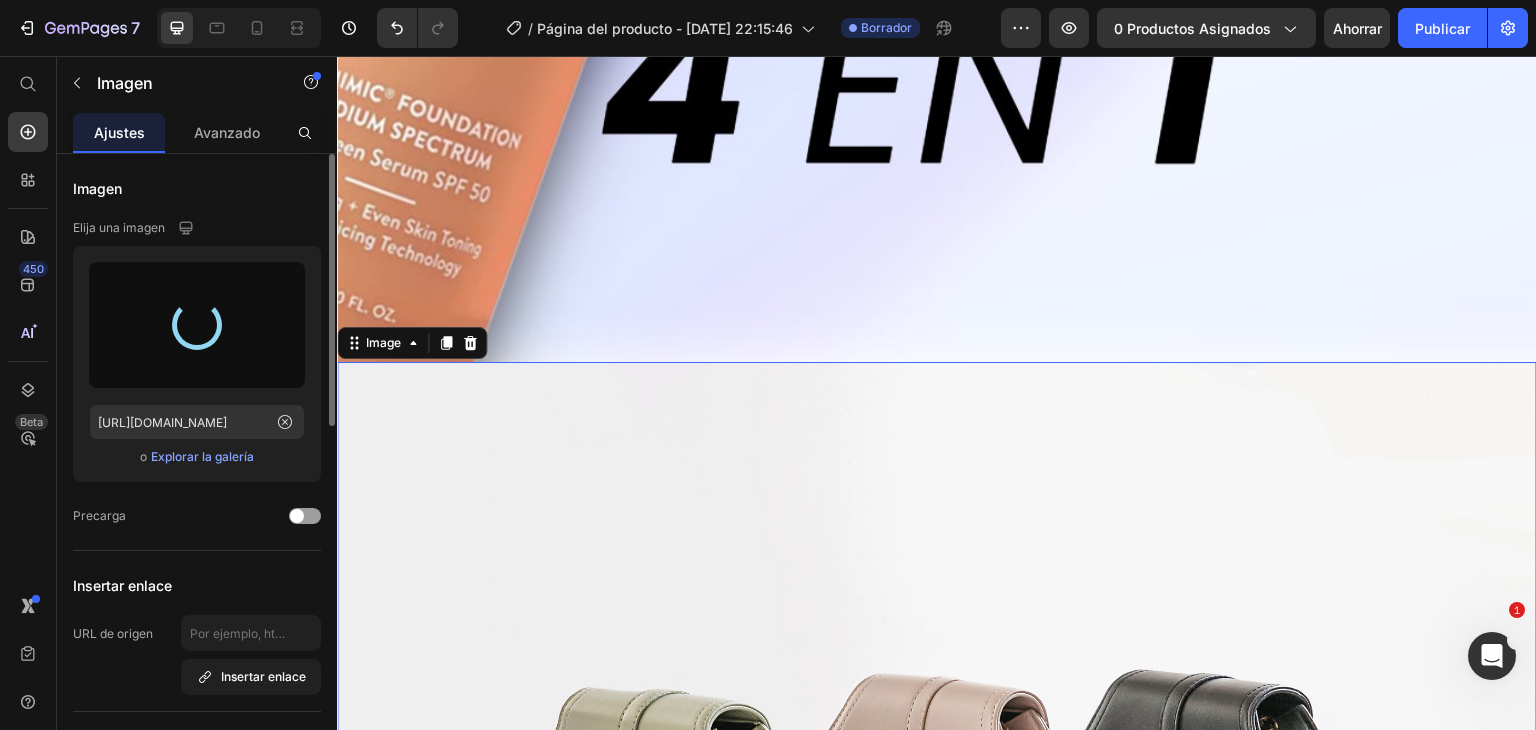 type on "[URL][DOMAIN_NAME]" 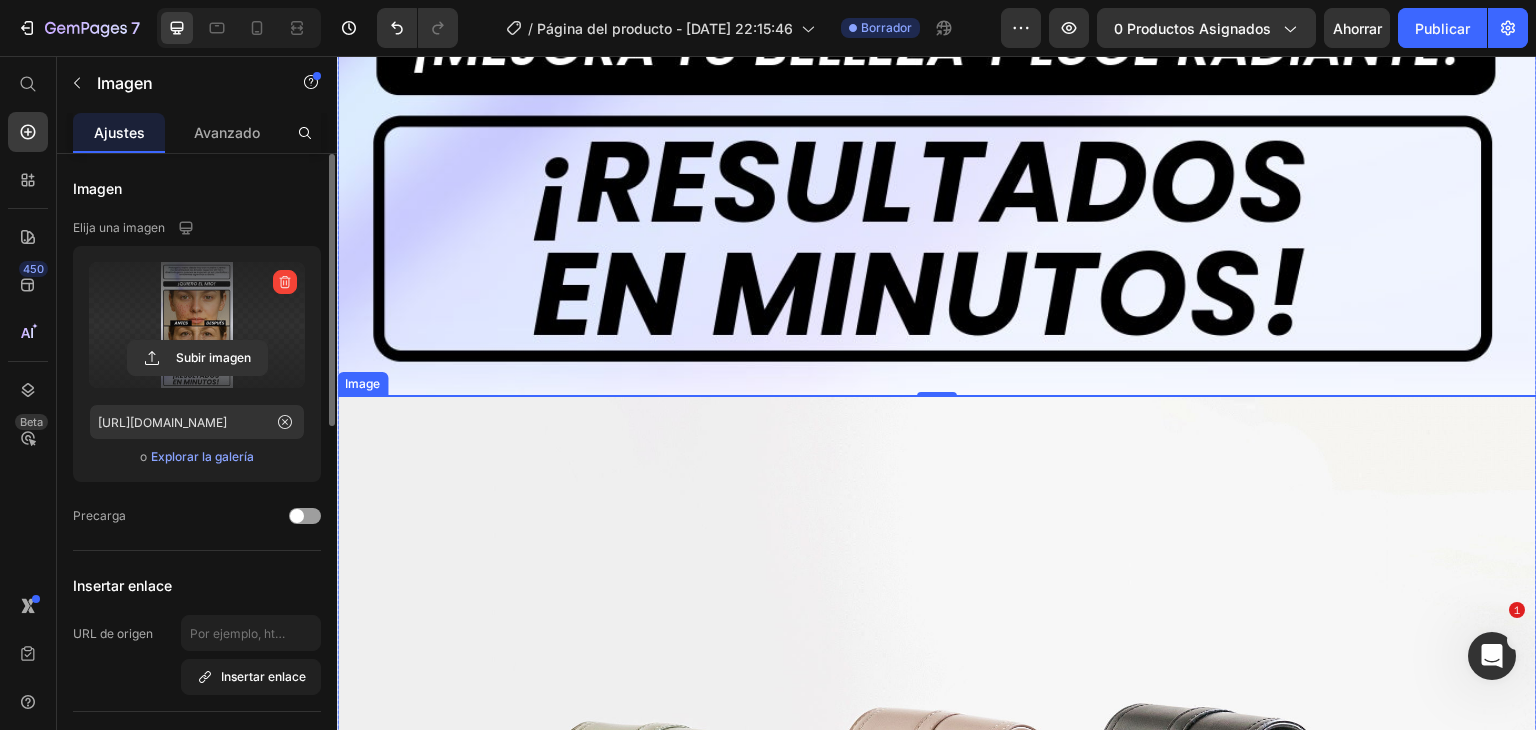 scroll, scrollTop: 4200, scrollLeft: 0, axis: vertical 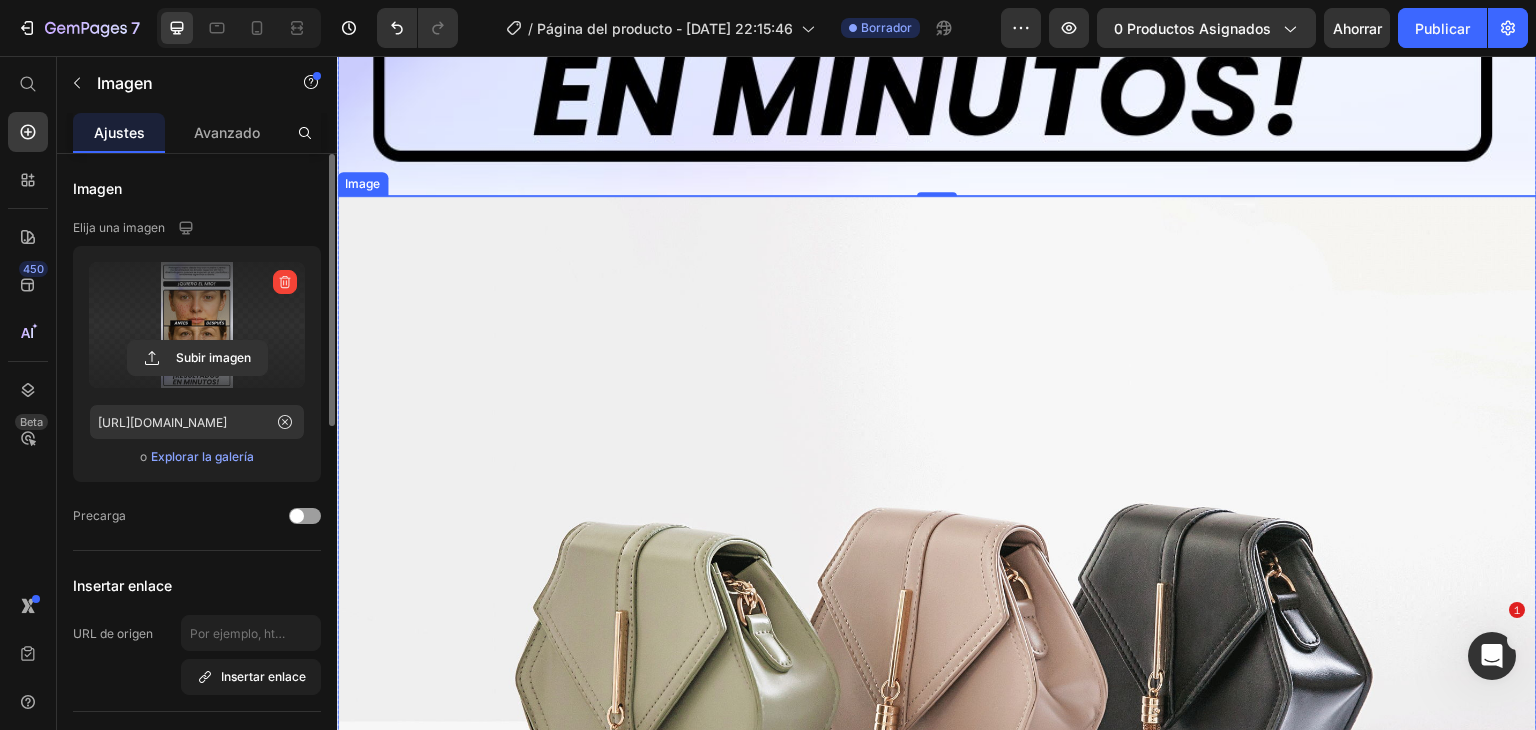 click at bounding box center [937, 646] 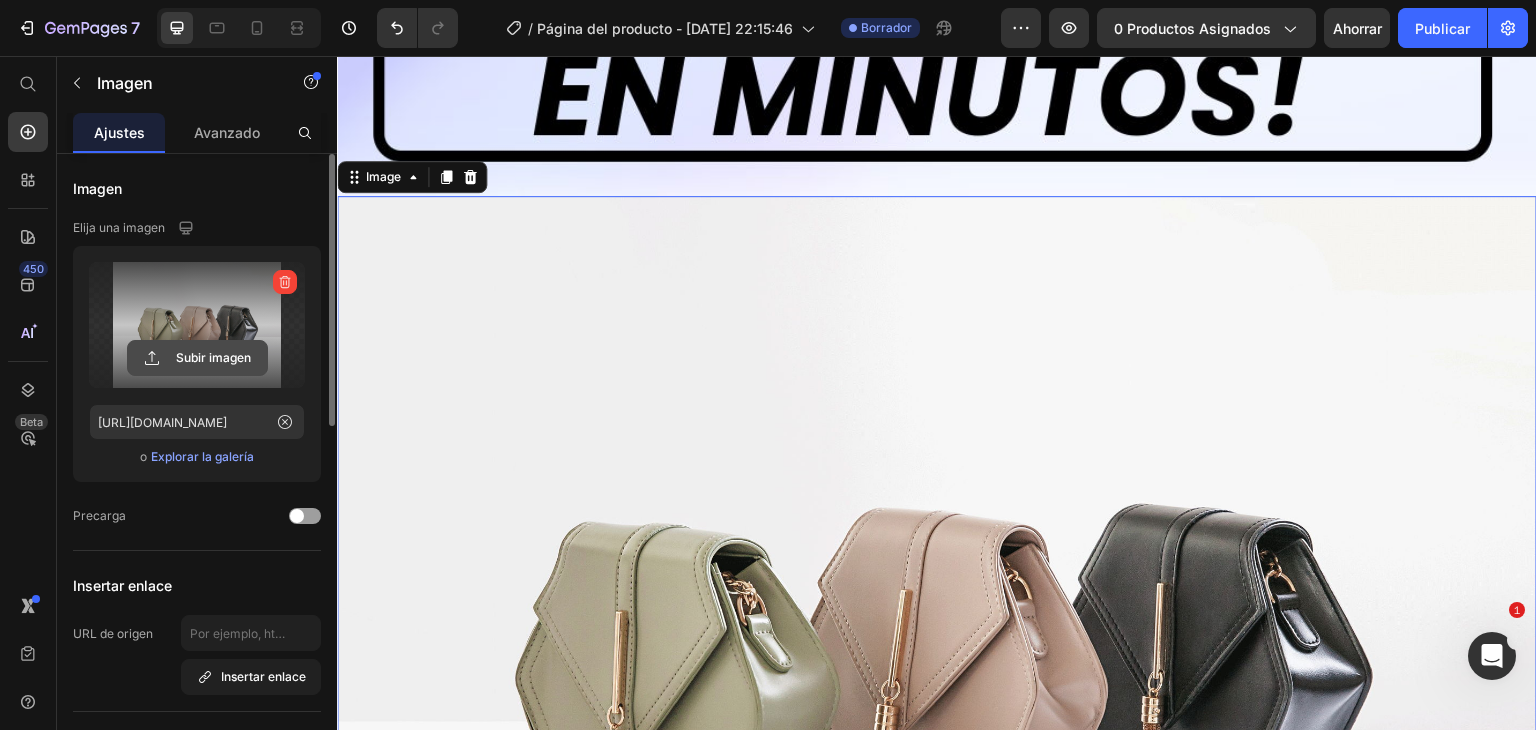 click 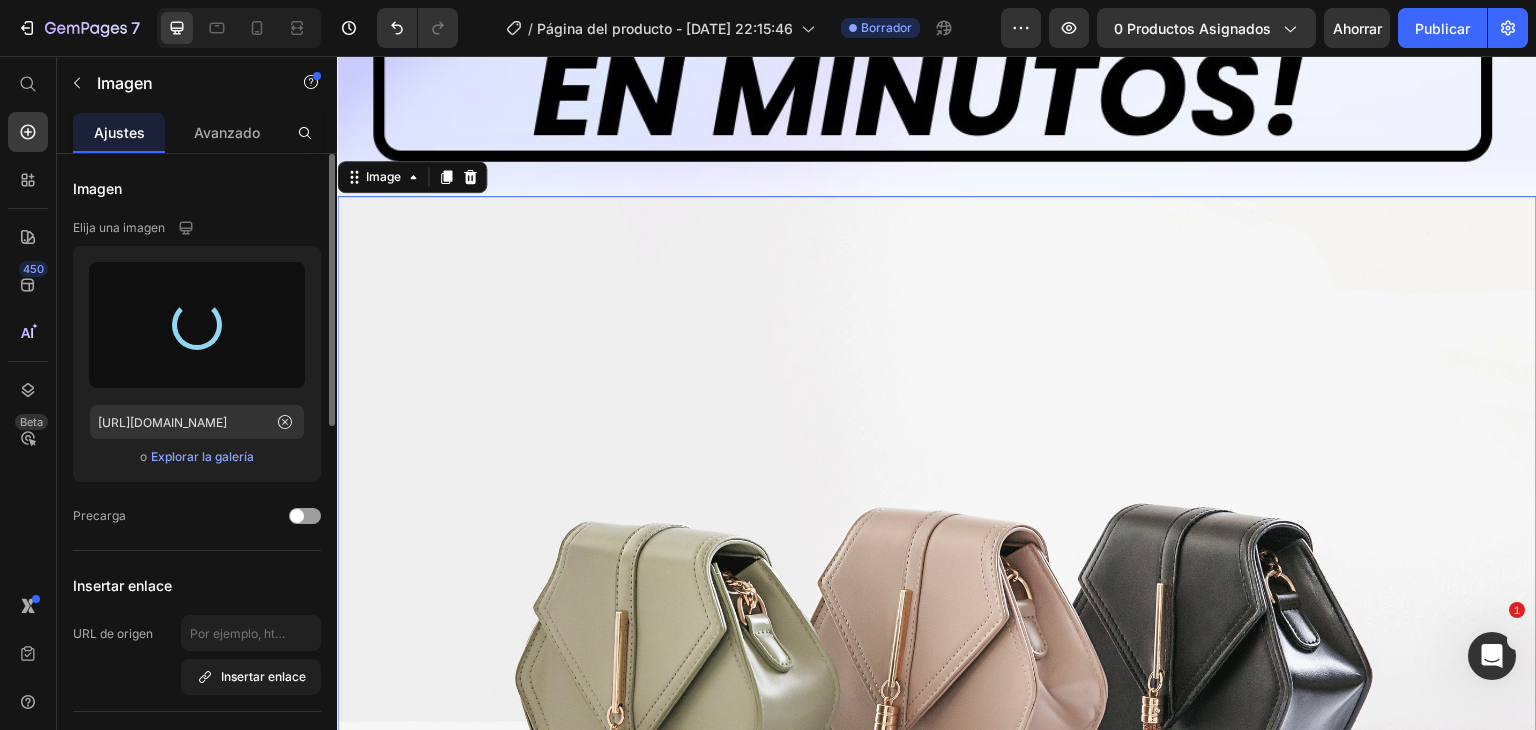 type on "[URL][DOMAIN_NAME]" 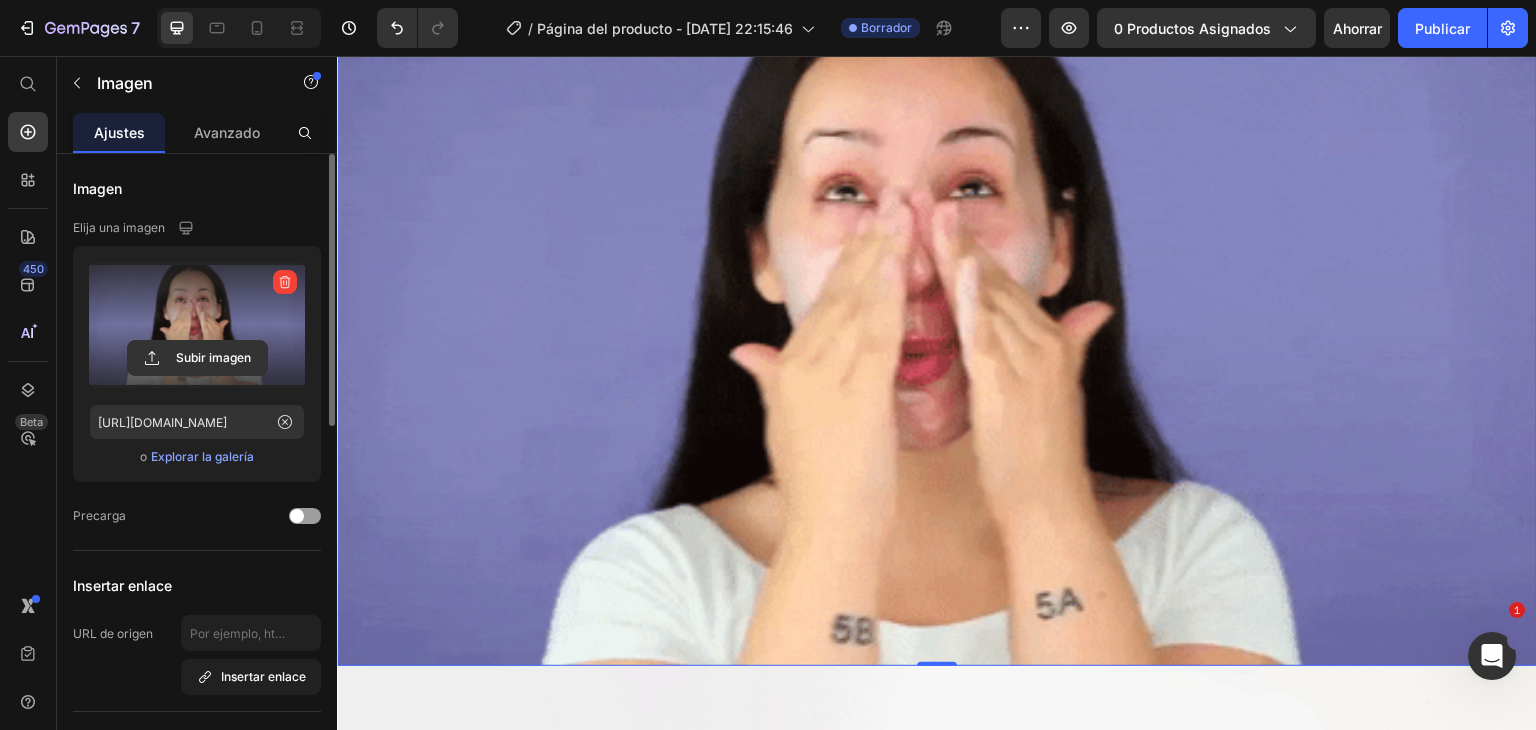 scroll, scrollTop: 4700, scrollLeft: 0, axis: vertical 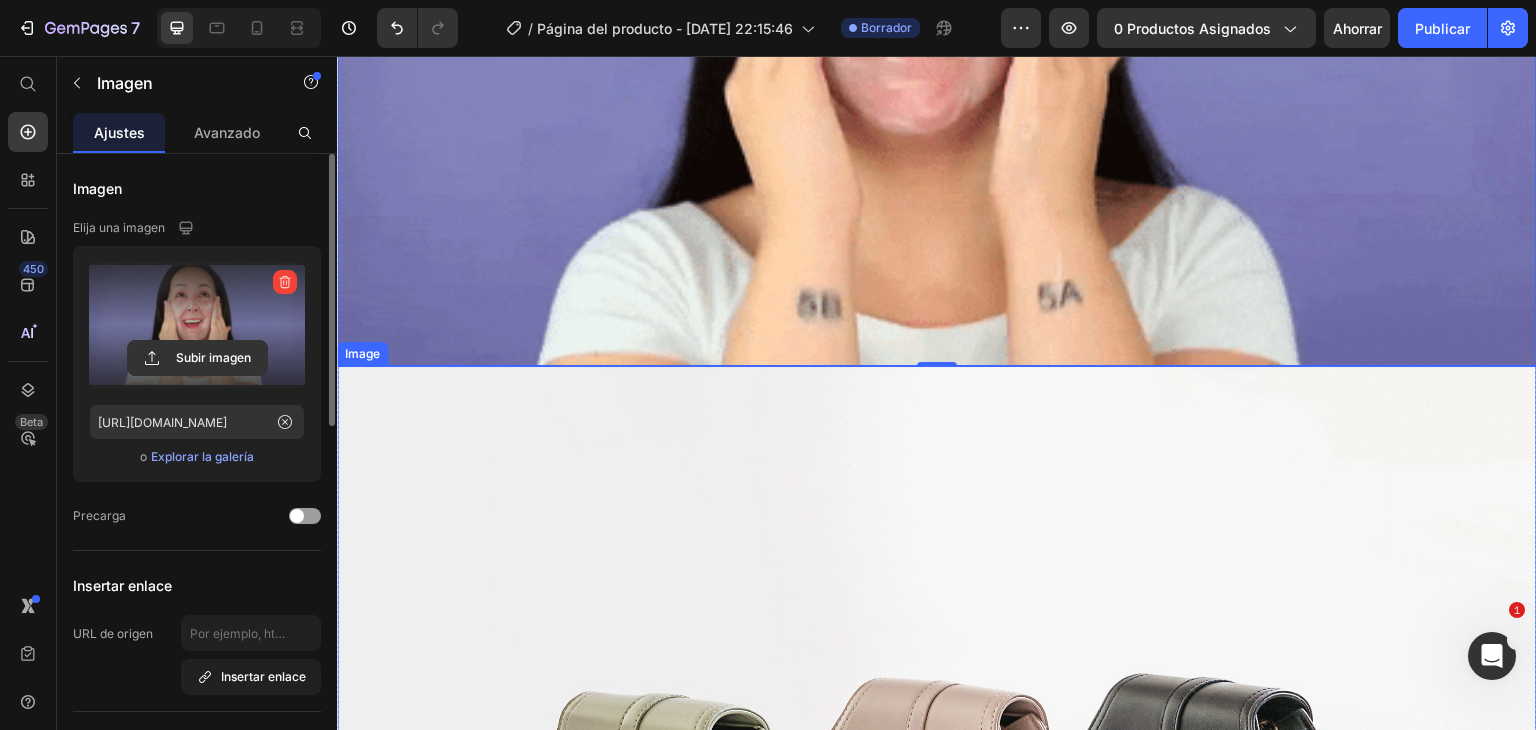 click at bounding box center (937, 816) 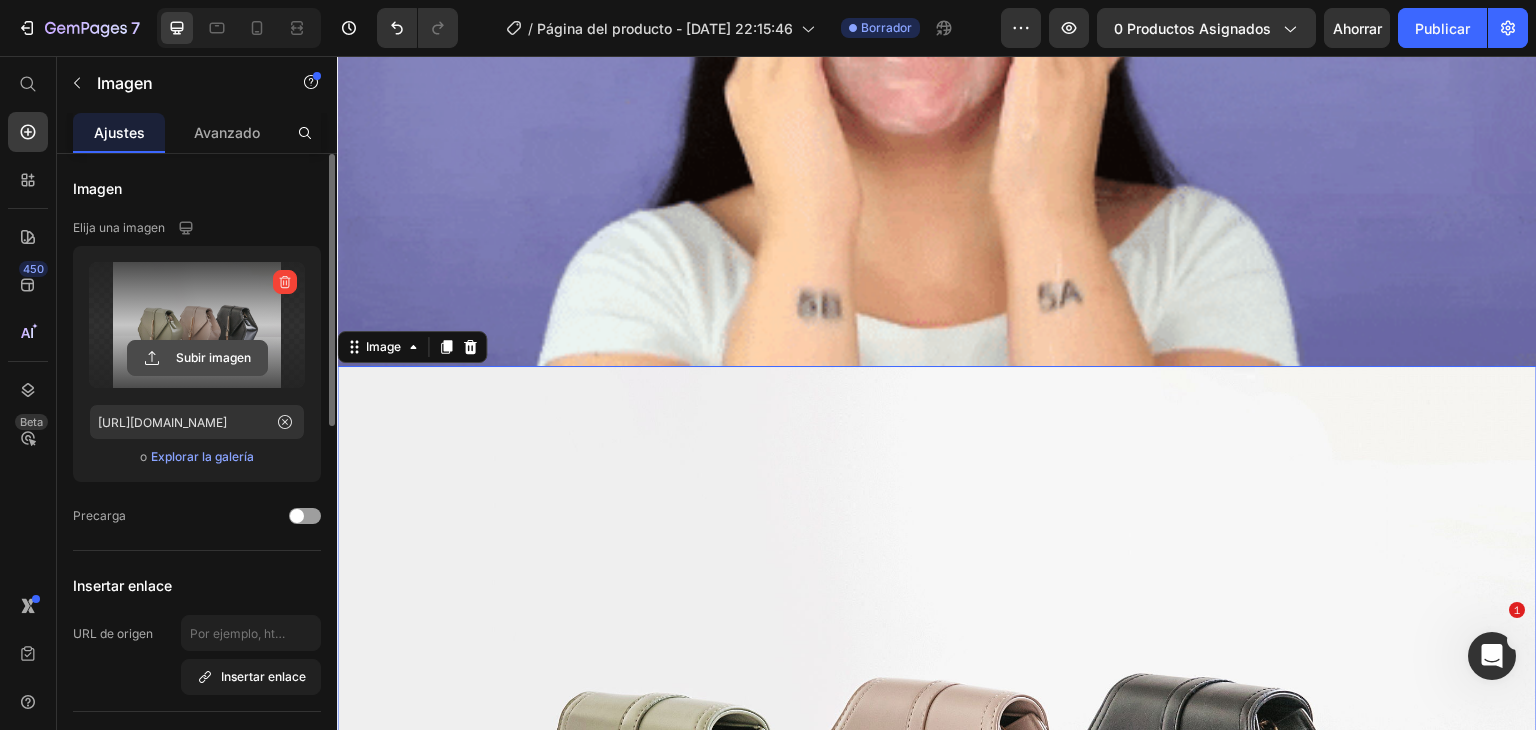 click 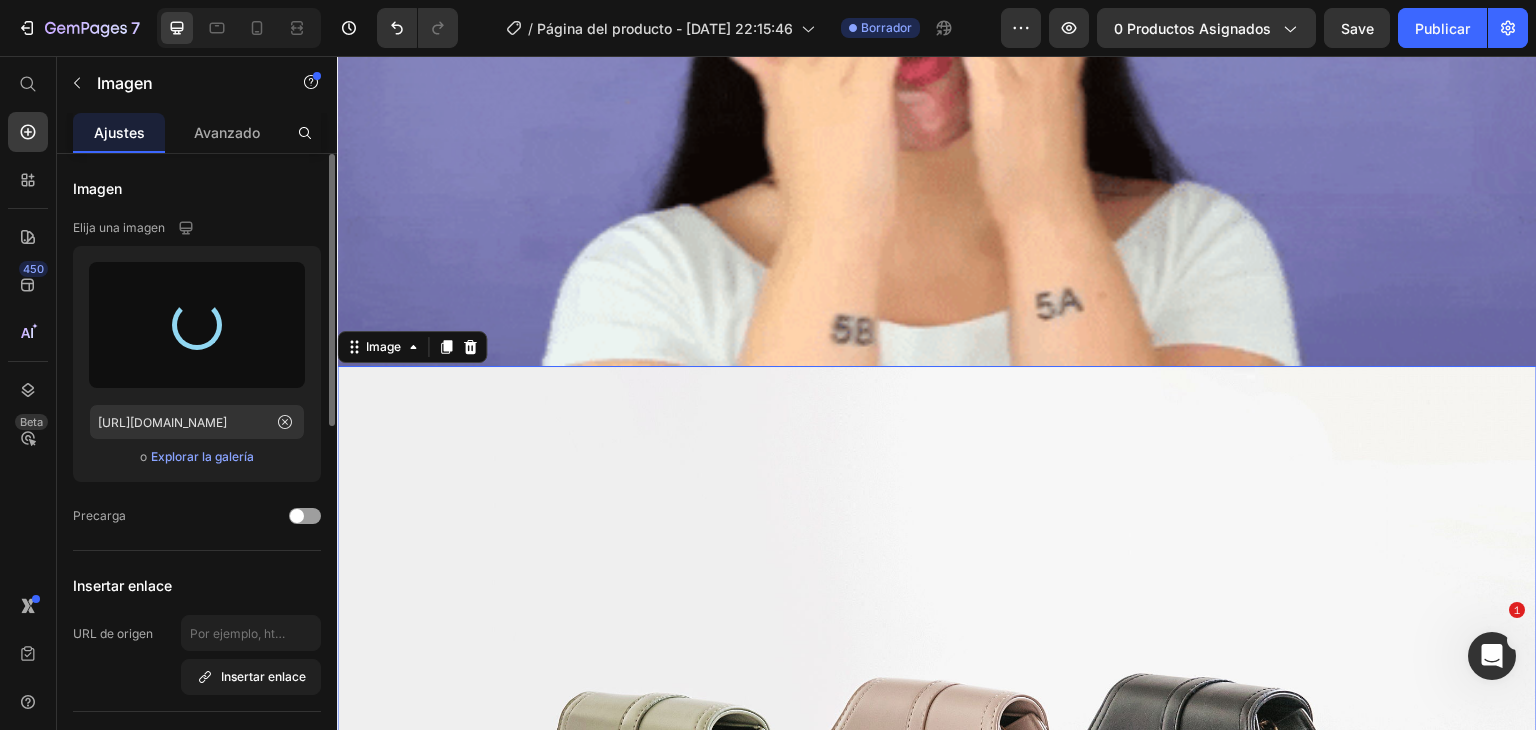 type on "[URL][DOMAIN_NAME]" 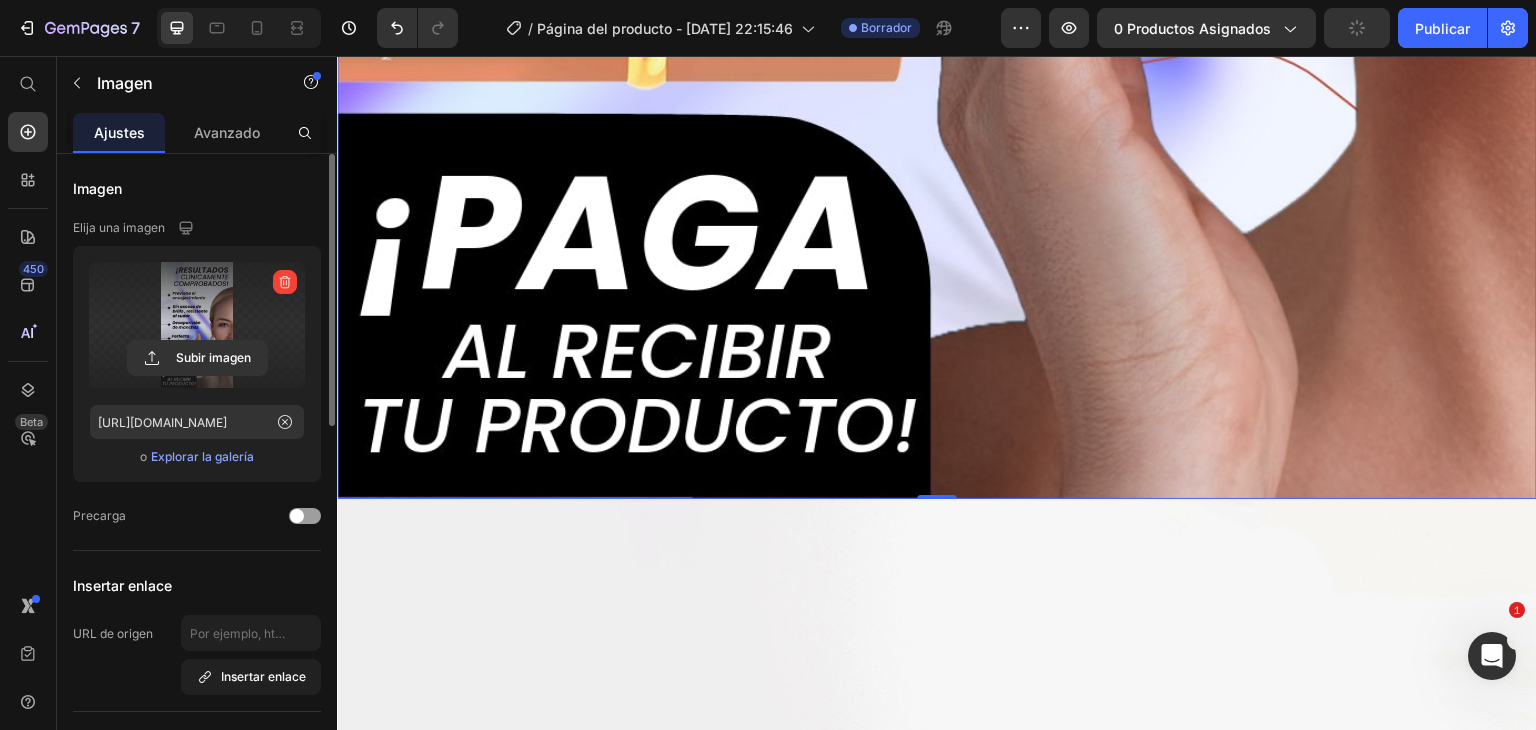 scroll, scrollTop: 6800, scrollLeft: 0, axis: vertical 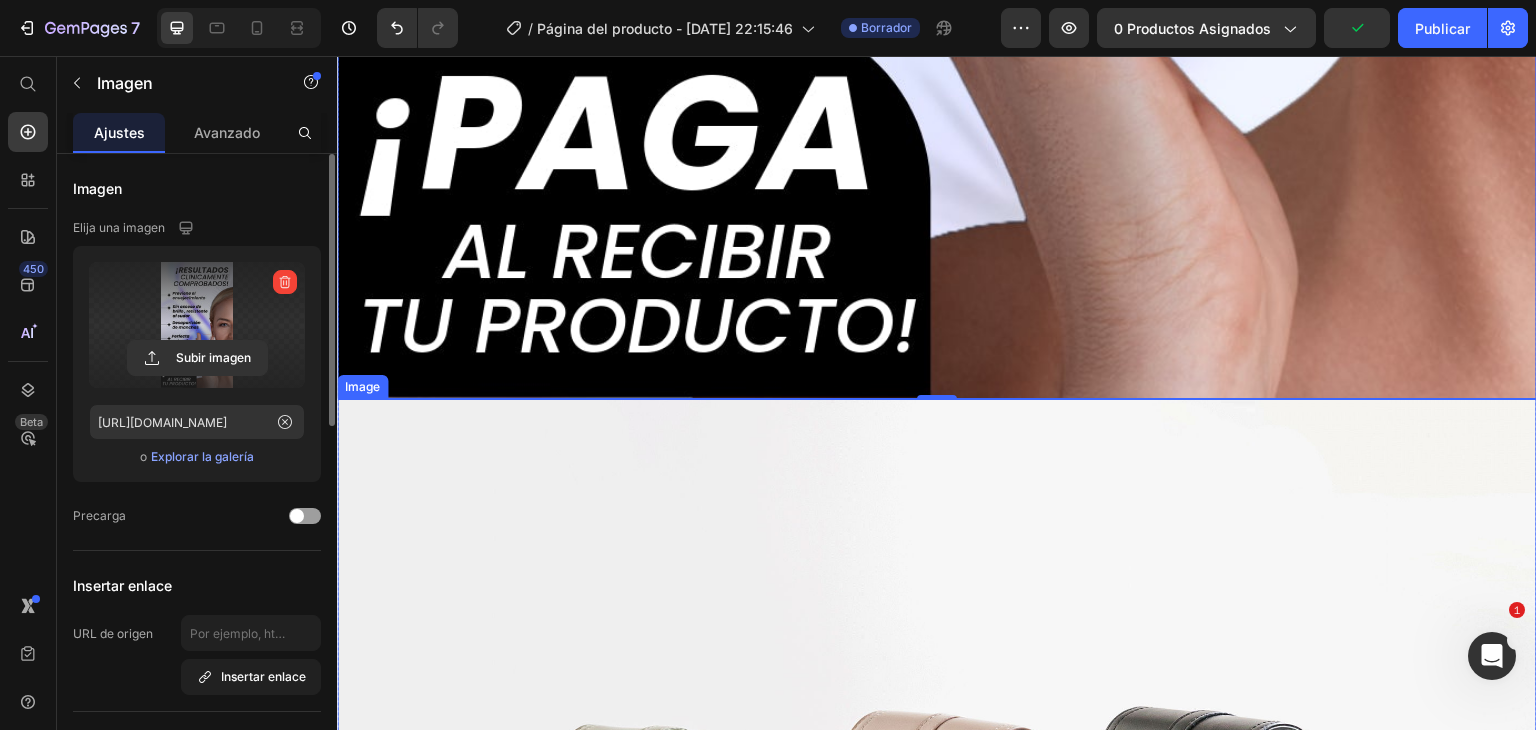 click at bounding box center [937, 849] 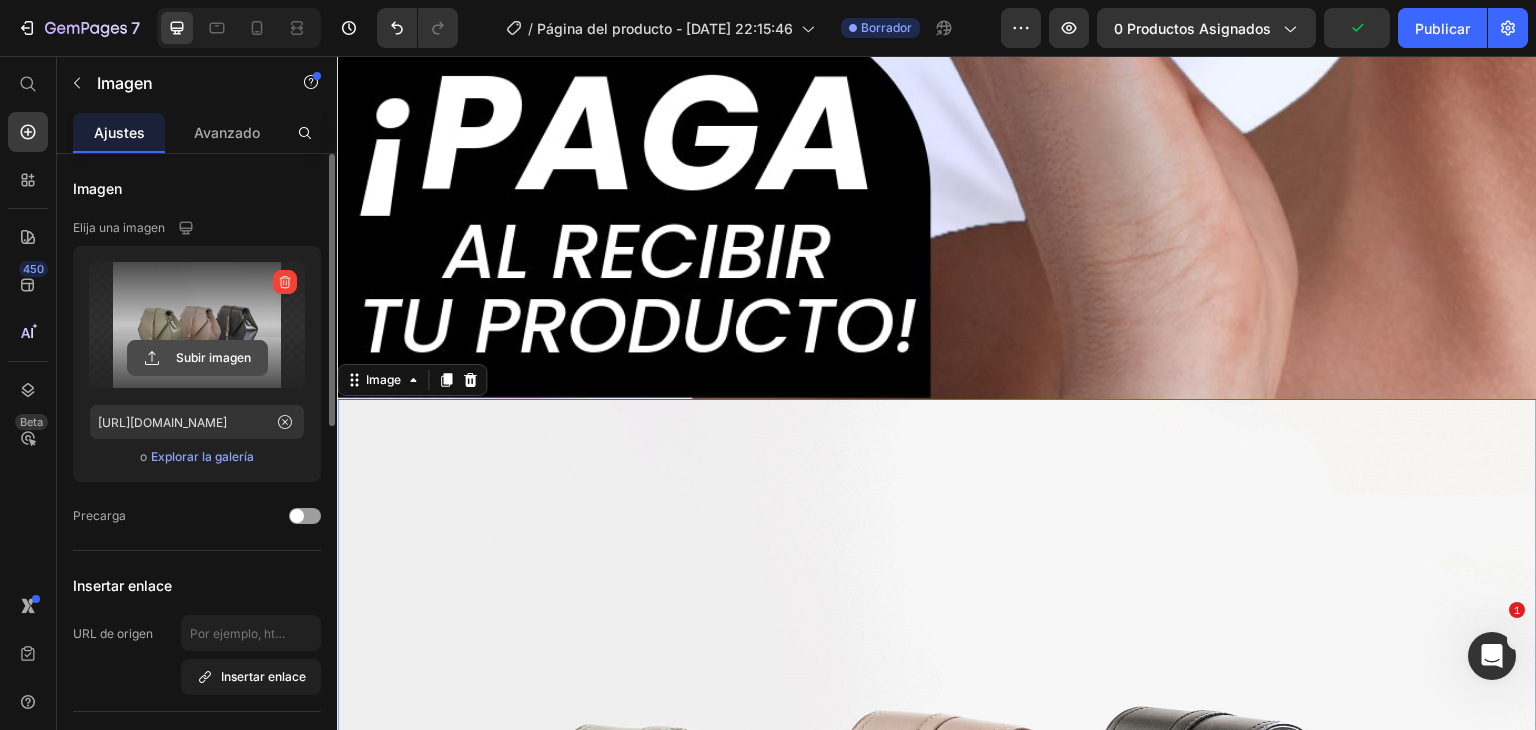 click 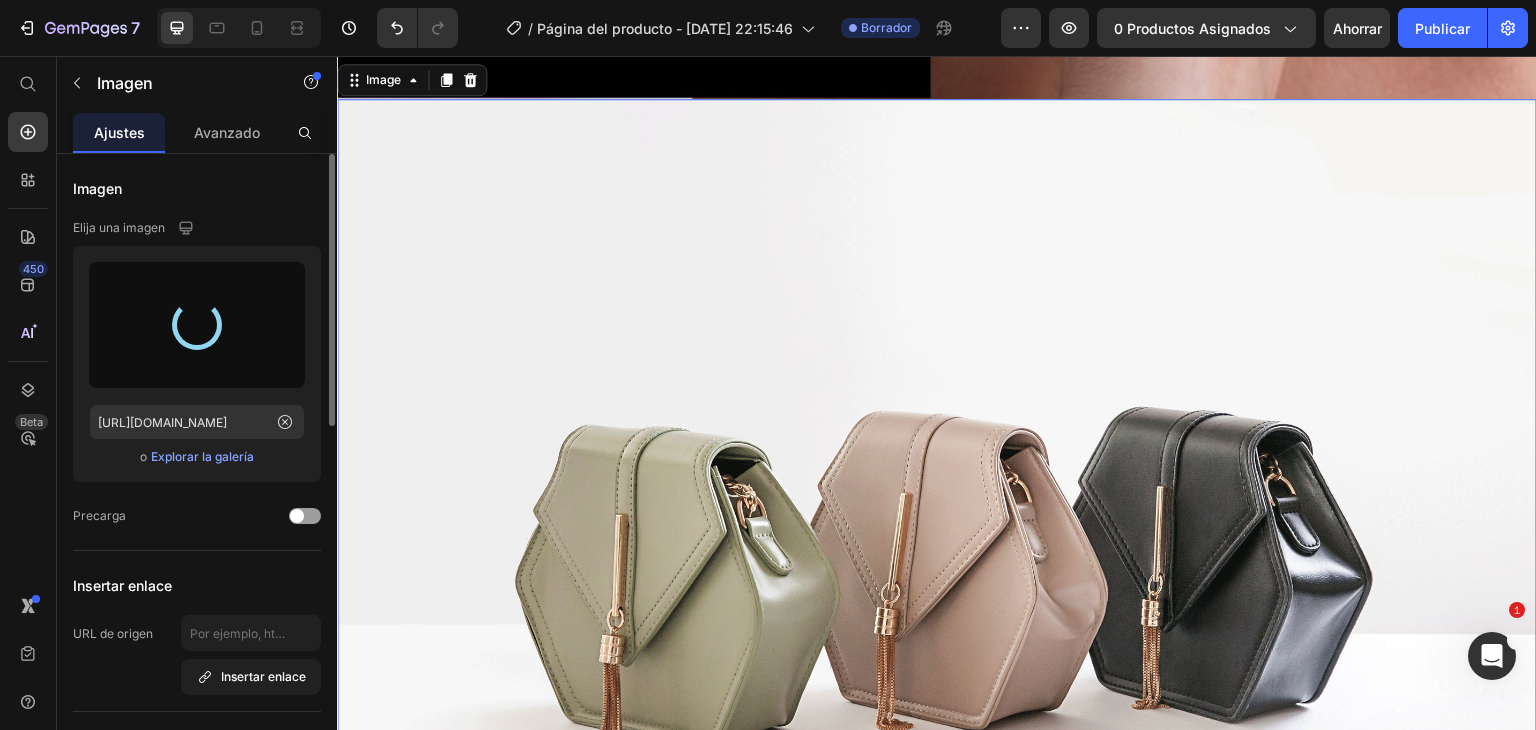scroll, scrollTop: 7500, scrollLeft: 0, axis: vertical 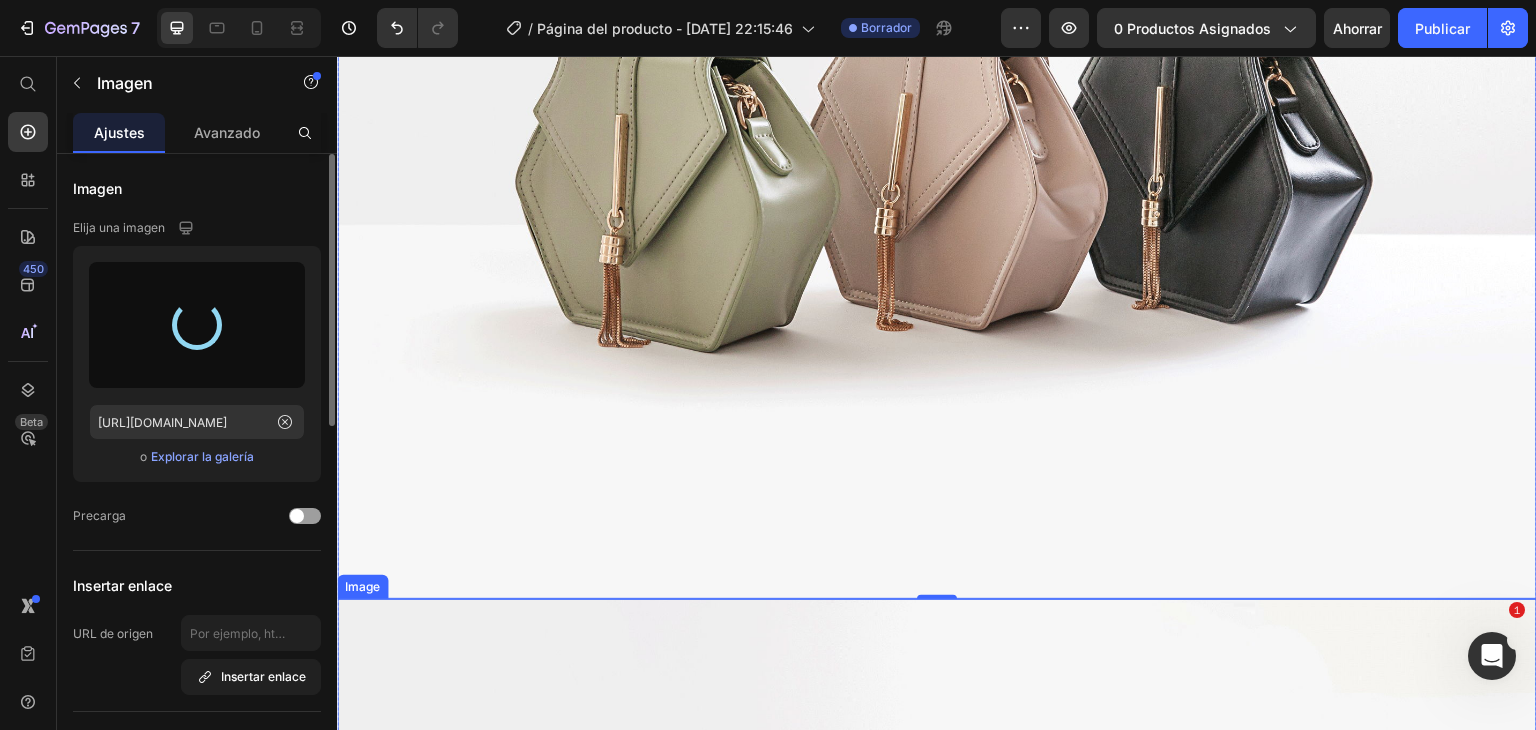 type on "[URL][DOMAIN_NAME]" 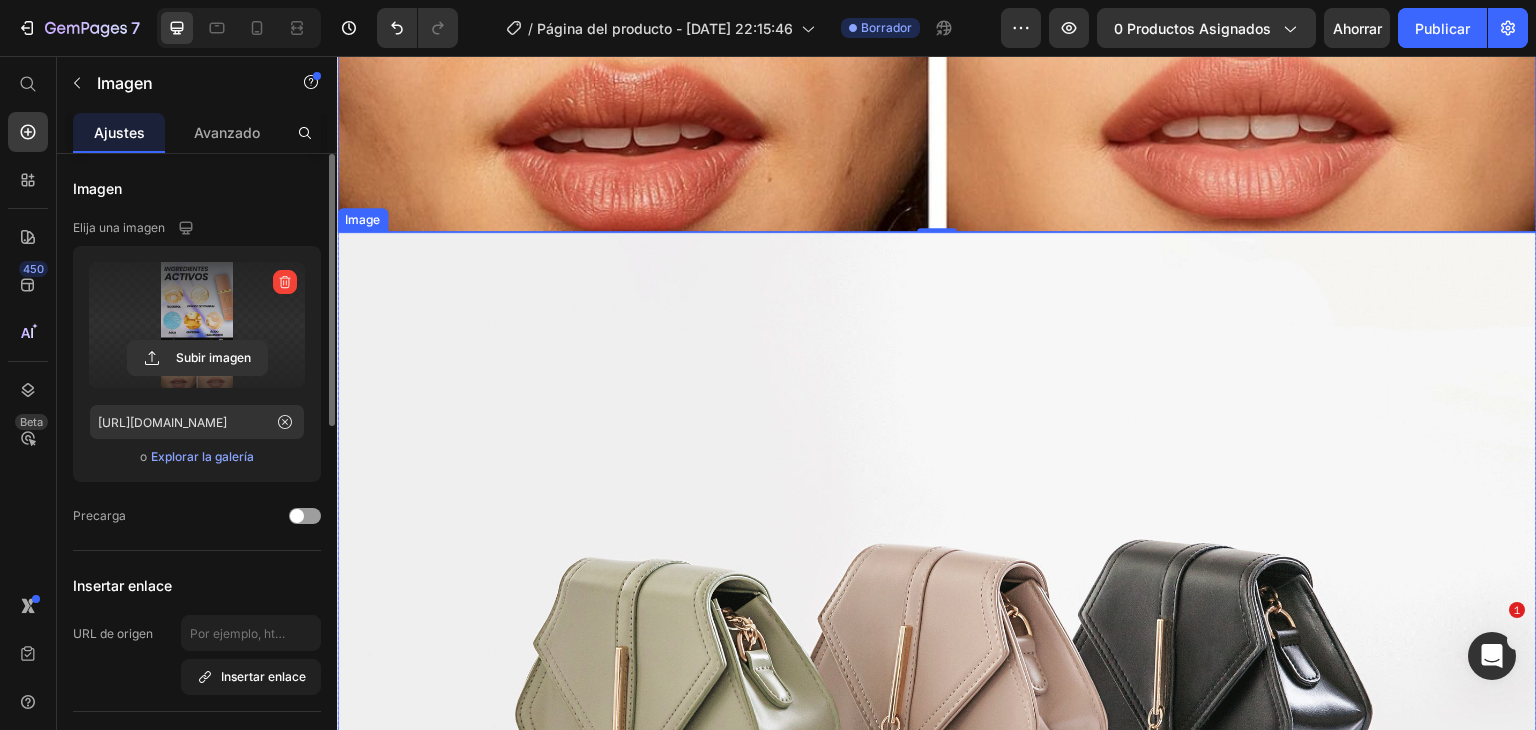 scroll, scrollTop: 9200, scrollLeft: 0, axis: vertical 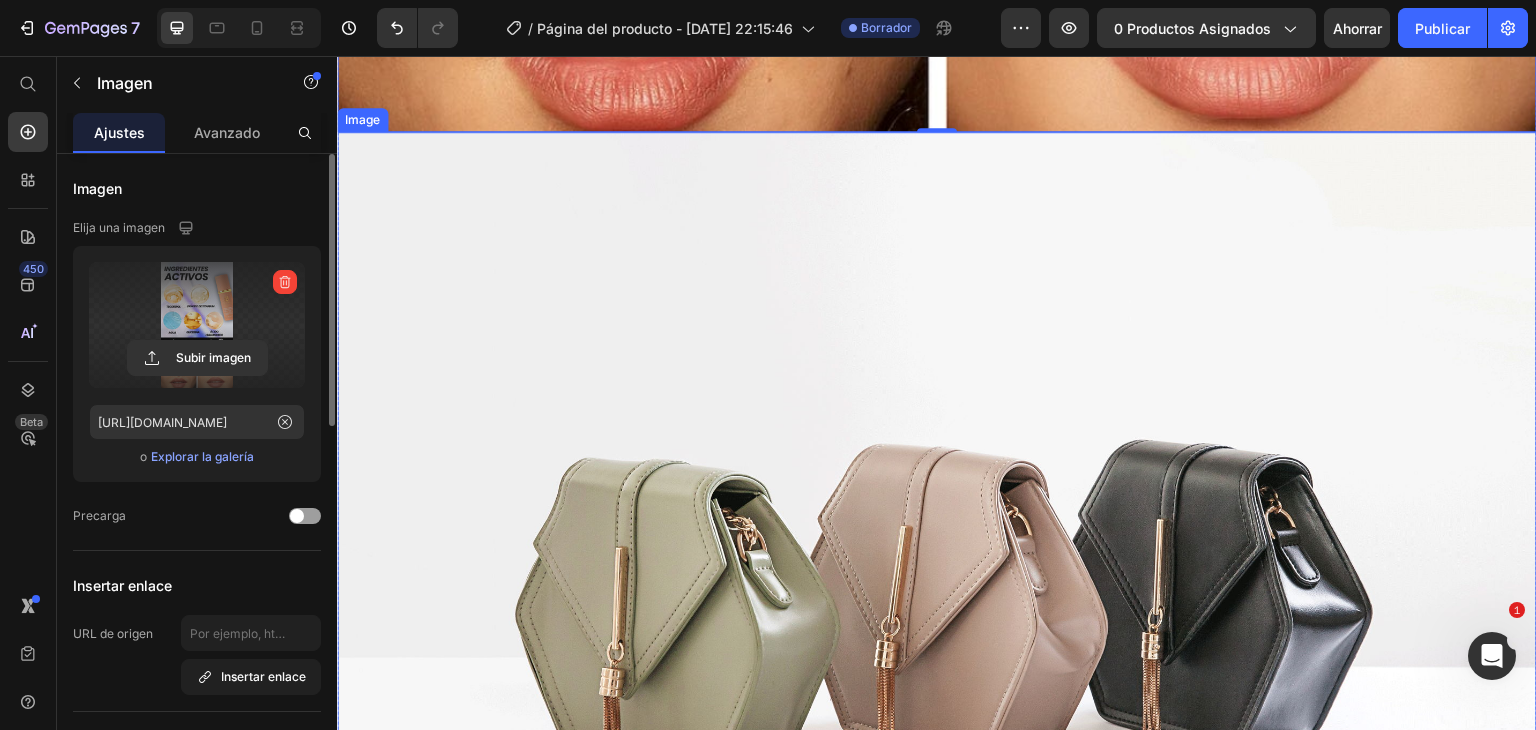click at bounding box center [937, 582] 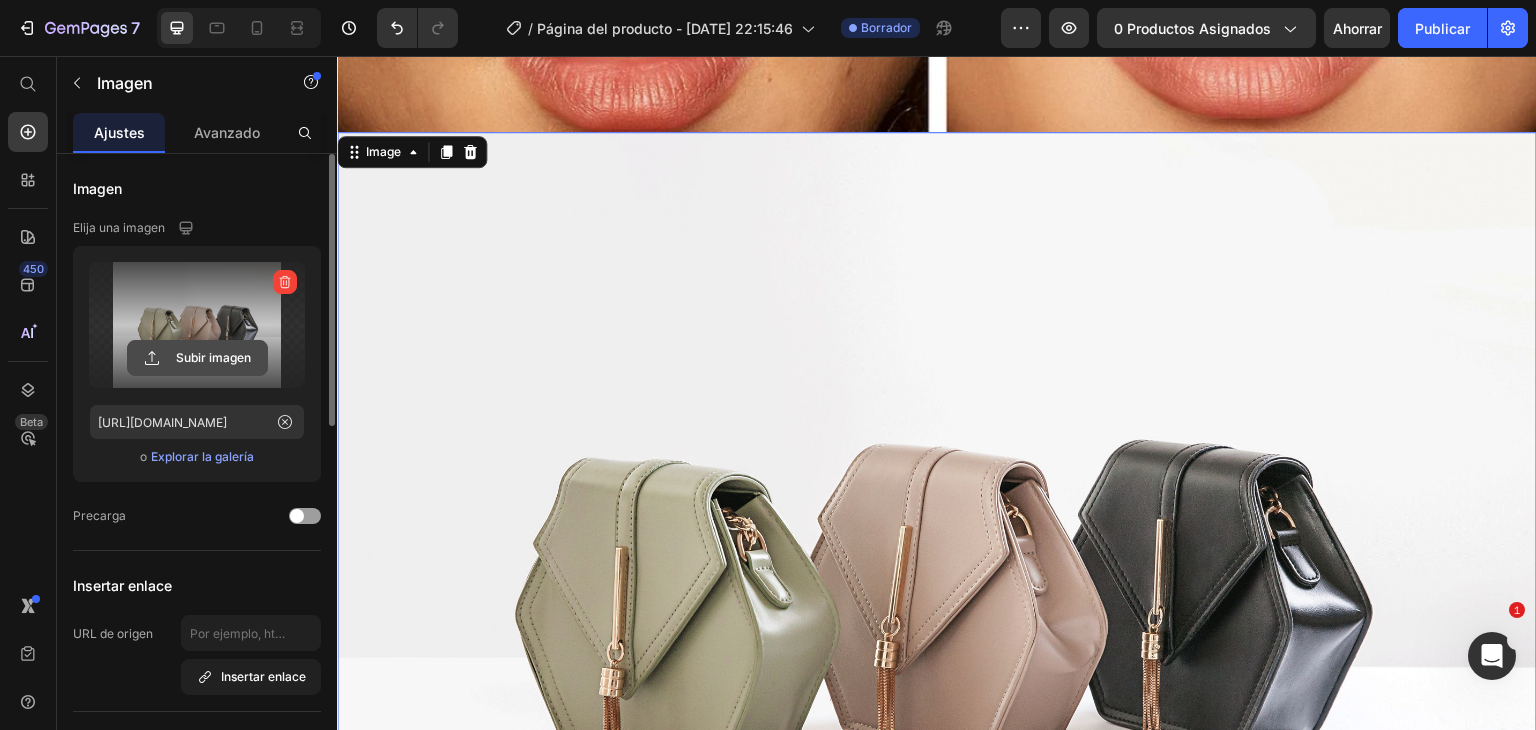 click 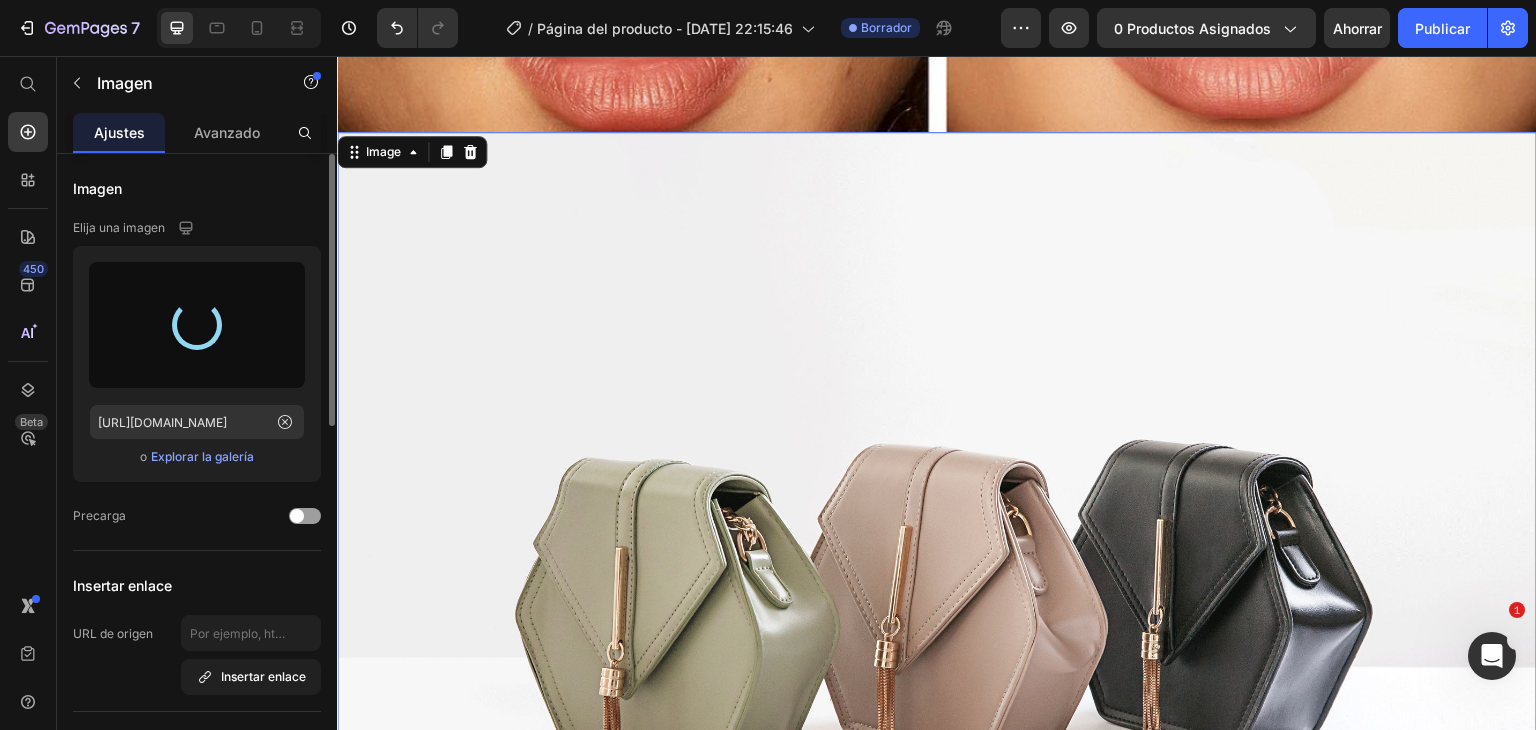 type on "[URL][DOMAIN_NAME]" 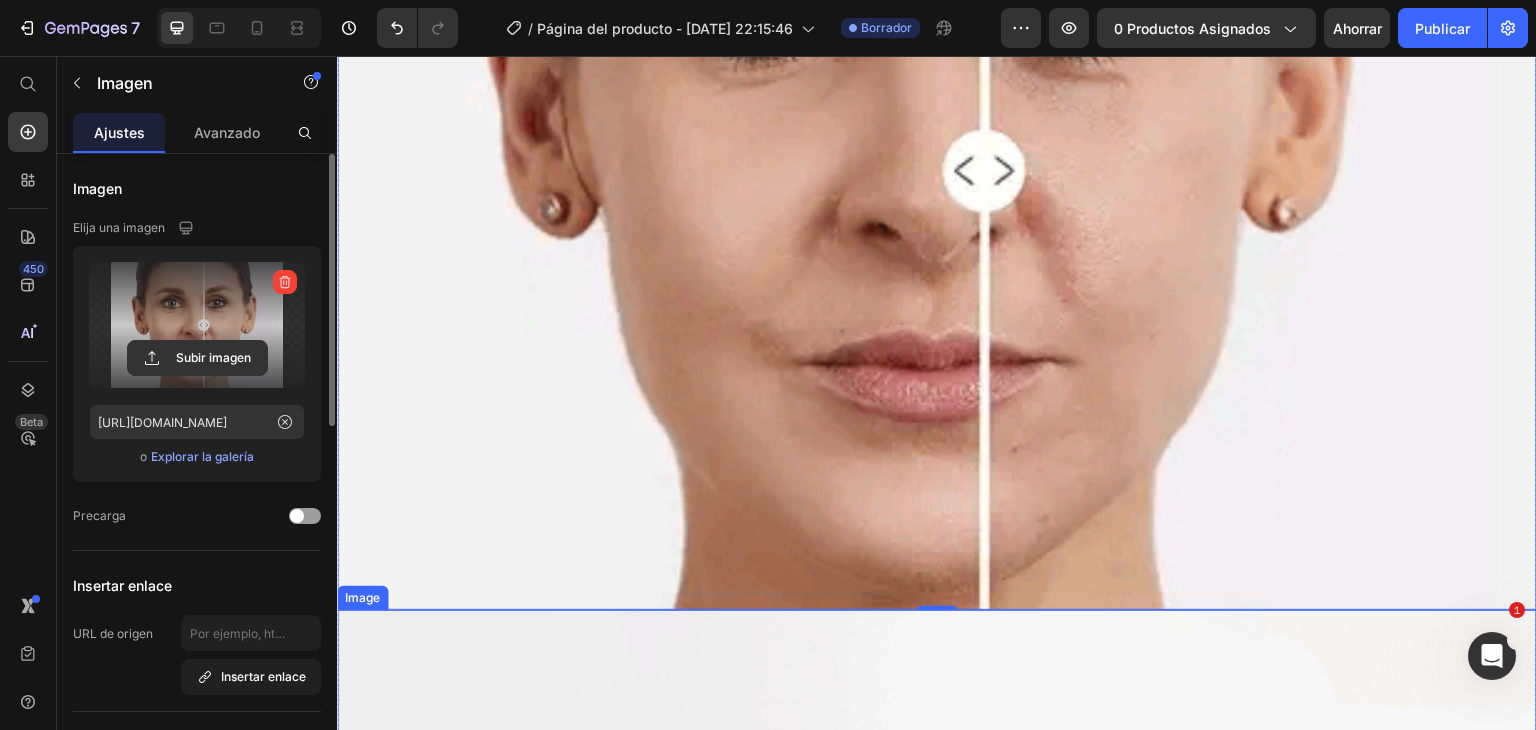 scroll, scrollTop: 10000, scrollLeft: 0, axis: vertical 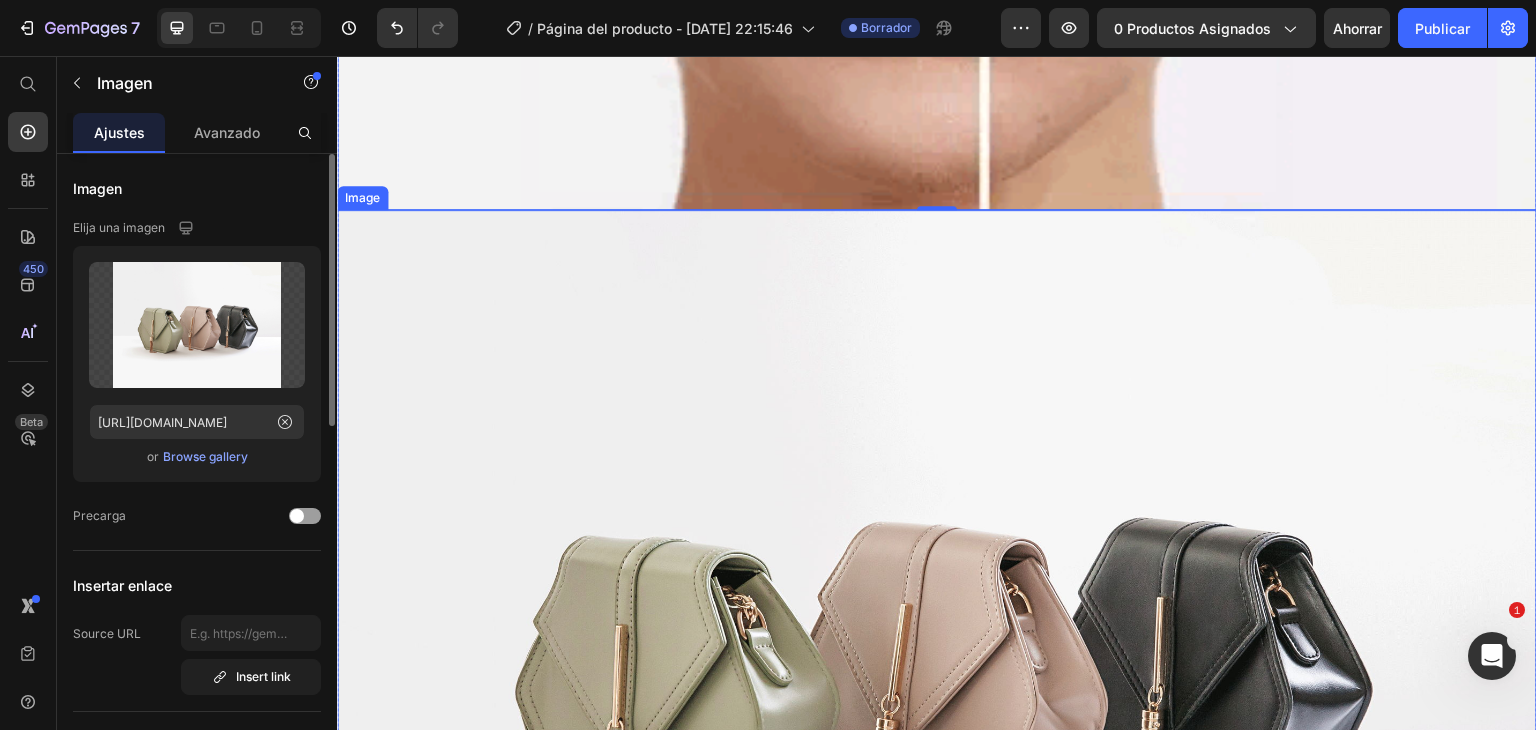 click at bounding box center [937, 660] 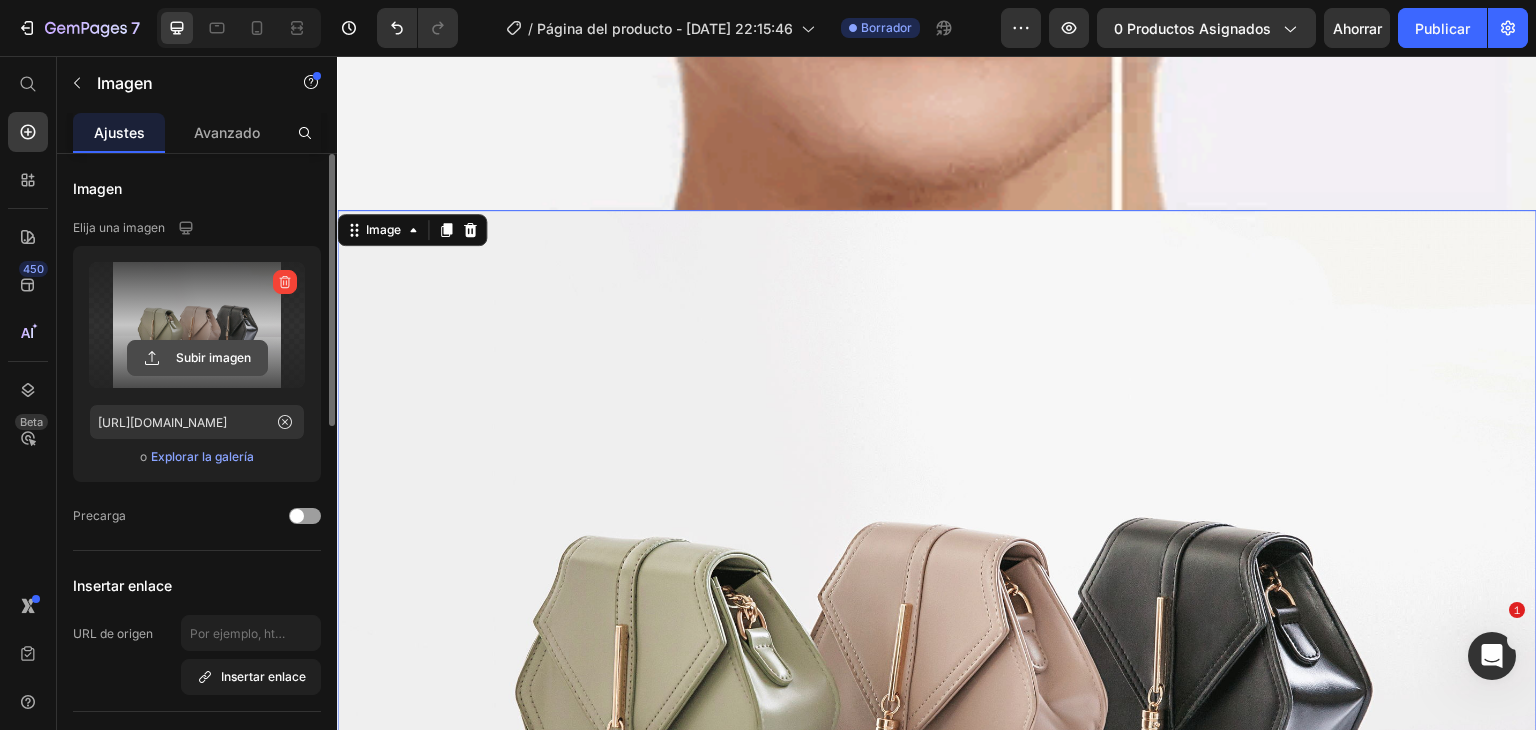 click 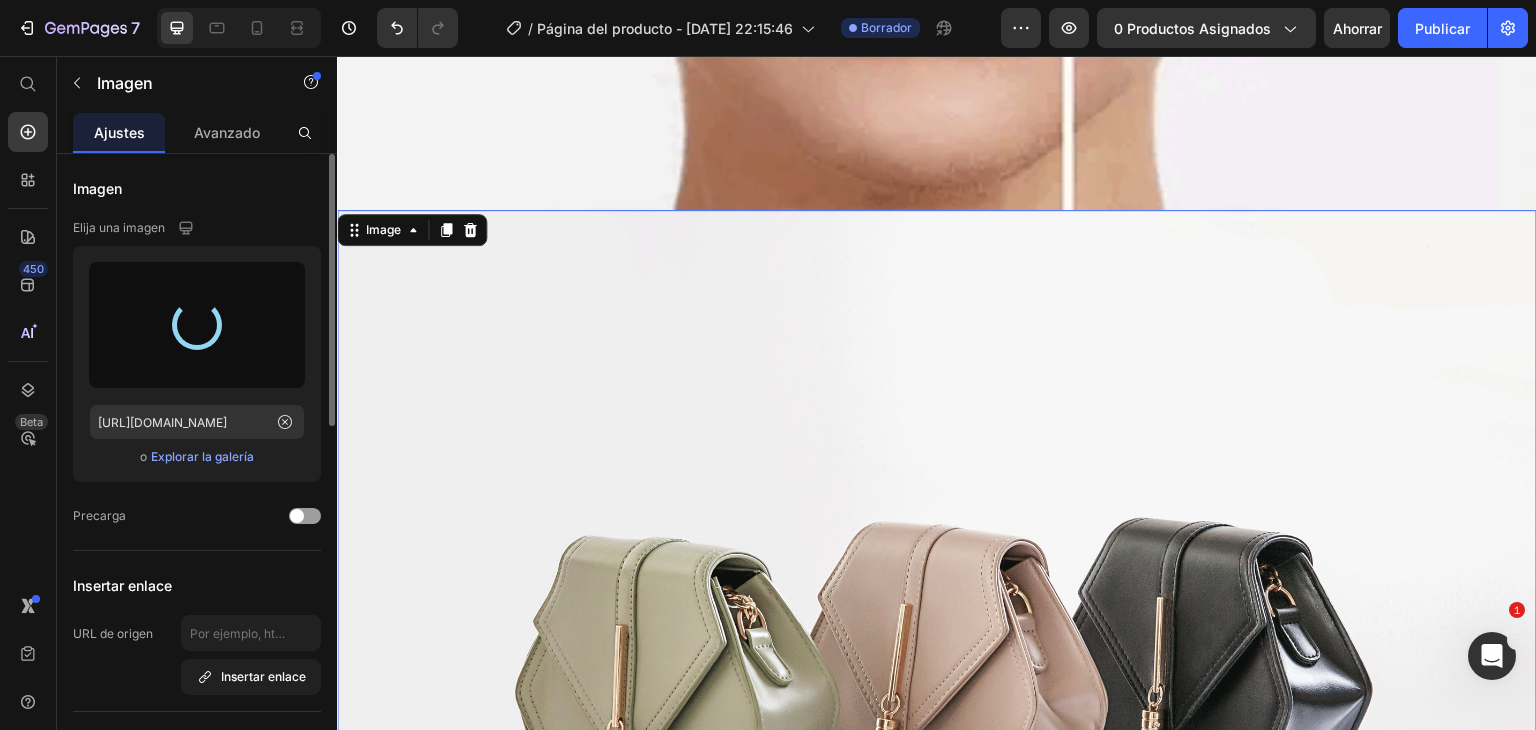 scroll, scrollTop: 10100, scrollLeft: 0, axis: vertical 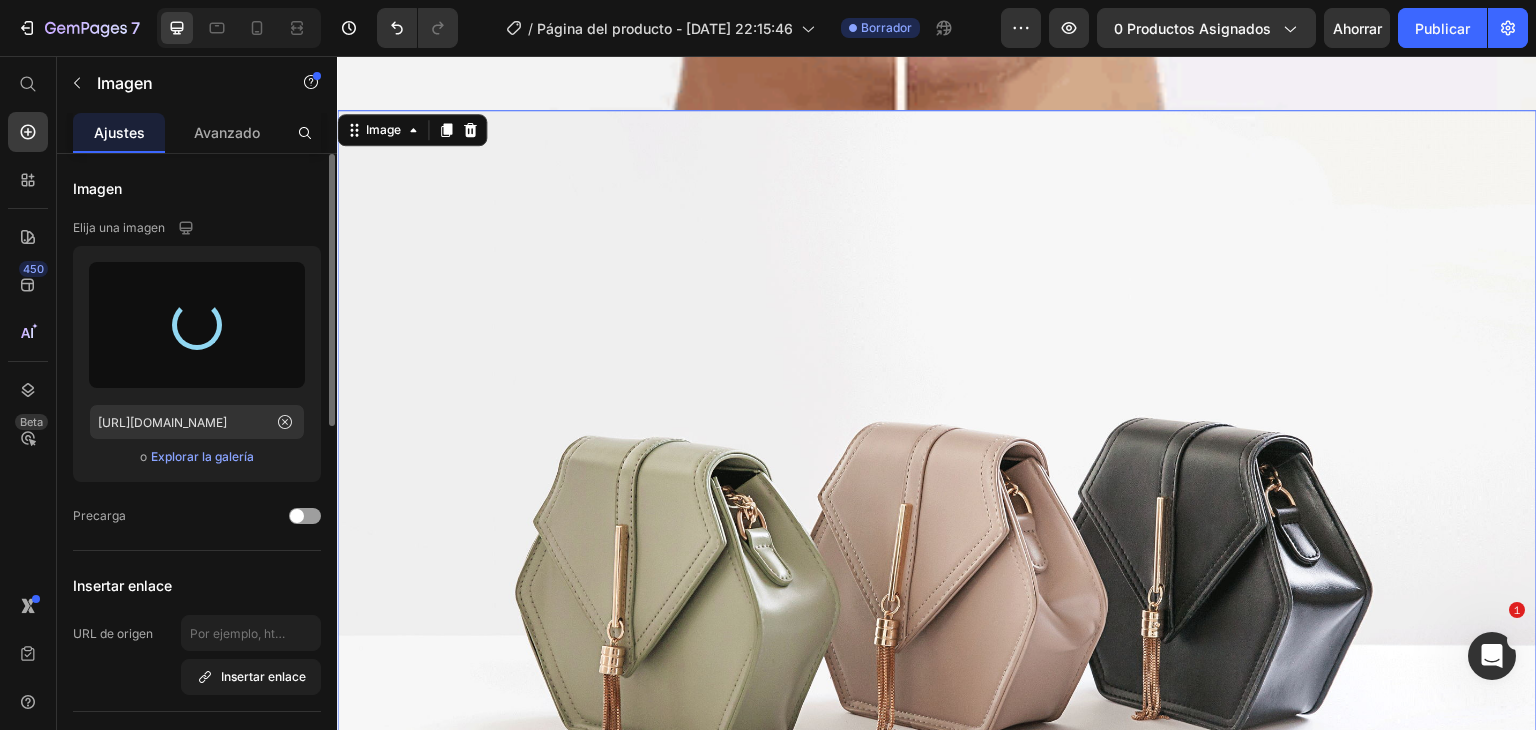 type on "[URL][DOMAIN_NAME]" 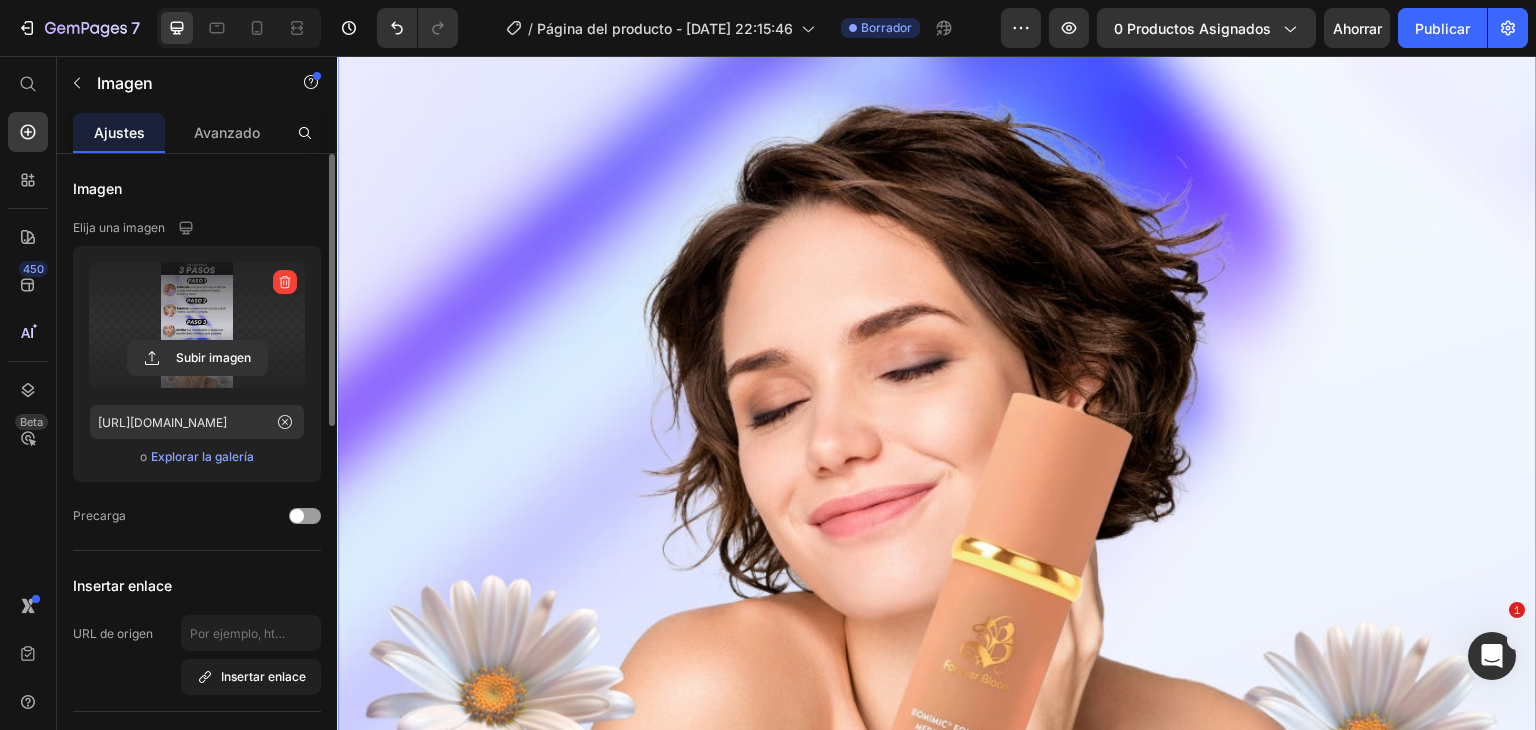 scroll, scrollTop: 11900, scrollLeft: 0, axis: vertical 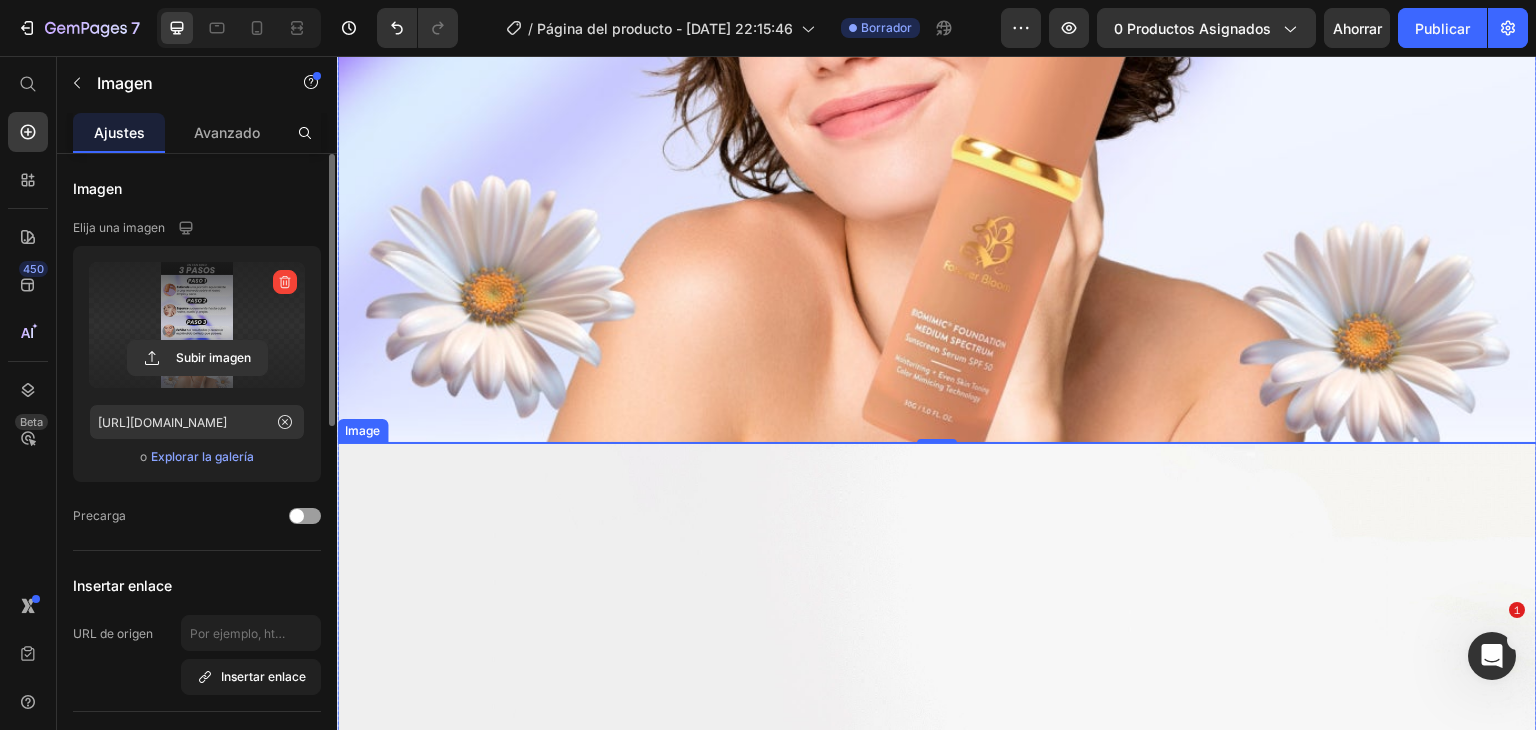 click at bounding box center (937, 893) 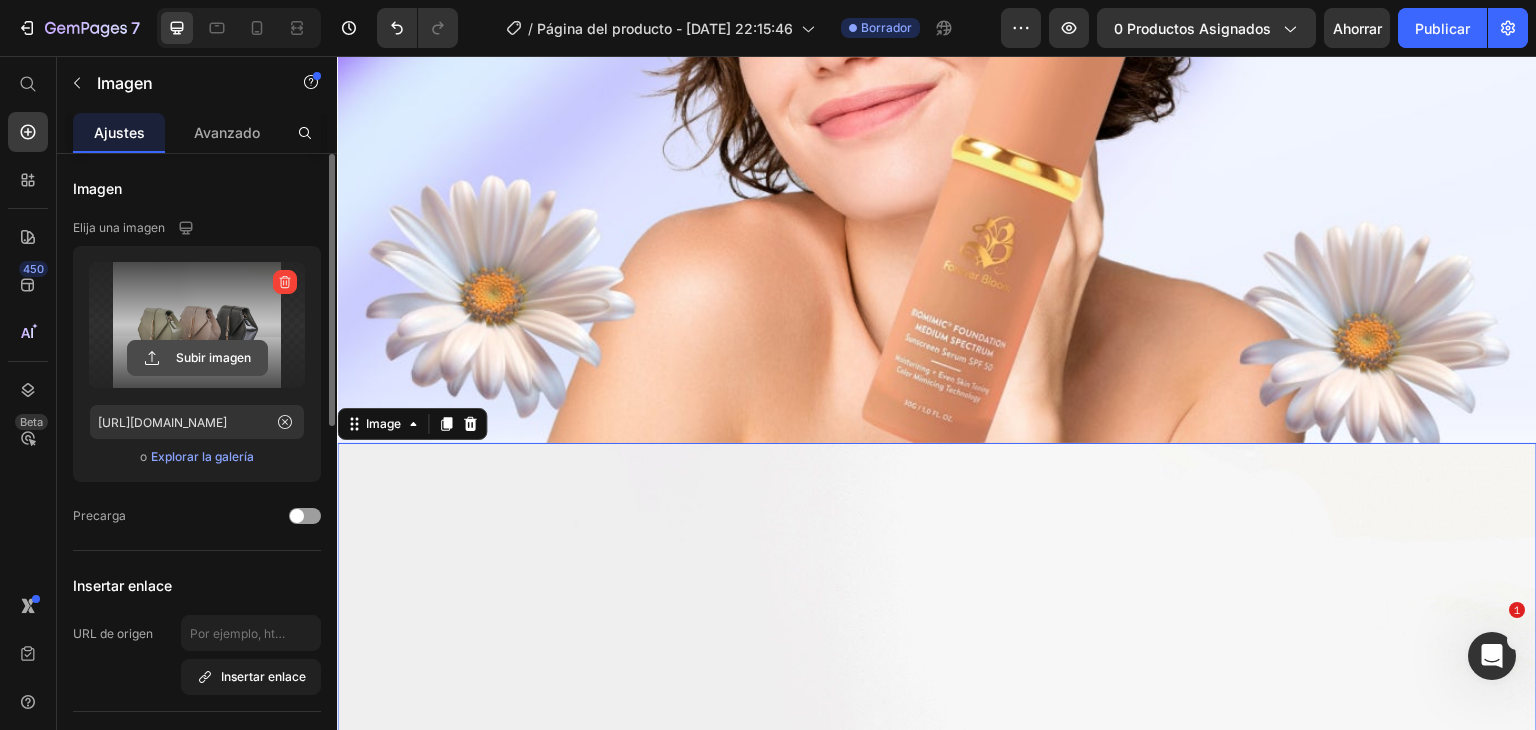 click 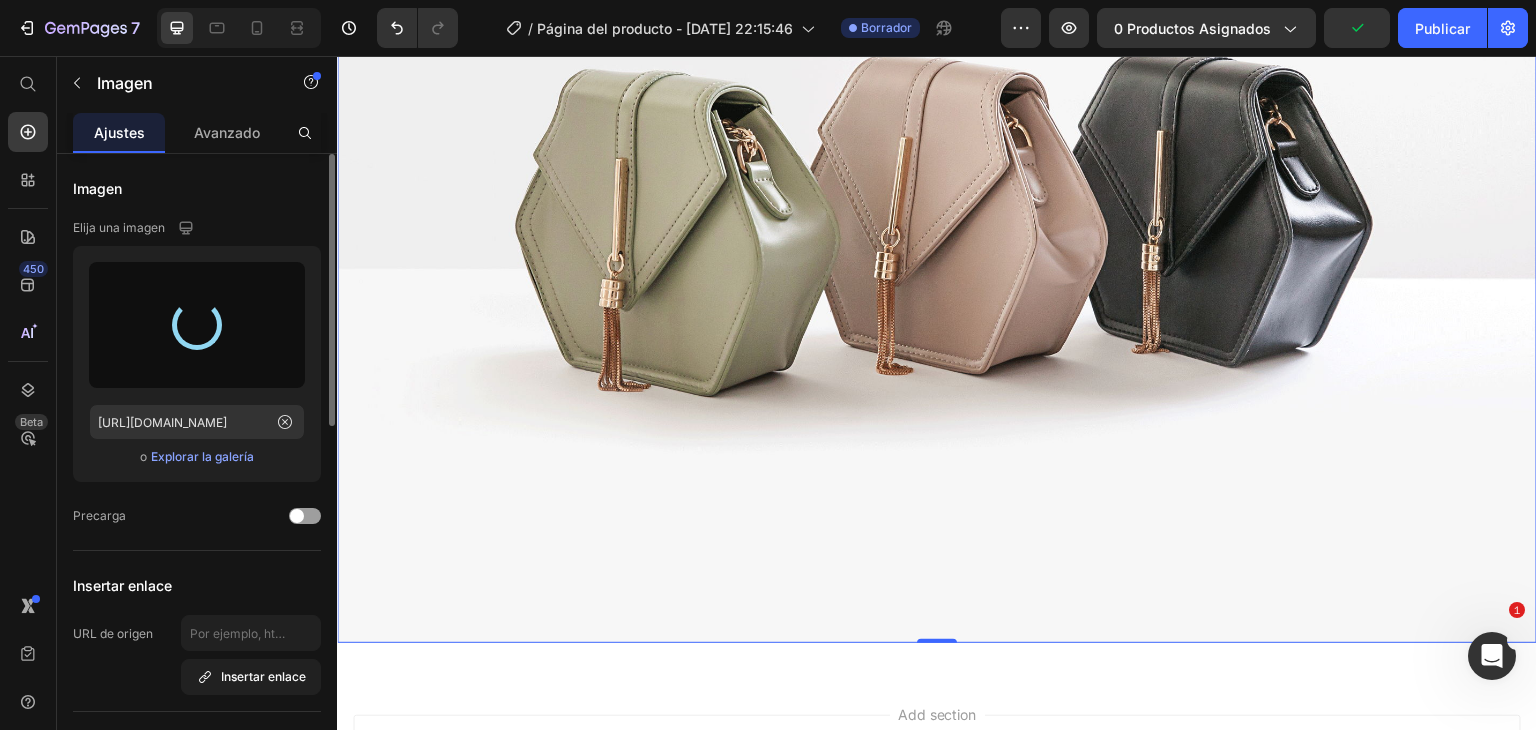 scroll, scrollTop: 12665, scrollLeft: 0, axis: vertical 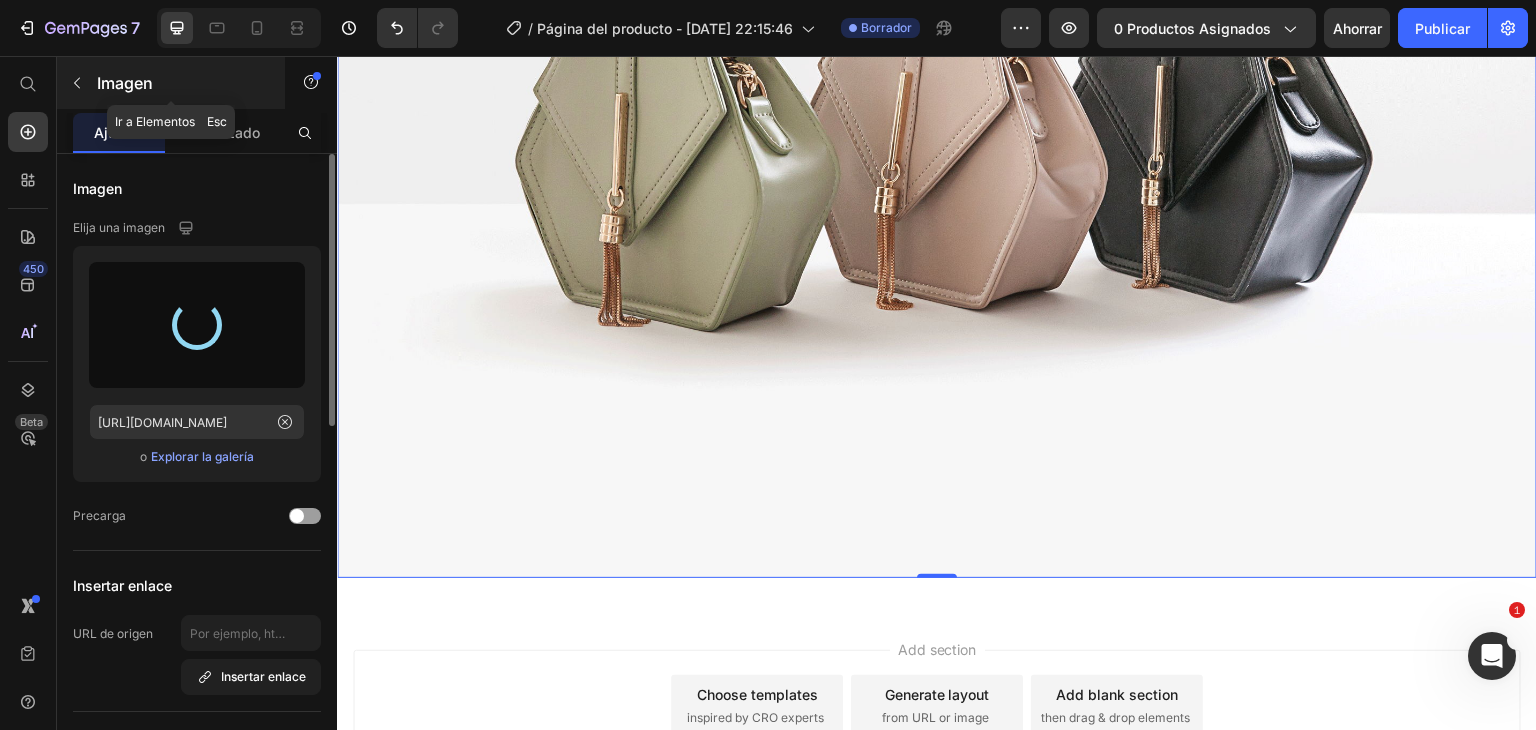 type on "[URL][DOMAIN_NAME]" 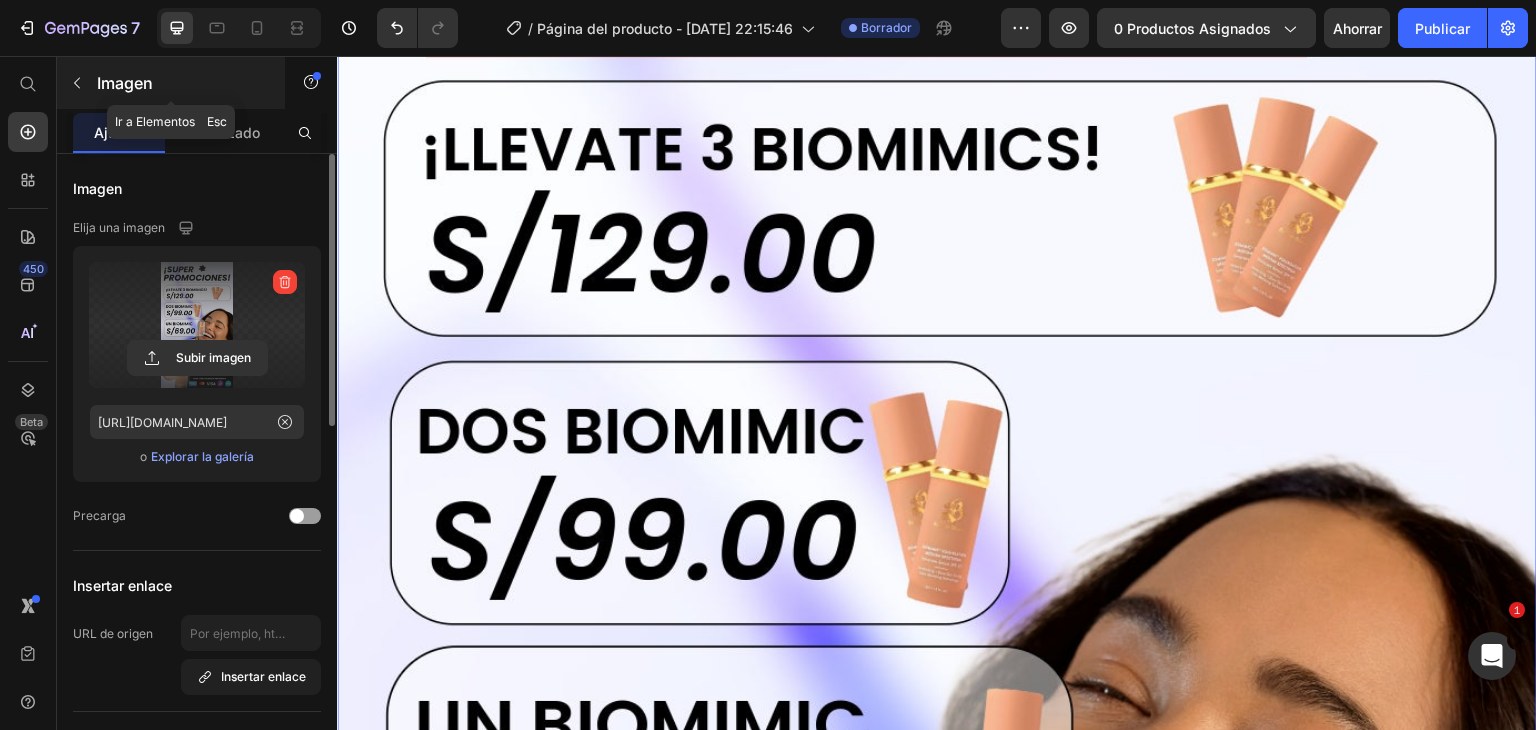 click 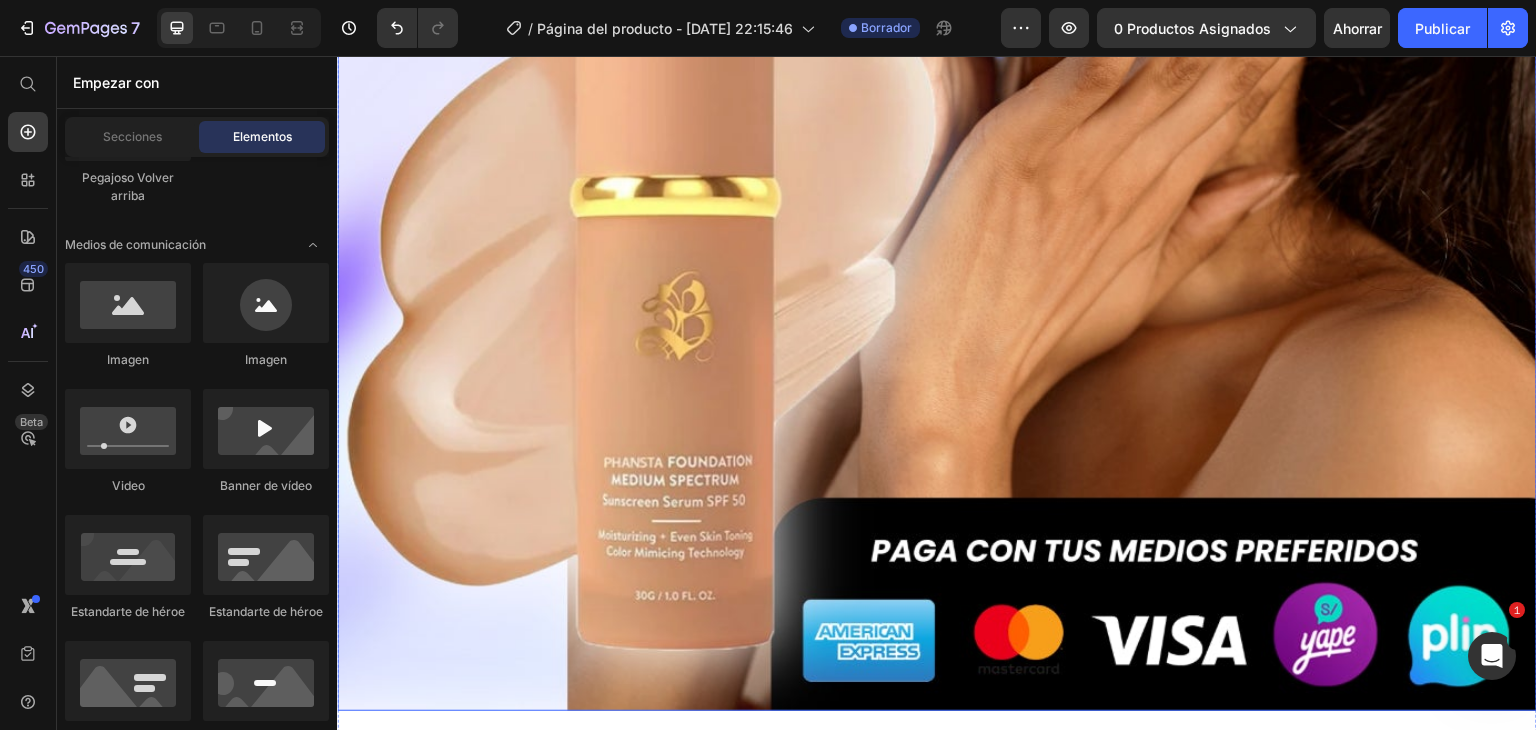 scroll, scrollTop: 13883, scrollLeft: 0, axis: vertical 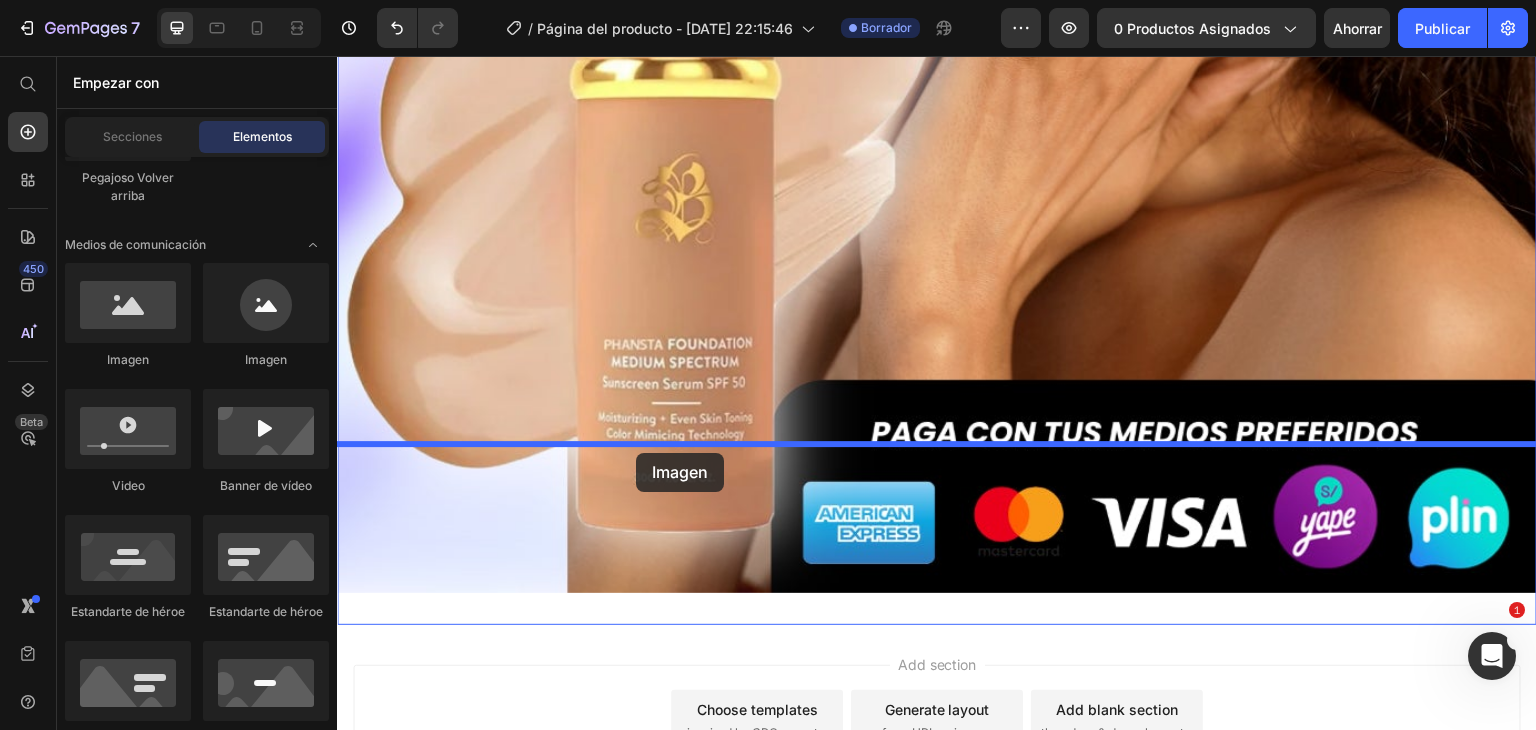 drag, startPoint x: 436, startPoint y: 365, endPoint x: 636, endPoint y: 453, distance: 218.504 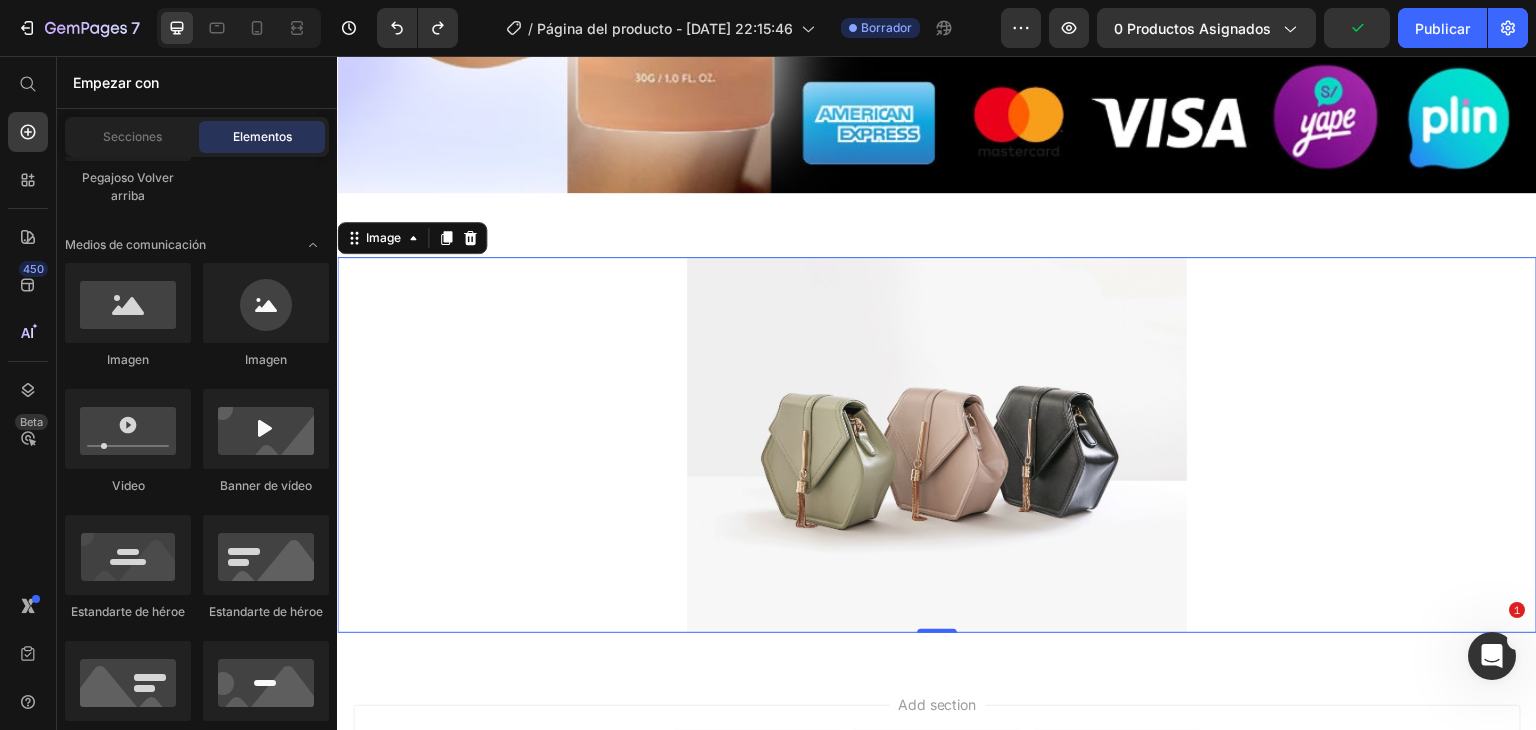 scroll, scrollTop: 13883, scrollLeft: 0, axis: vertical 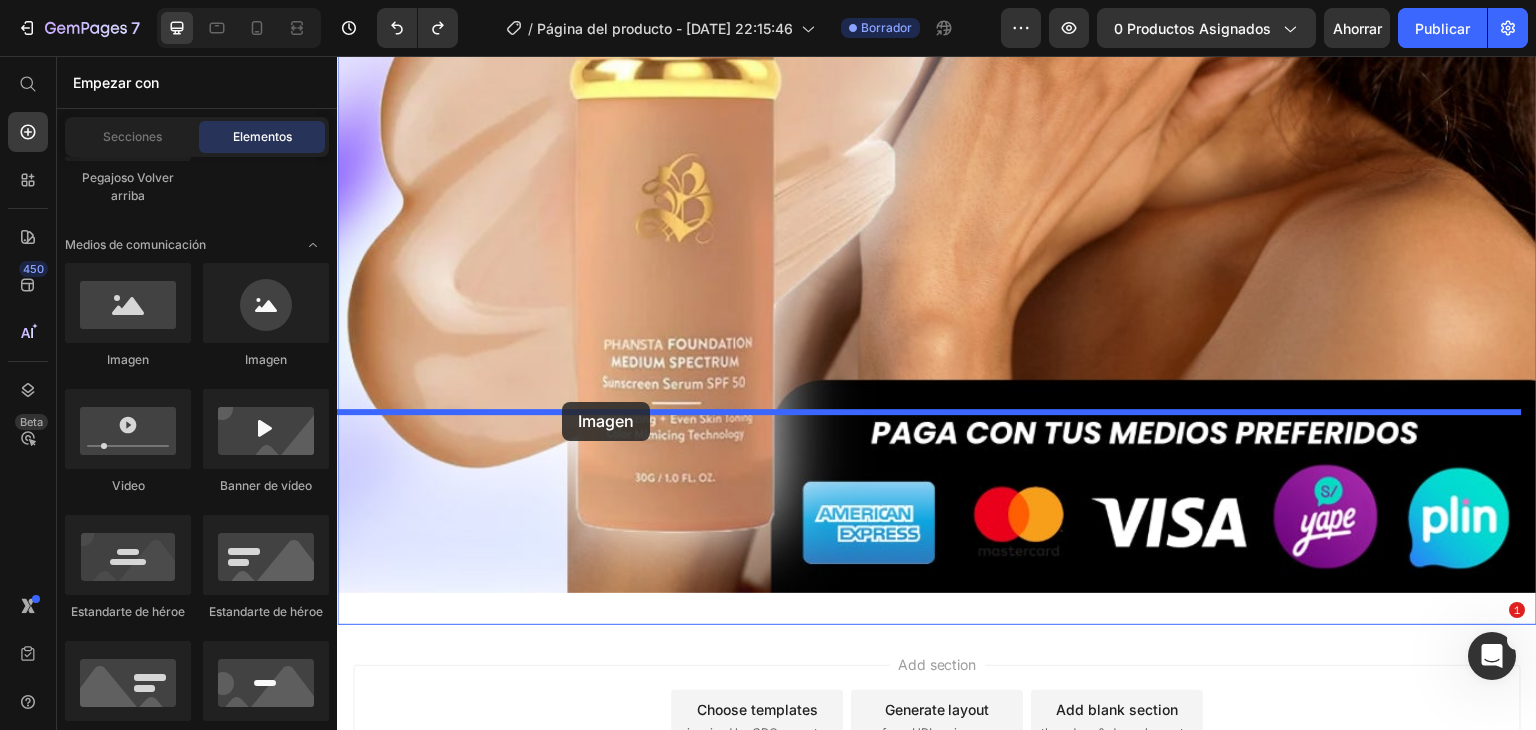 drag, startPoint x: 501, startPoint y: 393, endPoint x: 562, endPoint y: 402, distance: 61.66036 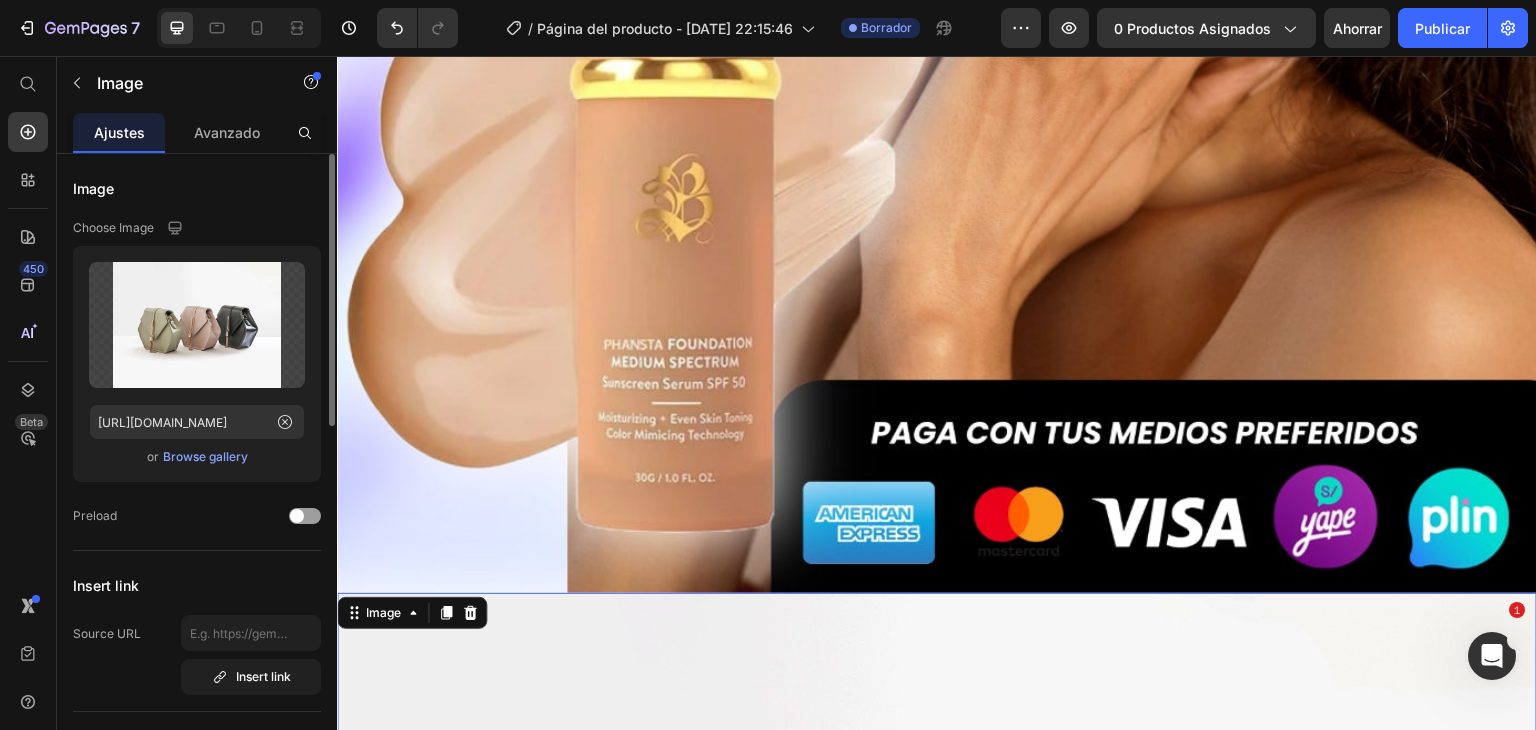 scroll, scrollTop: 14772, scrollLeft: 0, axis: vertical 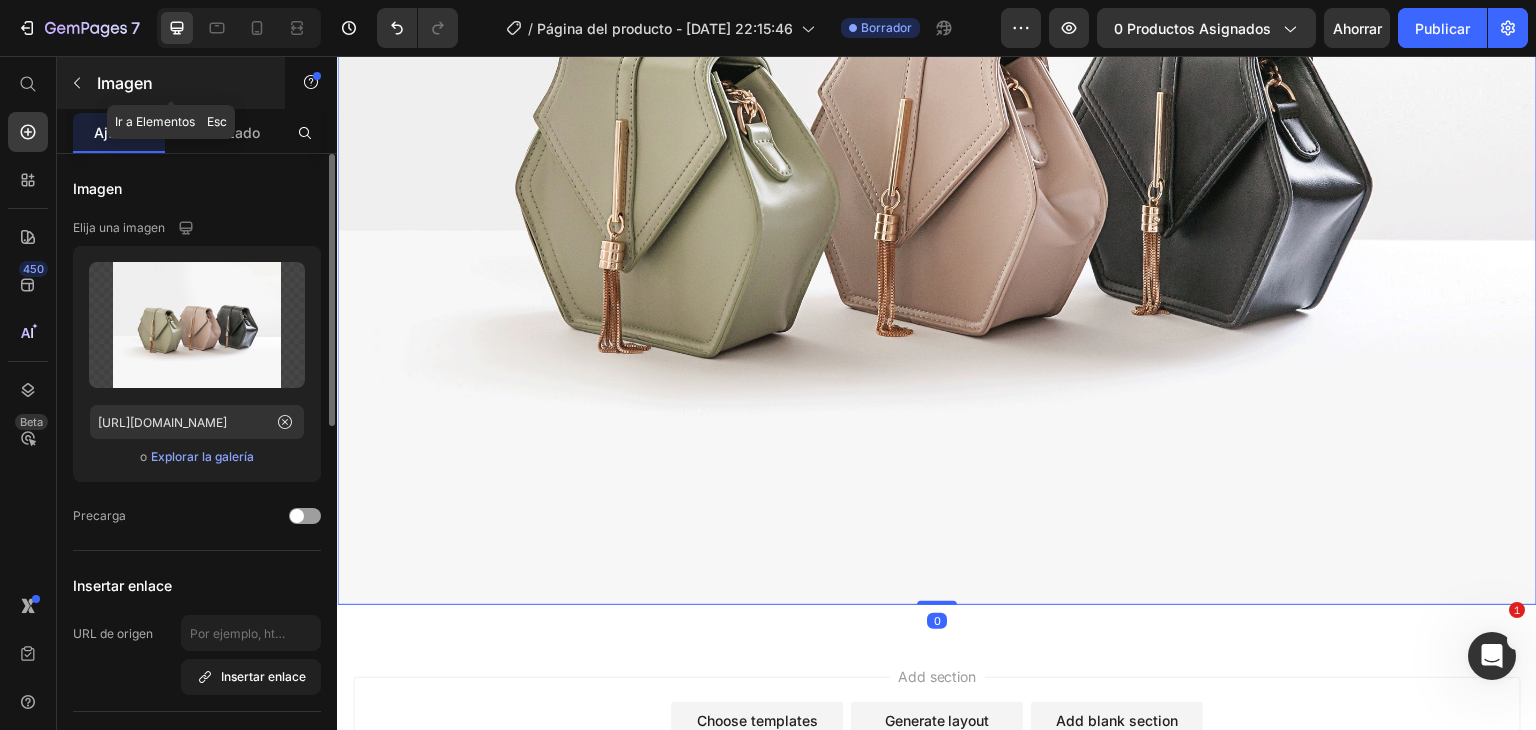 click 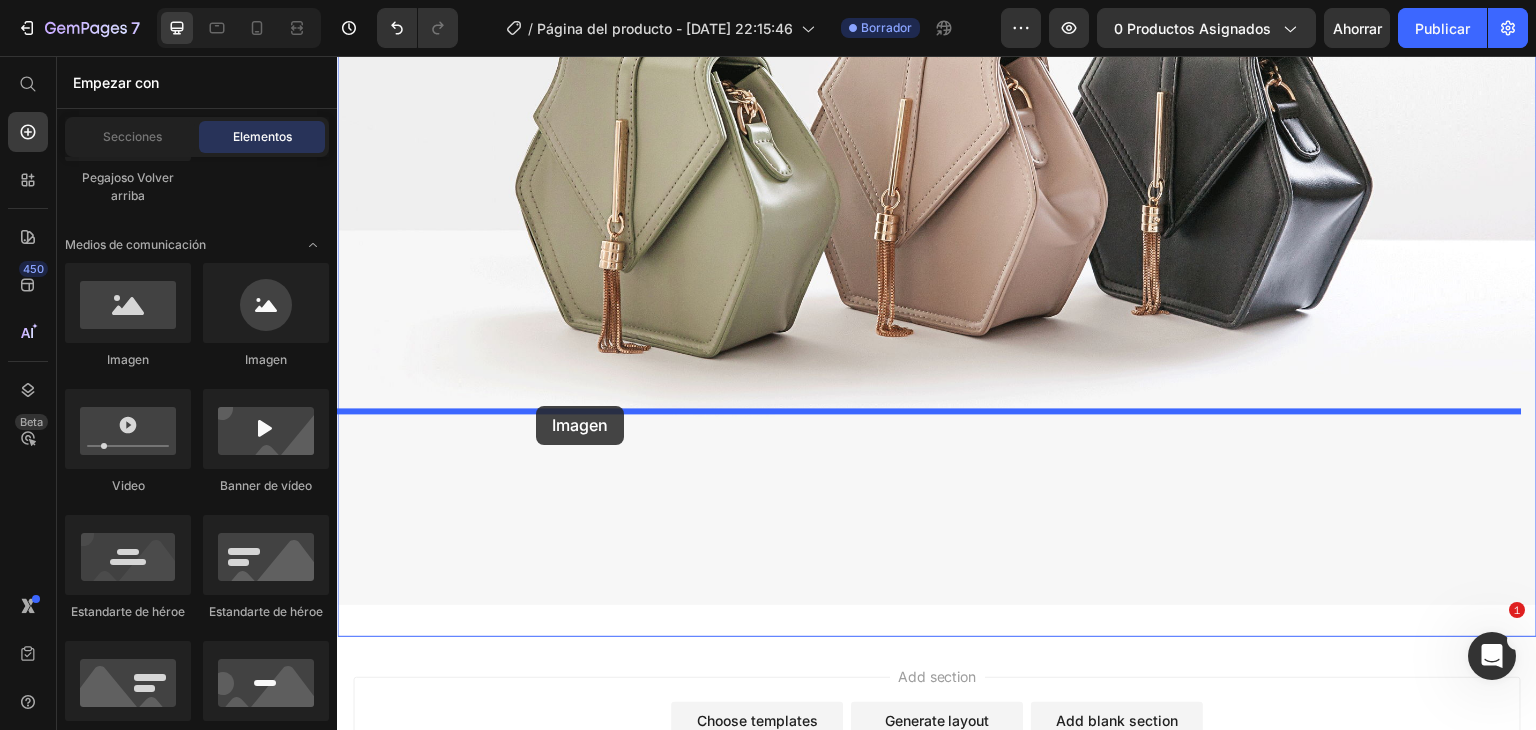 drag, startPoint x: 472, startPoint y: 386, endPoint x: 536, endPoint y: 406, distance: 67.052216 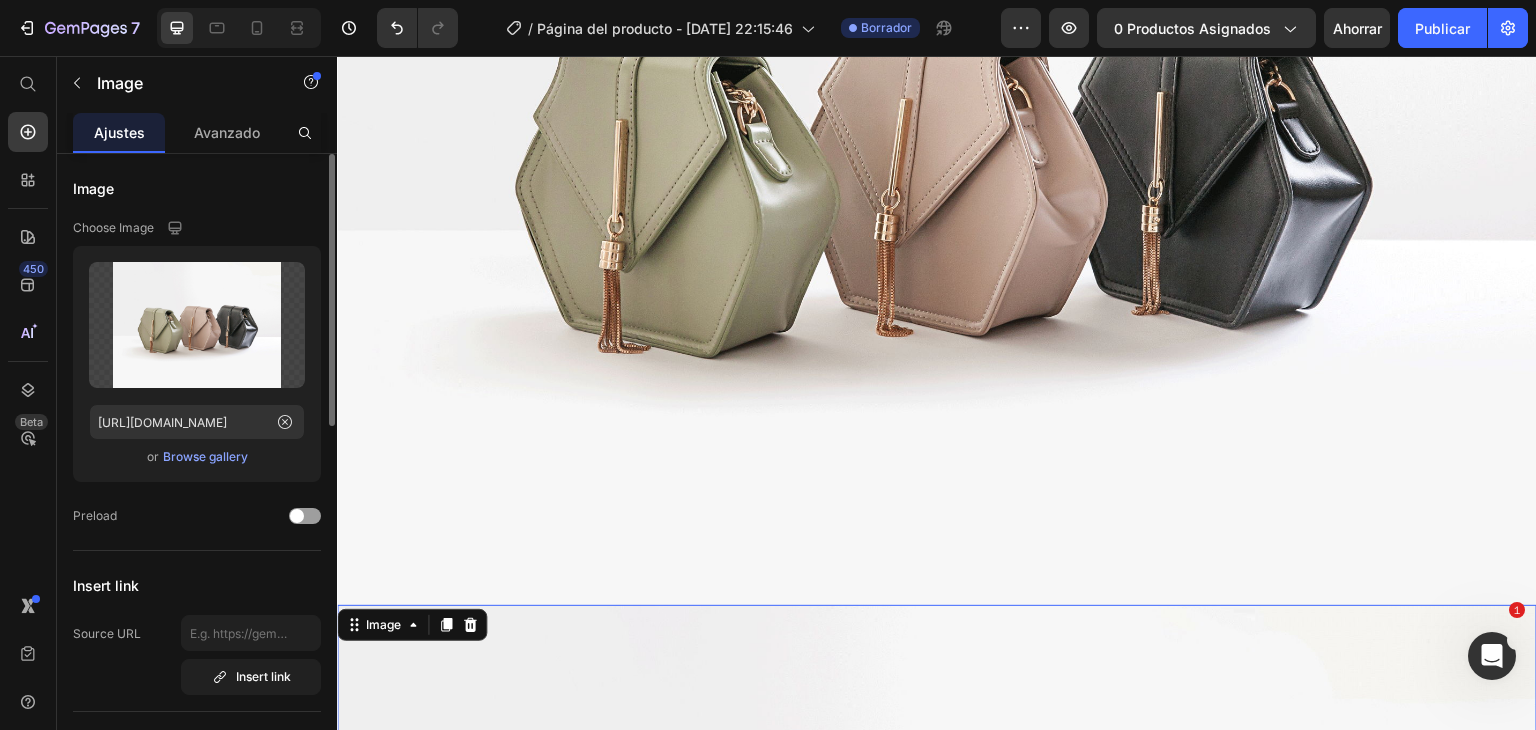 scroll, scrollTop: 15660, scrollLeft: 0, axis: vertical 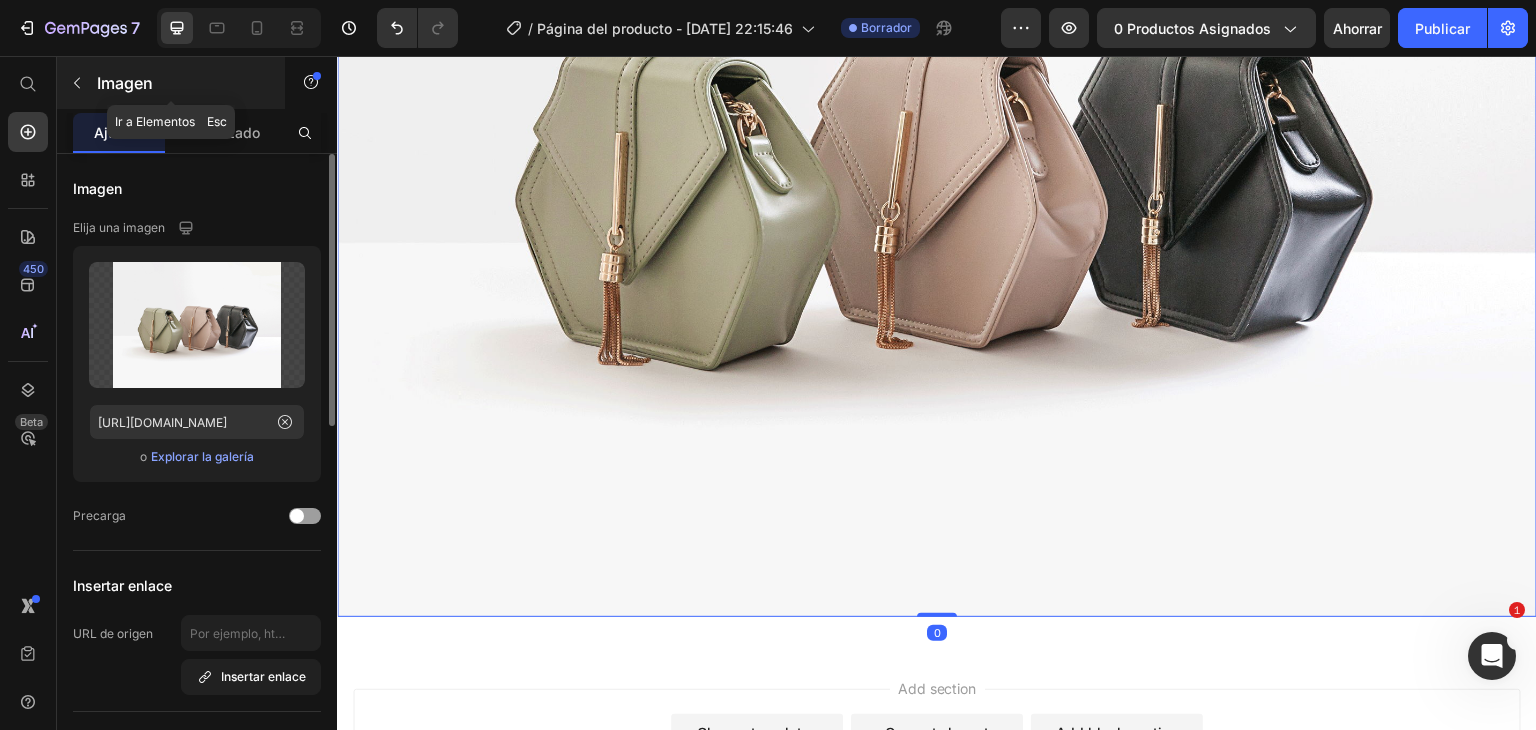 click 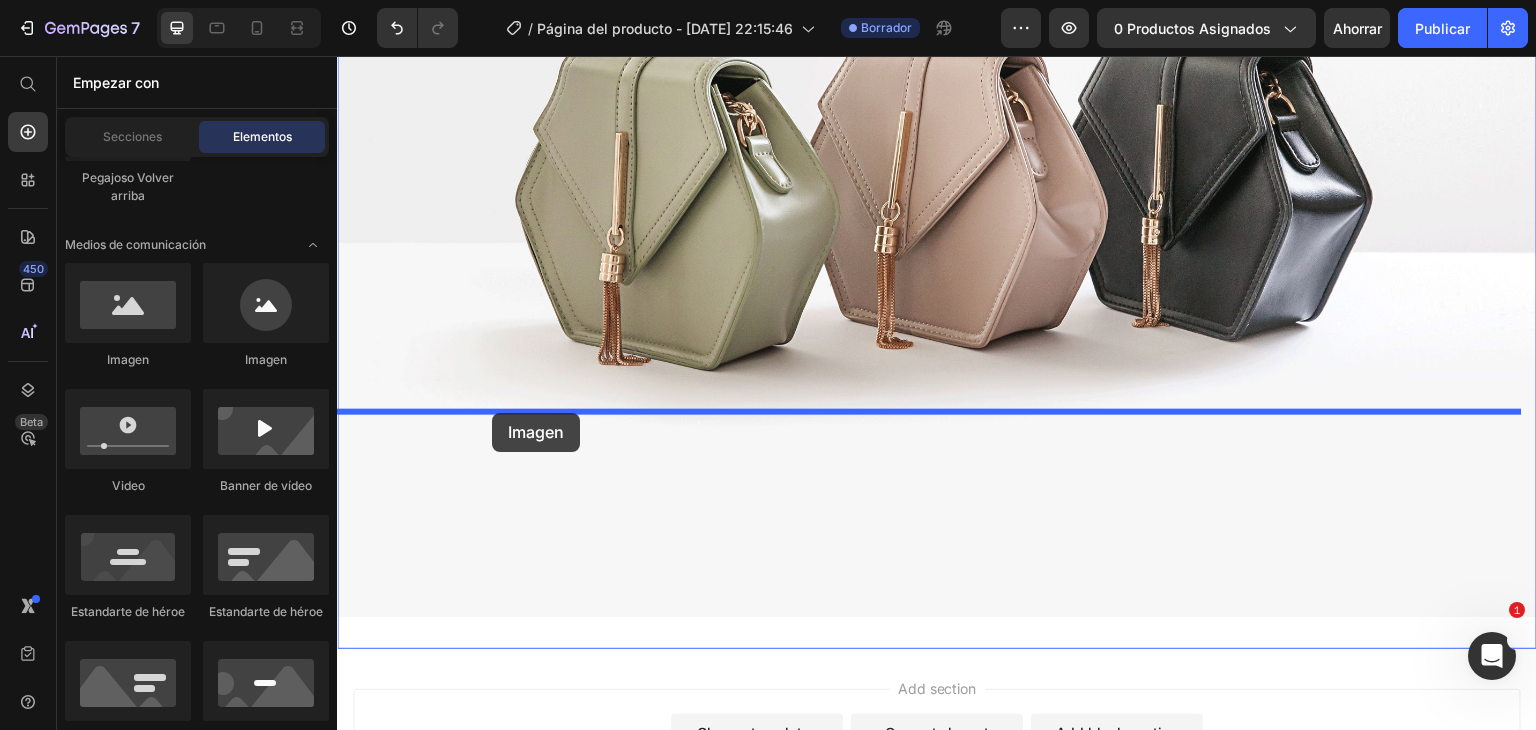 drag, startPoint x: 594, startPoint y: 382, endPoint x: 521, endPoint y: 197, distance: 198.88188 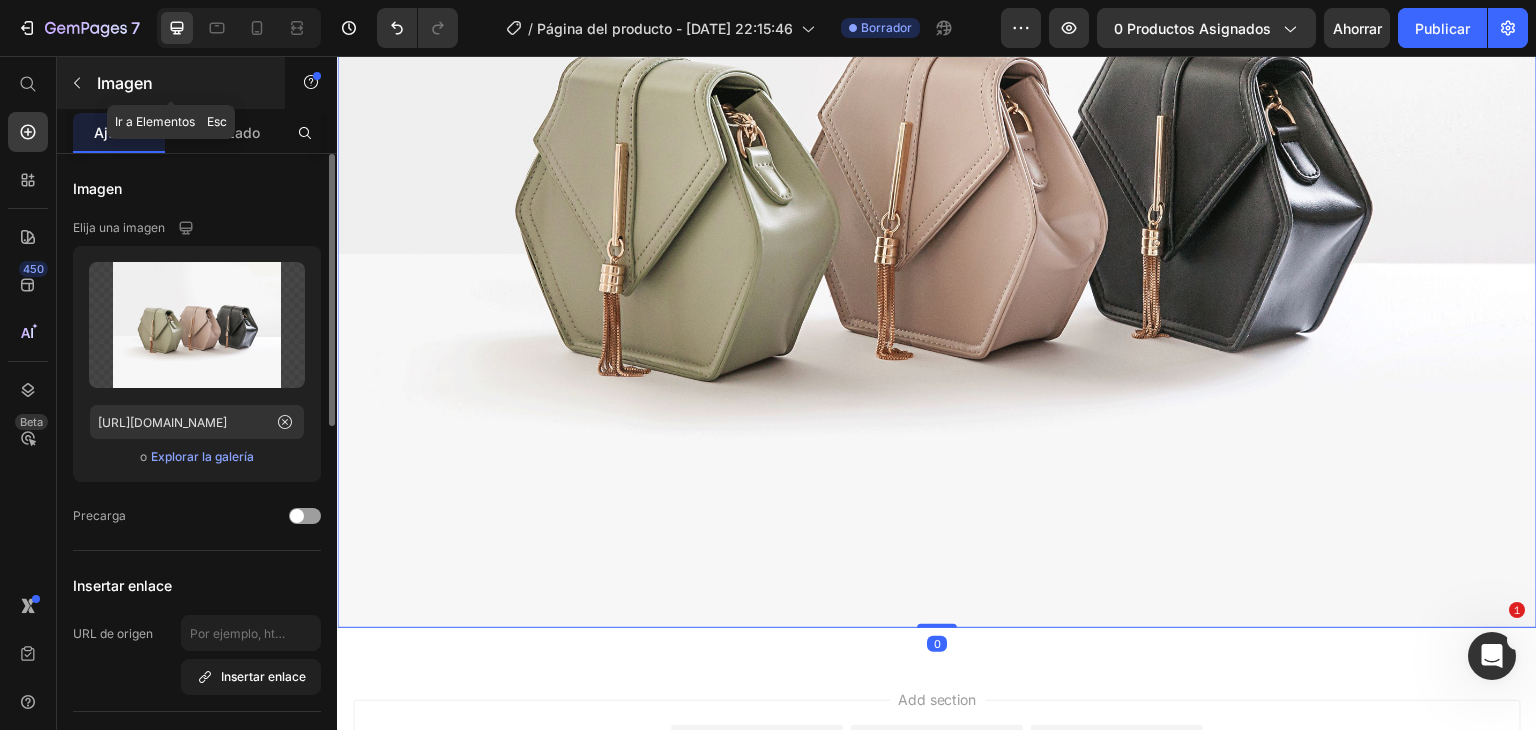 click 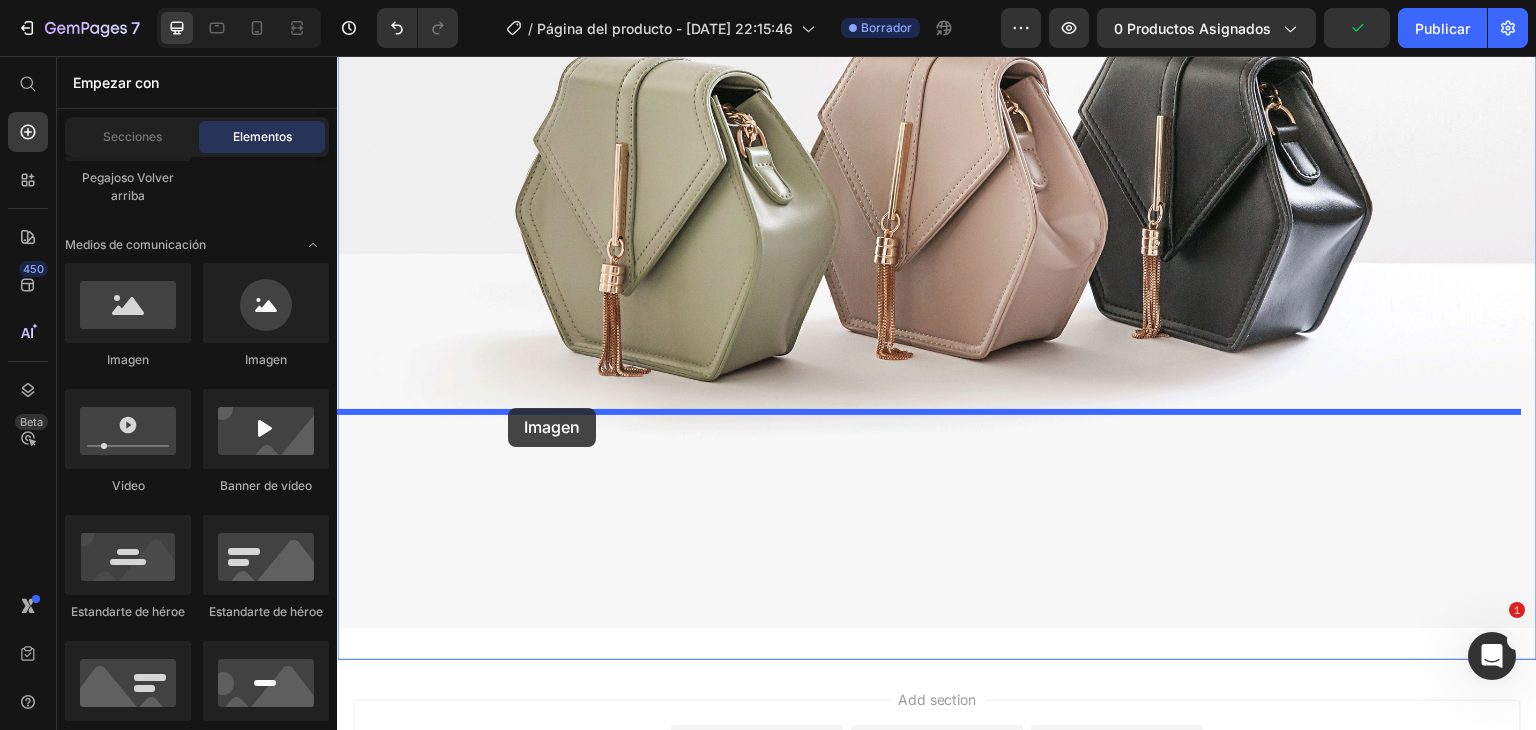 drag, startPoint x: 463, startPoint y: 370, endPoint x: 508, endPoint y: 408, distance: 58.898216 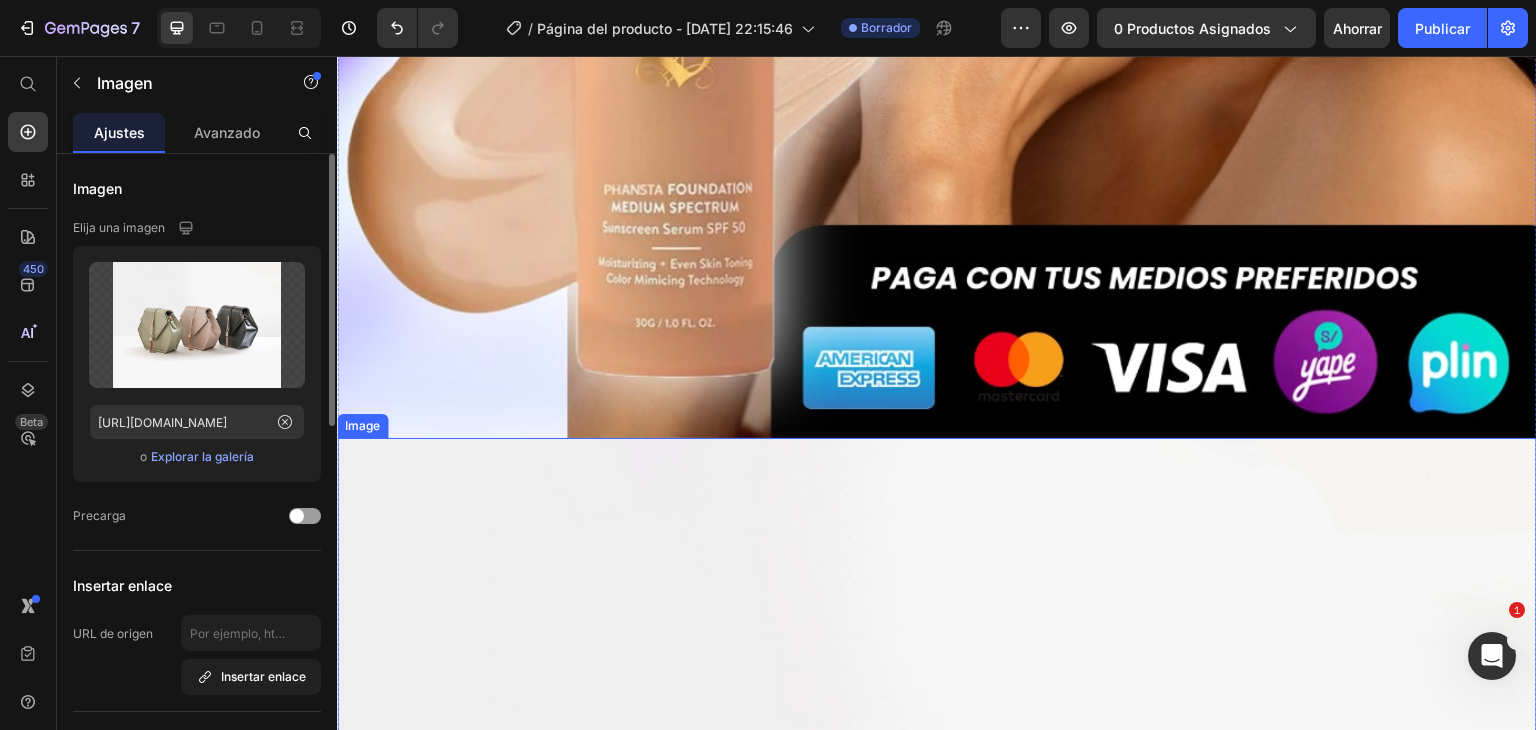 scroll, scrollTop: 14538, scrollLeft: 0, axis: vertical 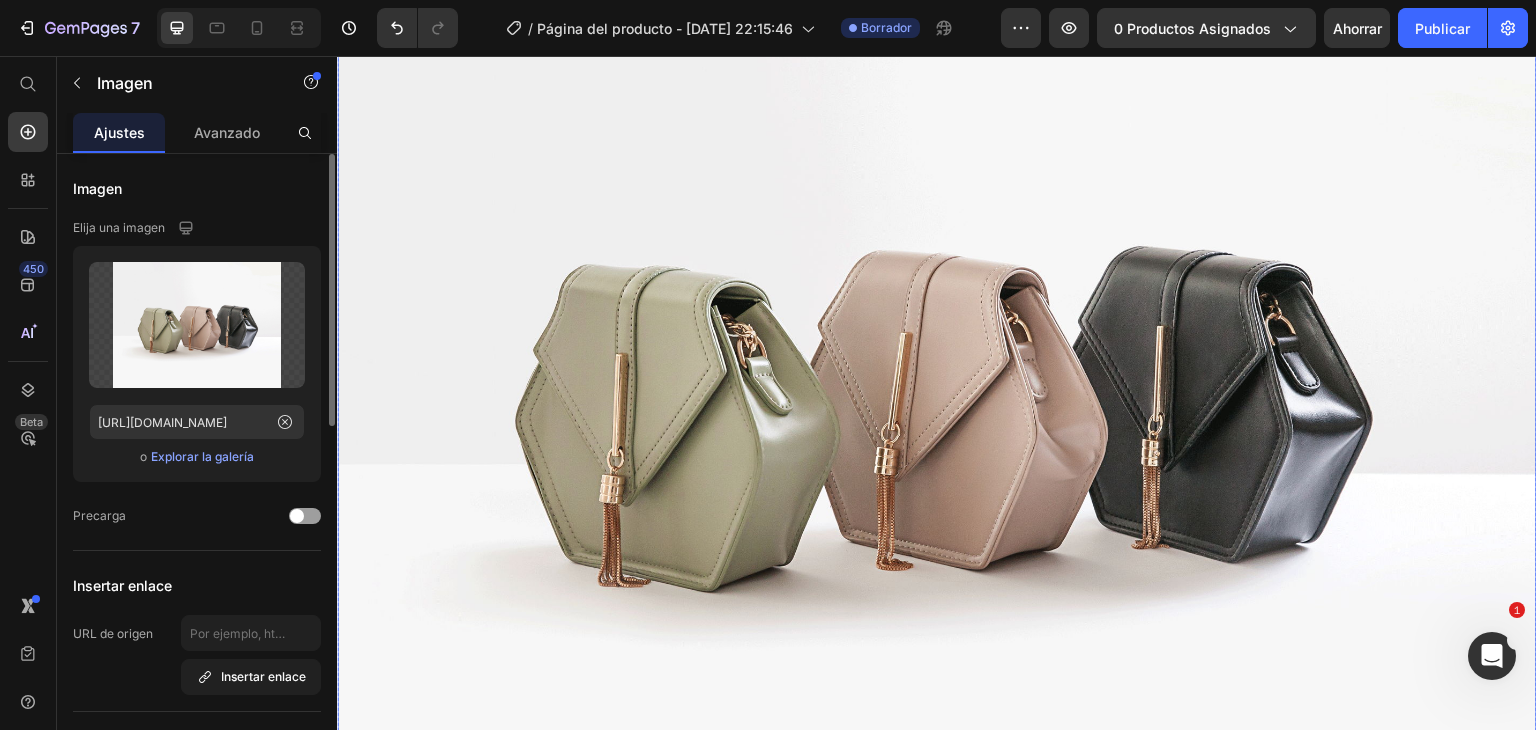 click at bounding box center [937, 388] 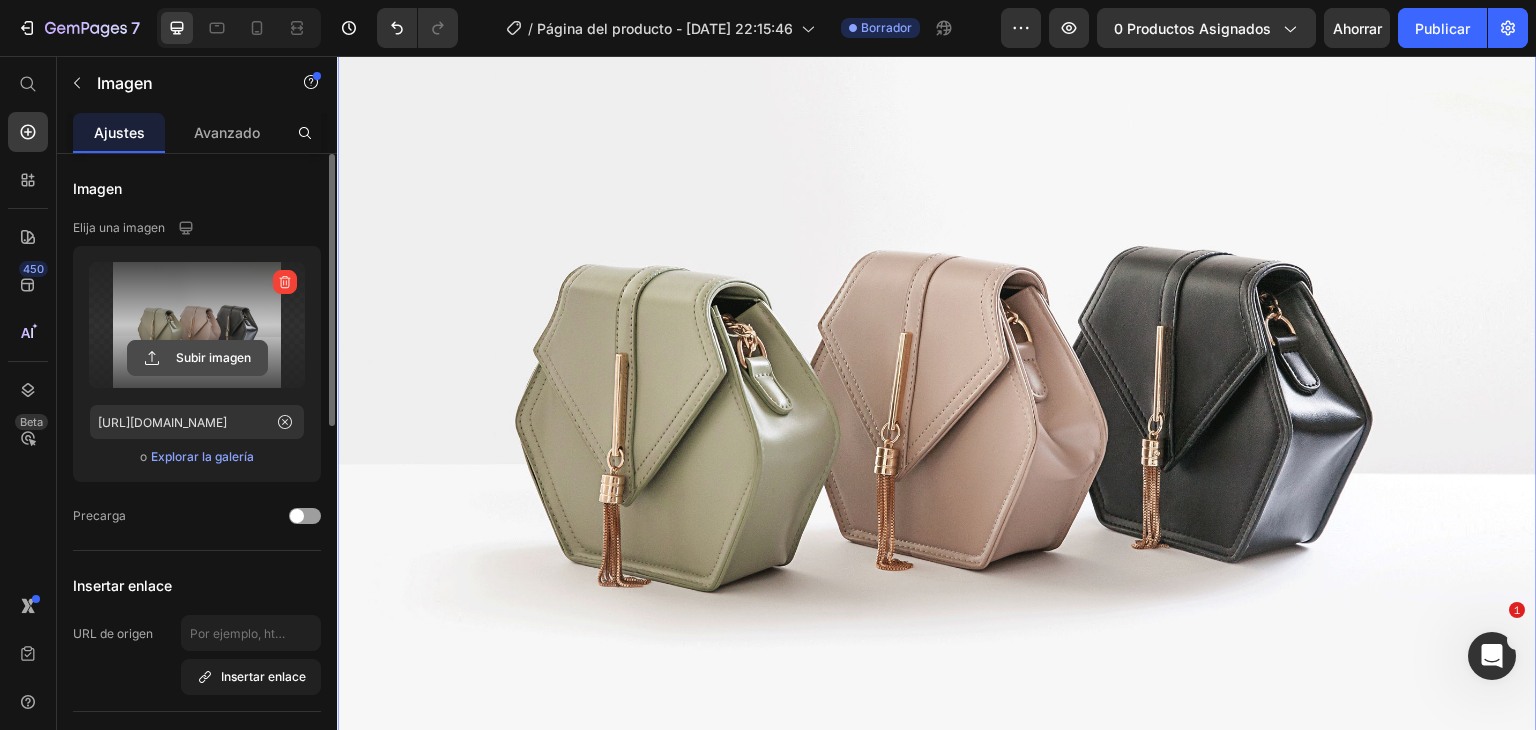 click 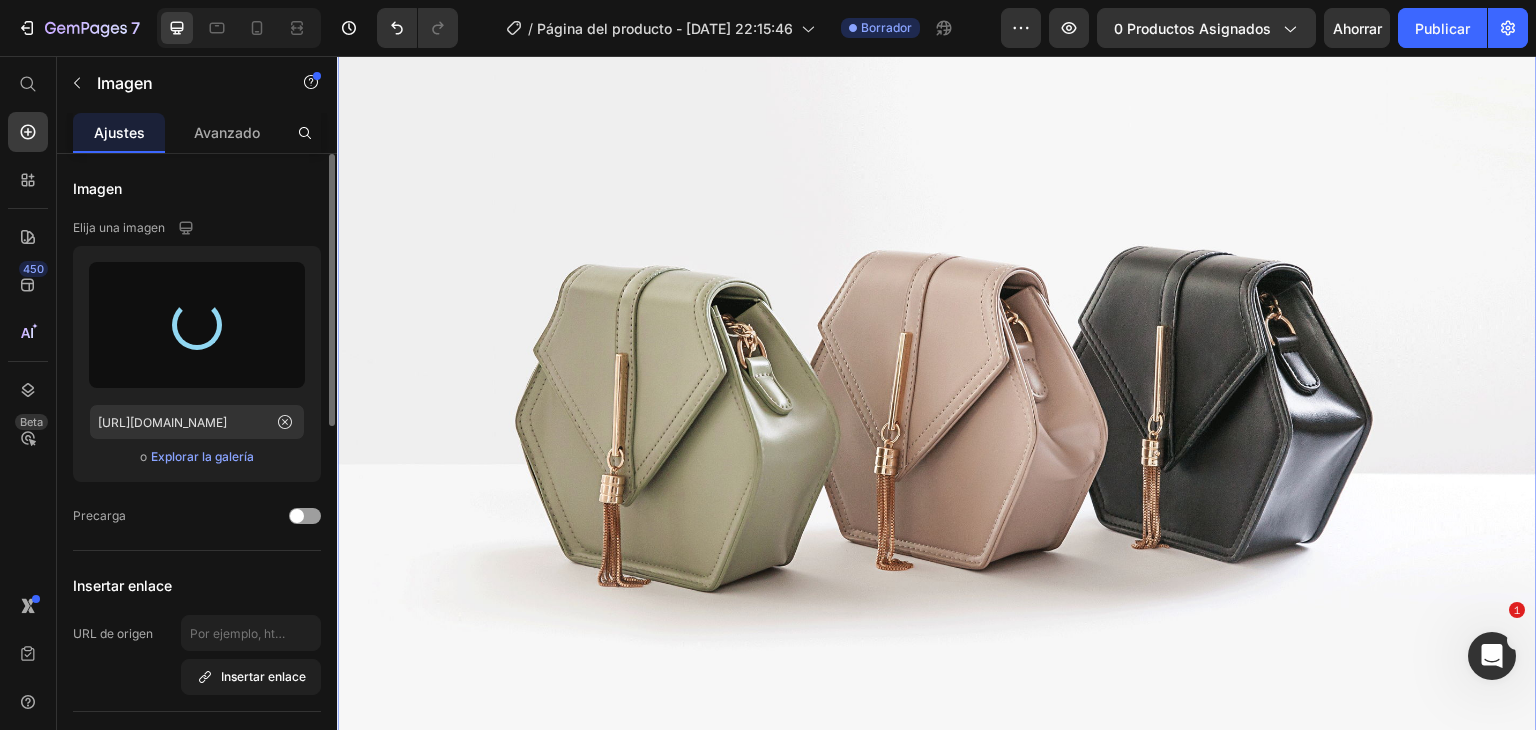 type on "[URL][DOMAIN_NAME]" 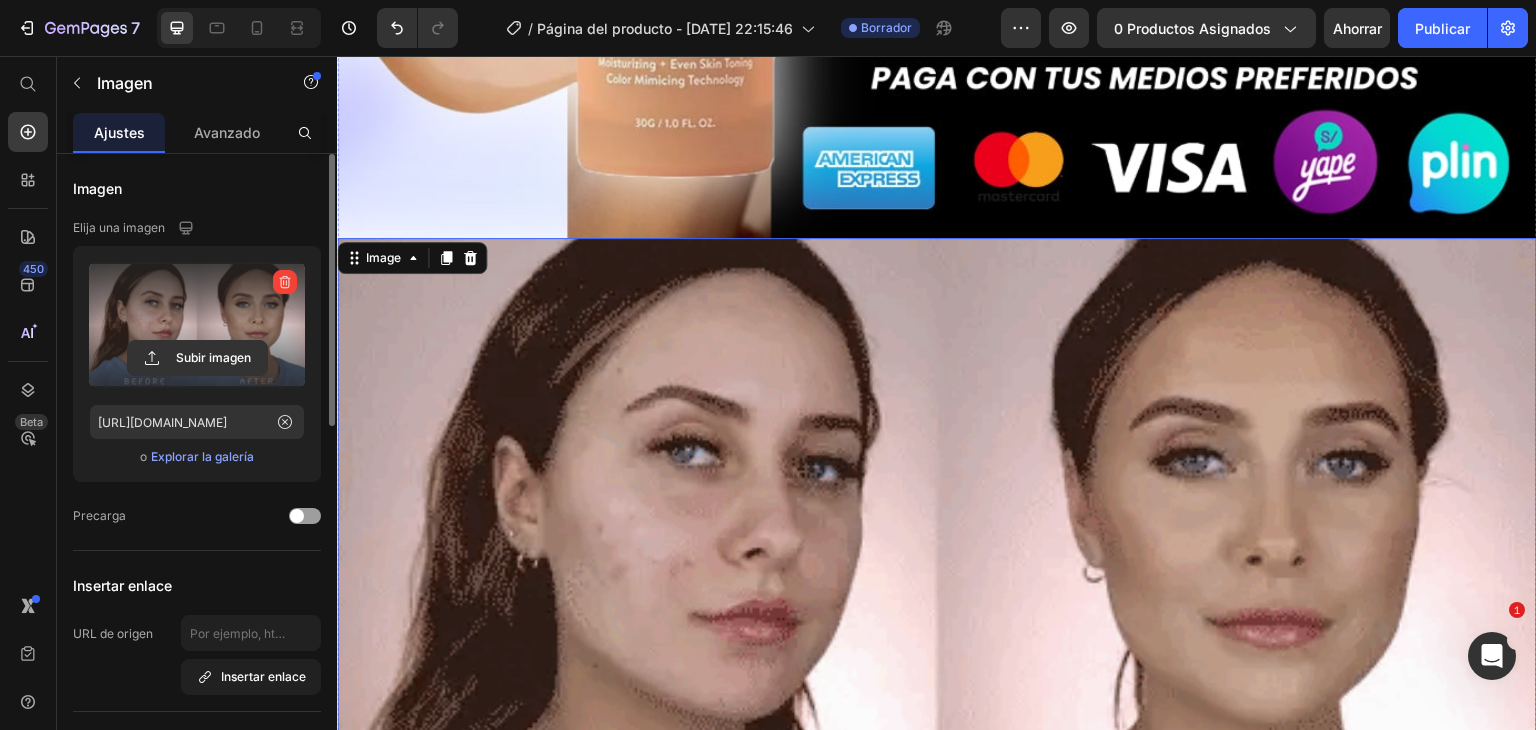 scroll, scrollTop: 14538, scrollLeft: 0, axis: vertical 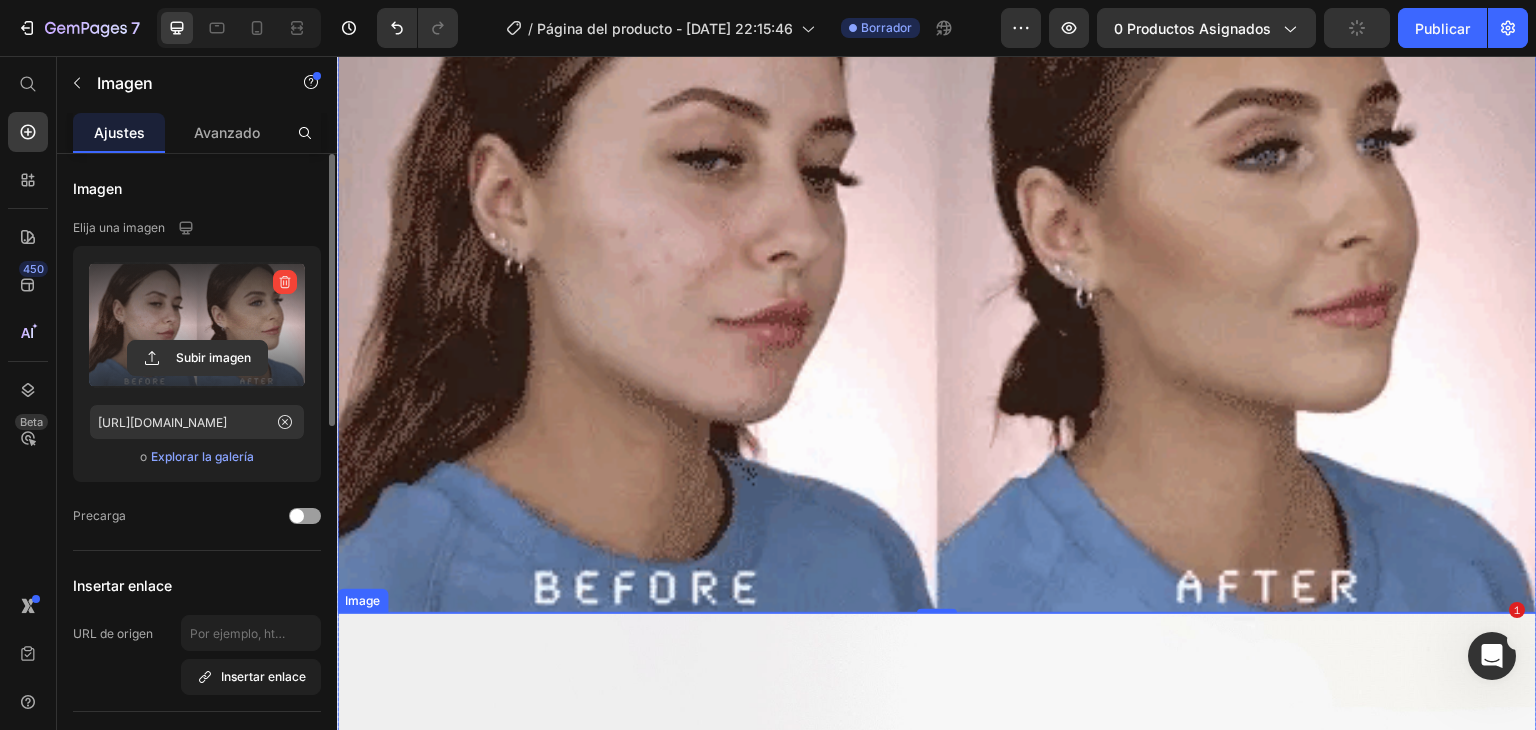 click at bounding box center (937, 1063) 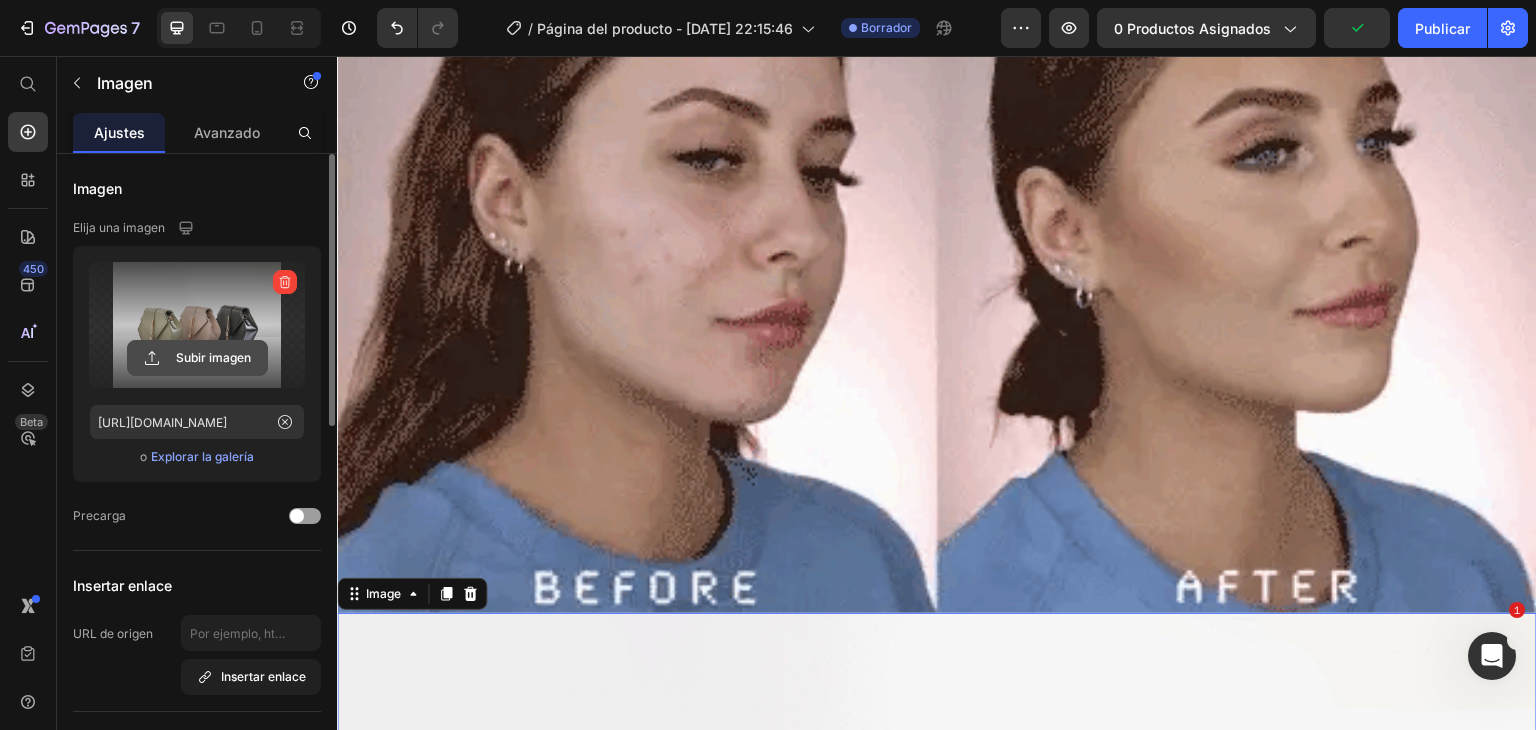 click 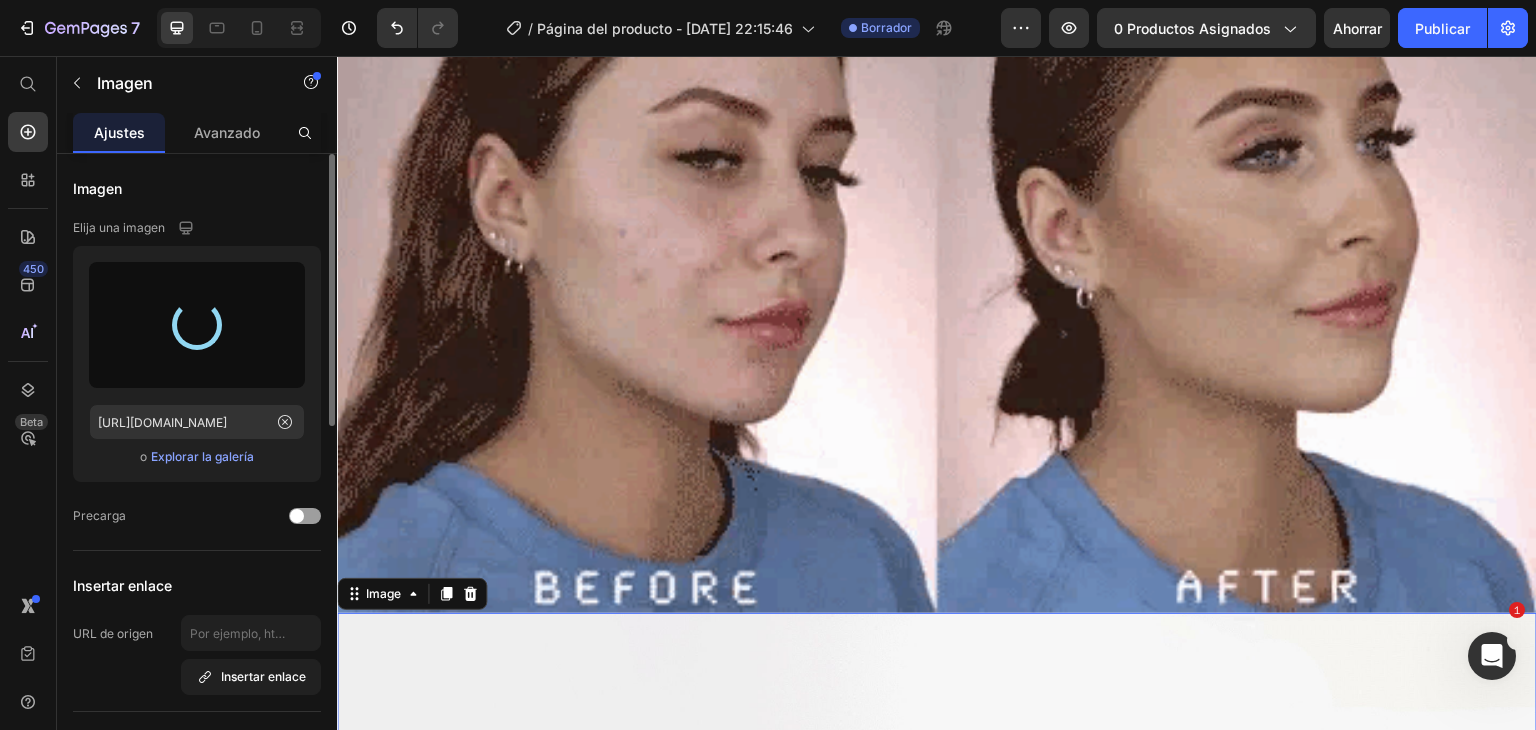 type on "[URL][DOMAIN_NAME]" 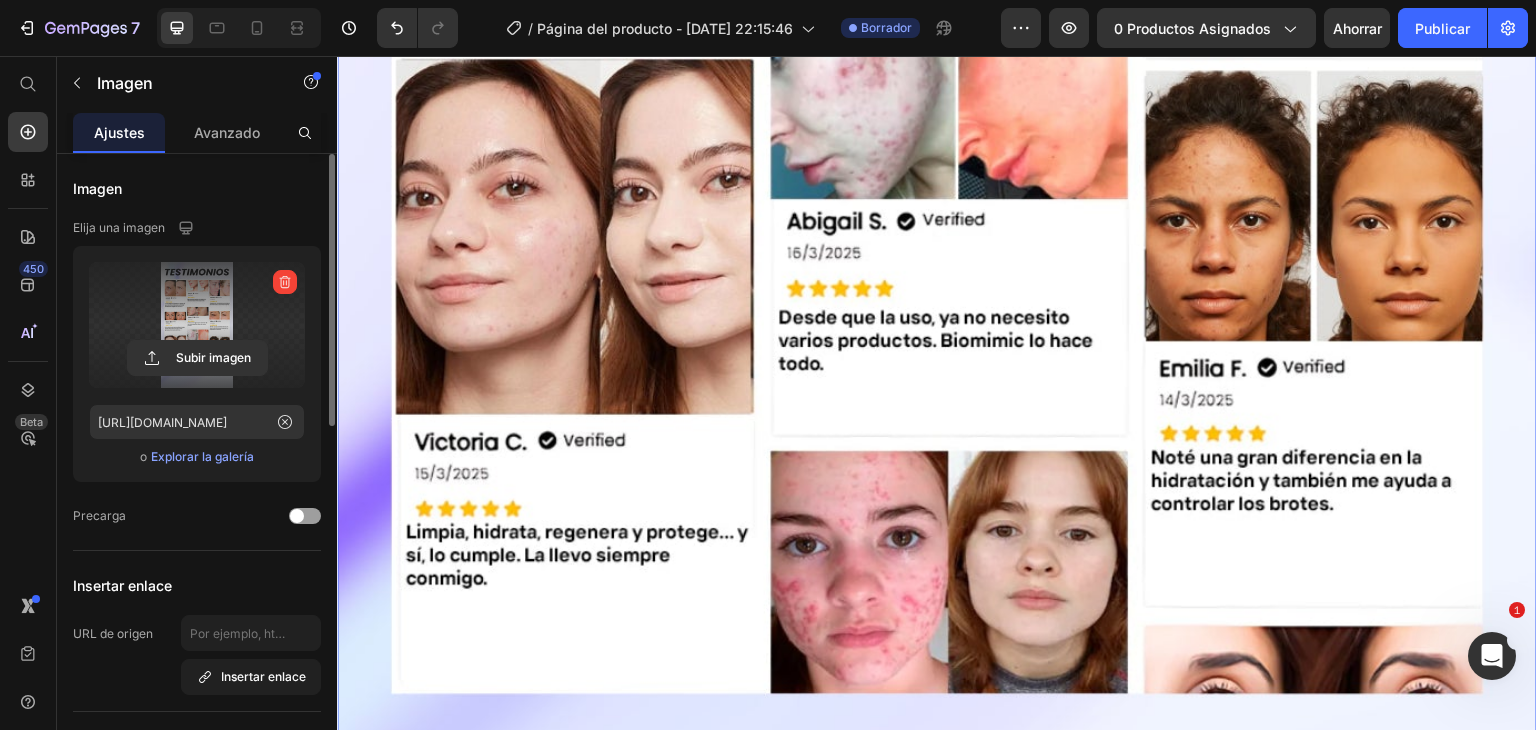 scroll, scrollTop: 16638, scrollLeft: 0, axis: vertical 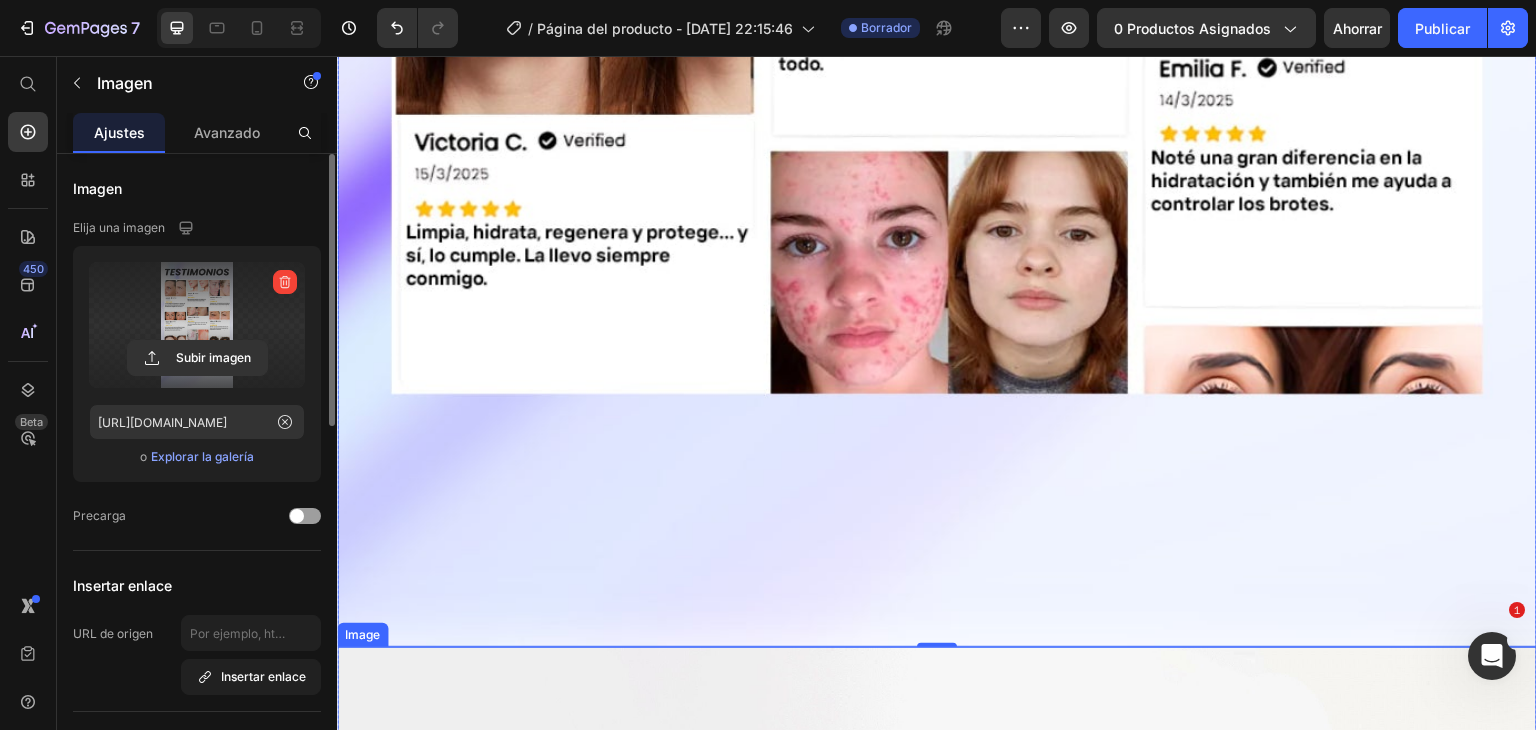 click at bounding box center (937, 1097) 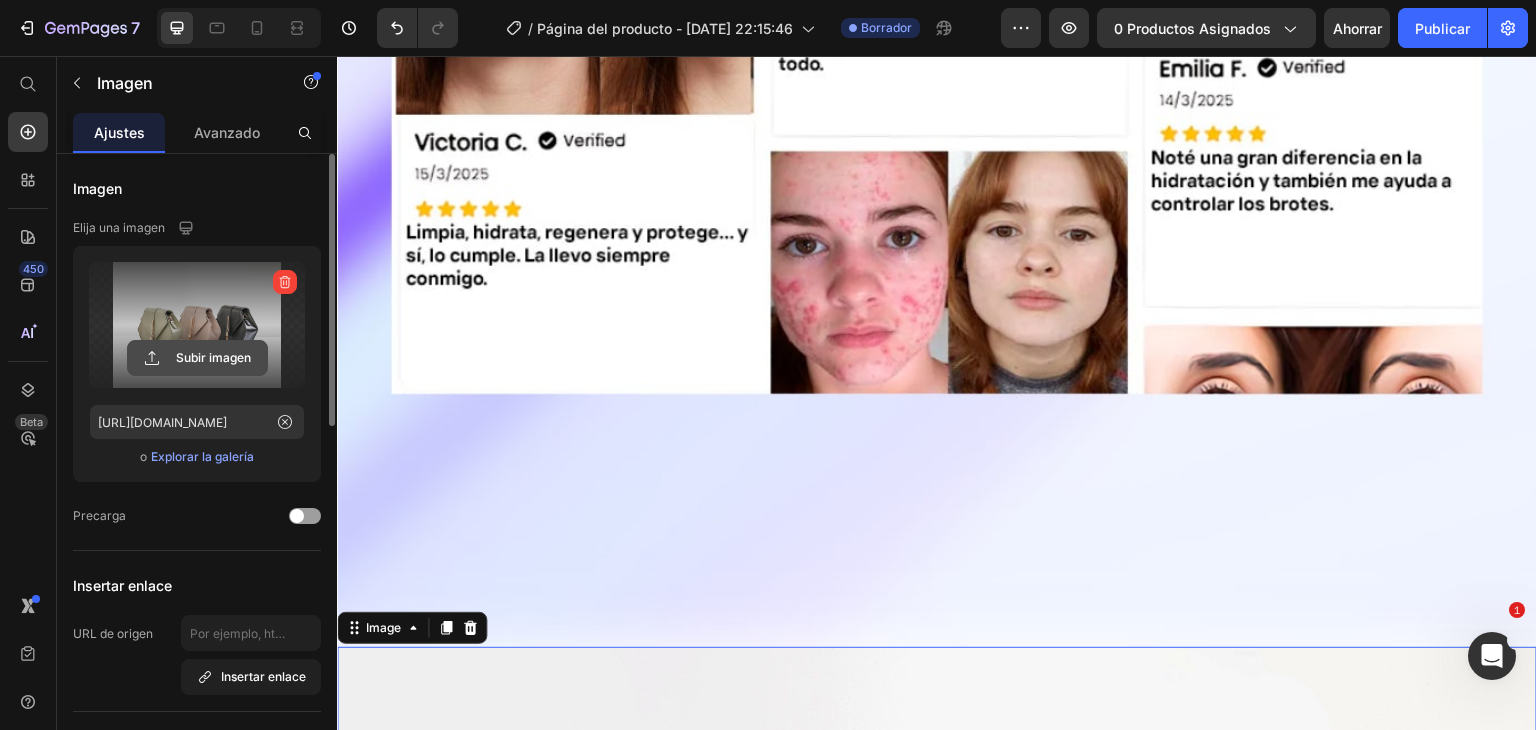 click 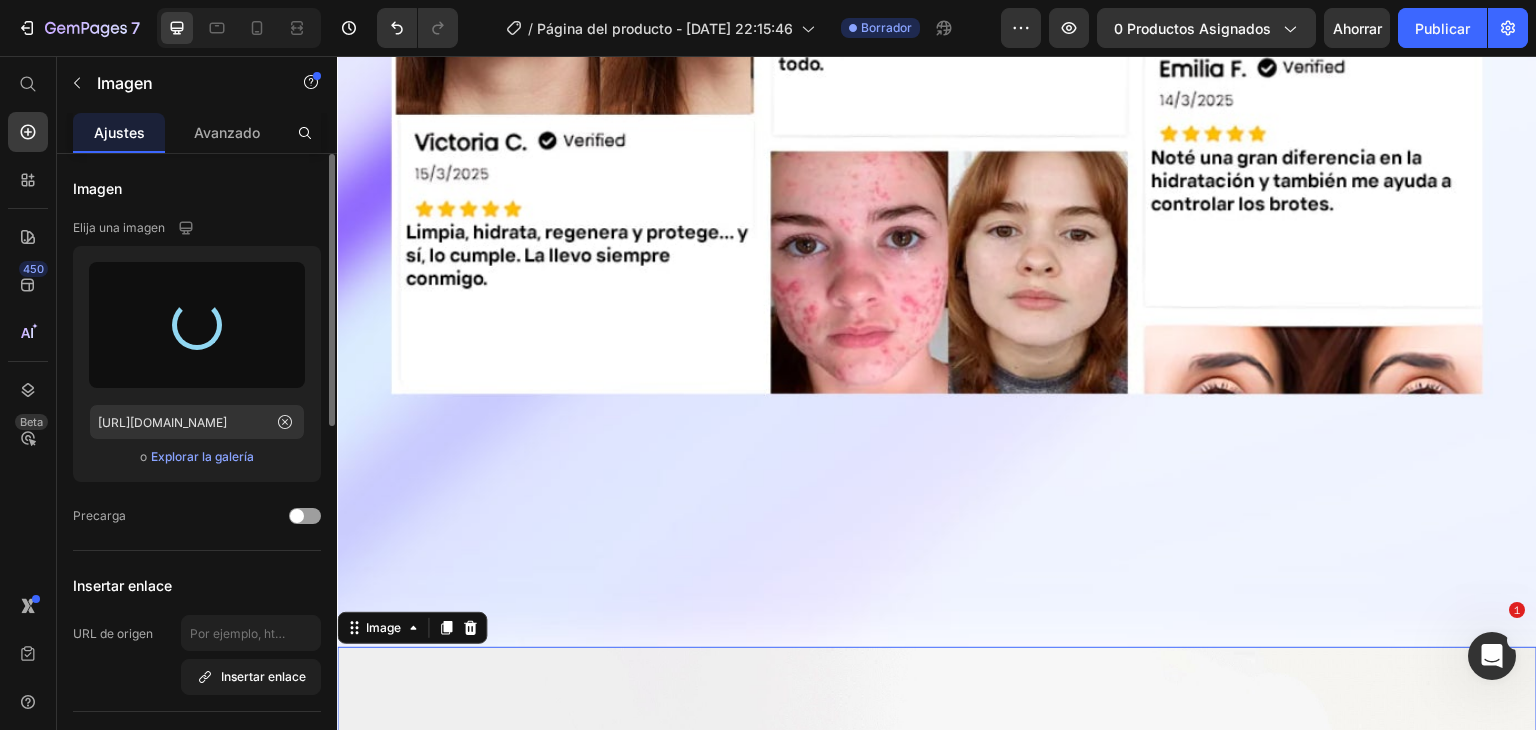 scroll, scrollTop: 16738, scrollLeft: 0, axis: vertical 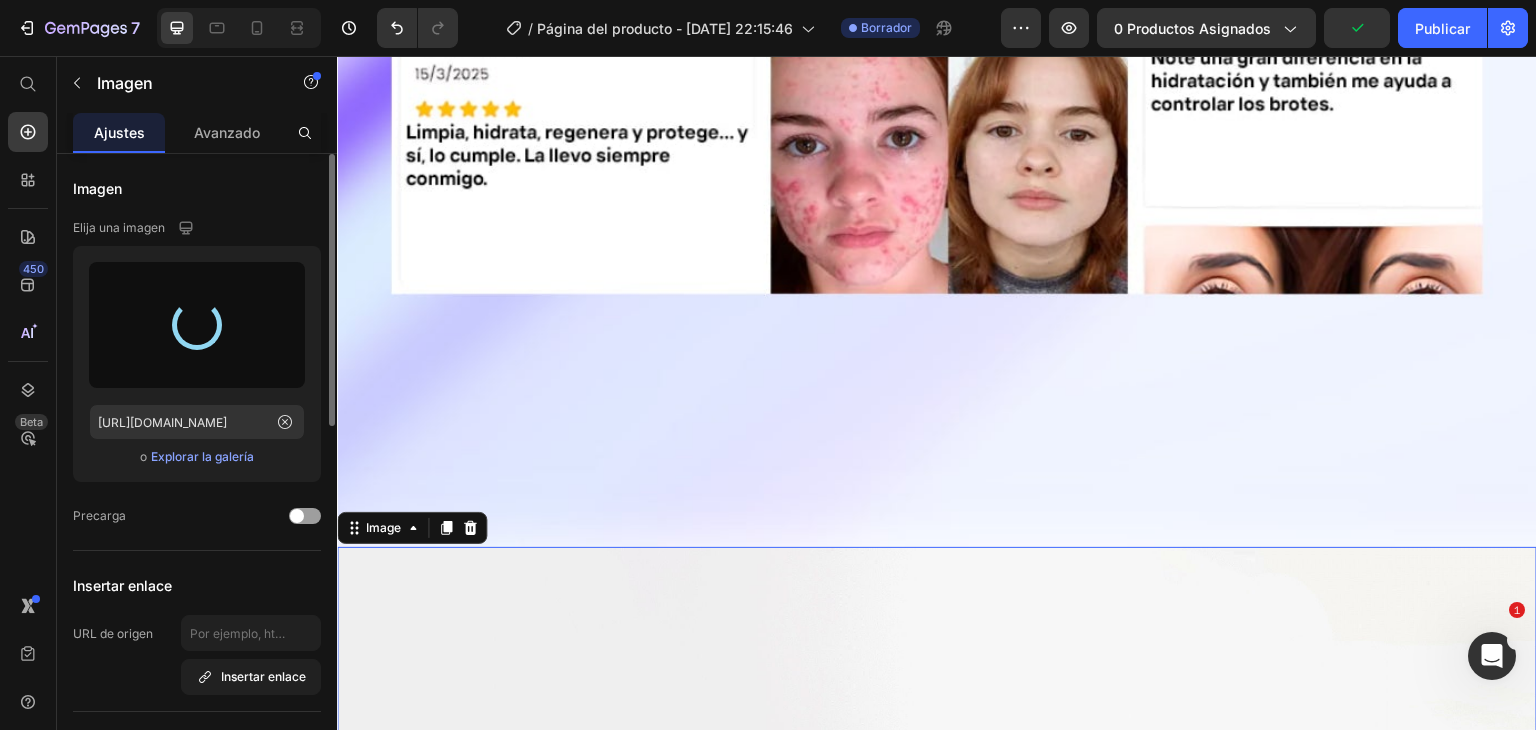 type on "[URL][DOMAIN_NAME]" 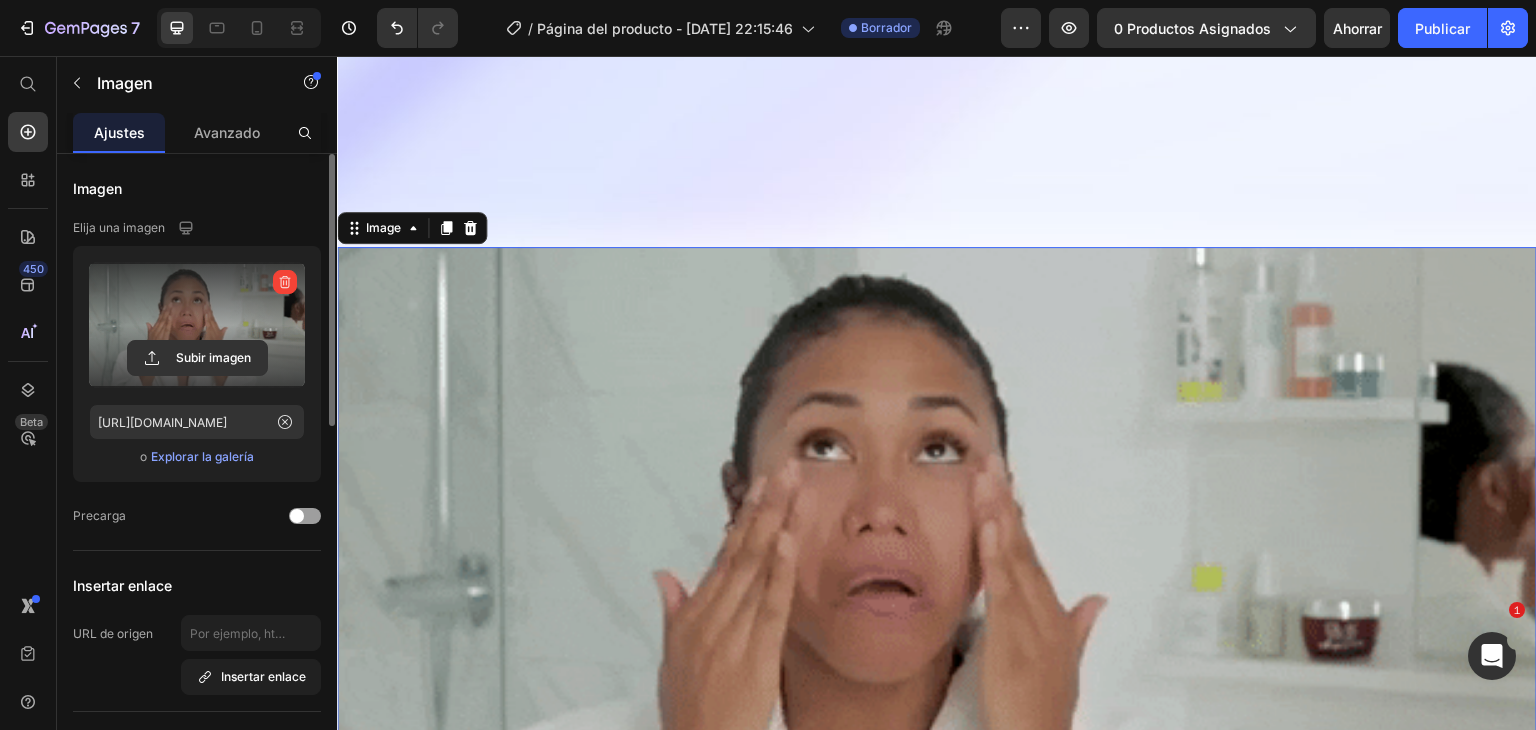 scroll, scrollTop: 17338, scrollLeft: 0, axis: vertical 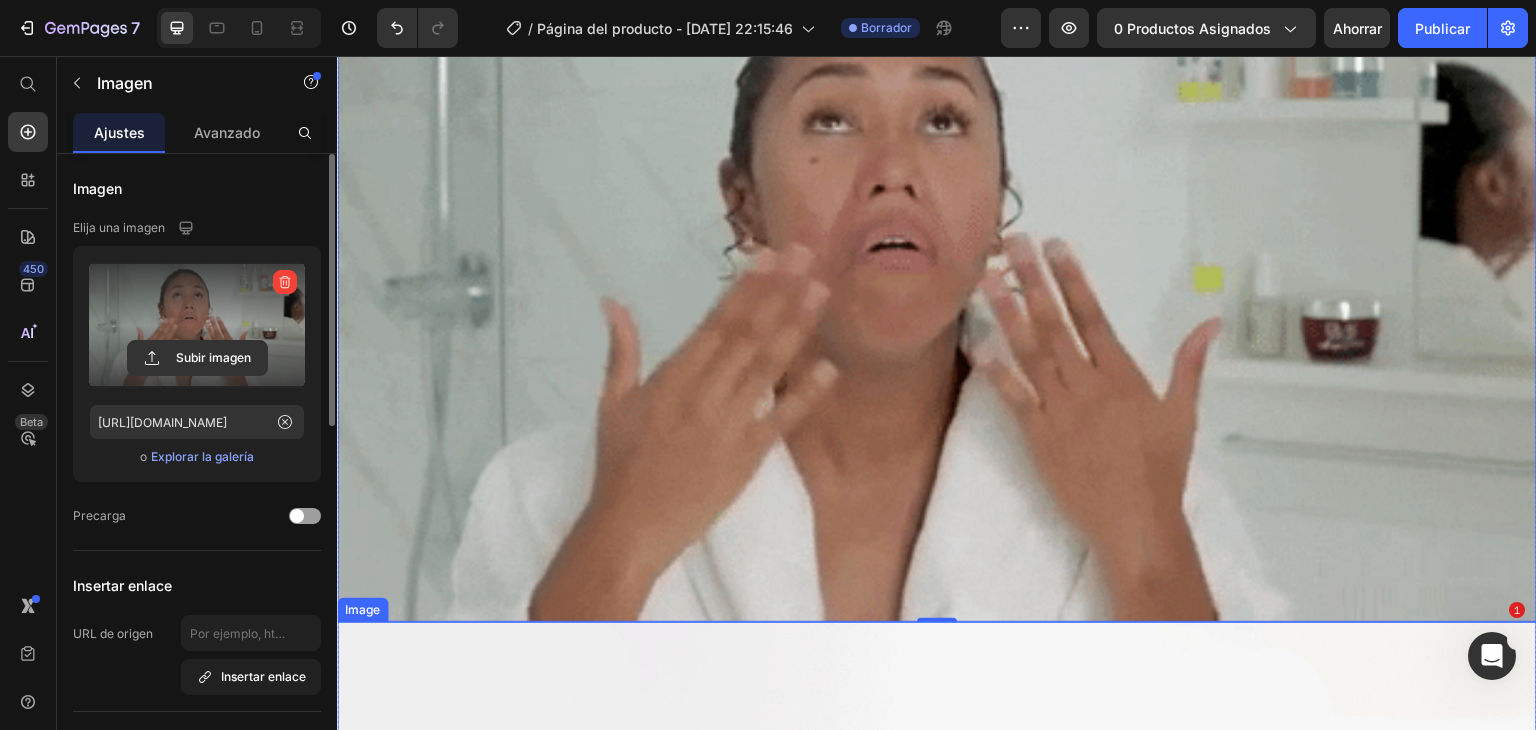 click at bounding box center (937, 1072) 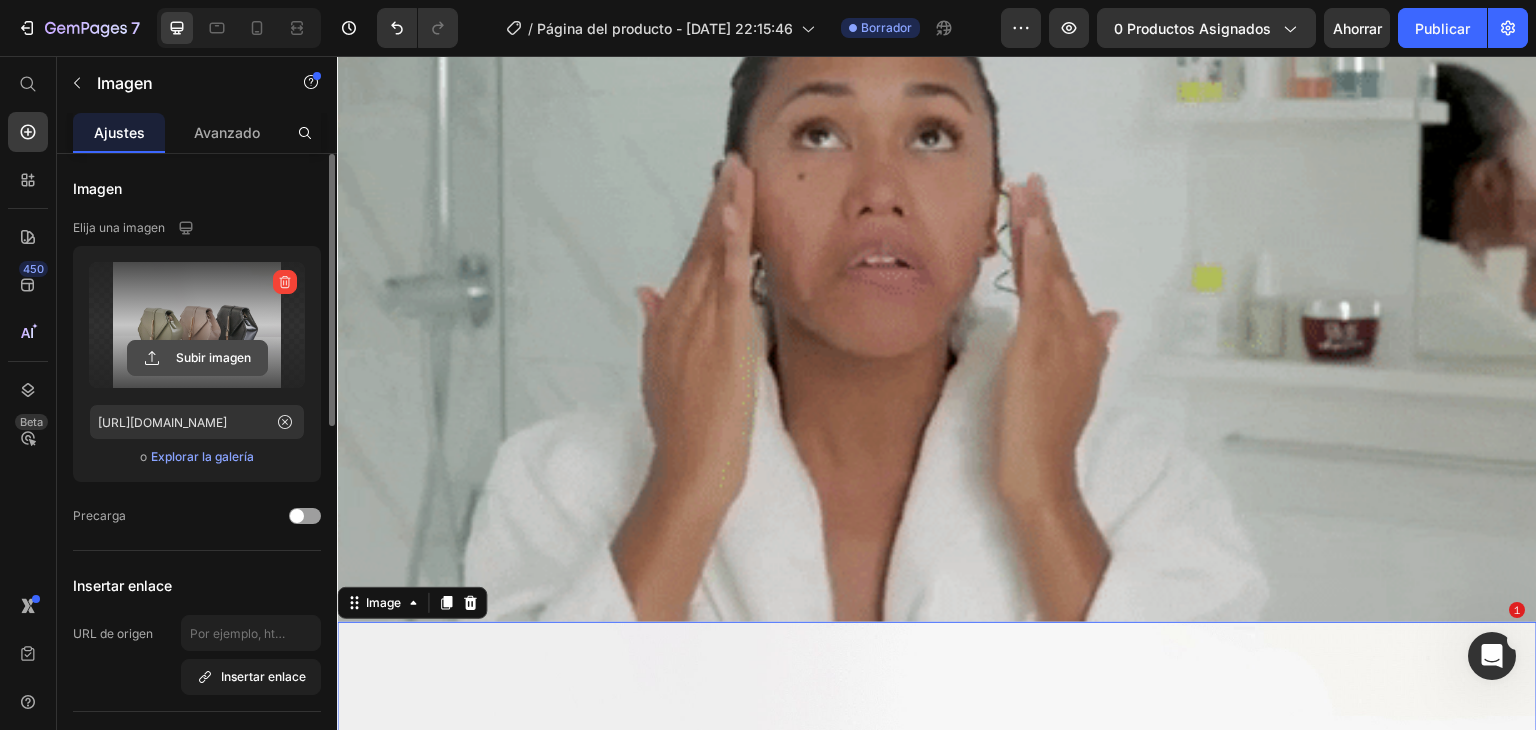 click 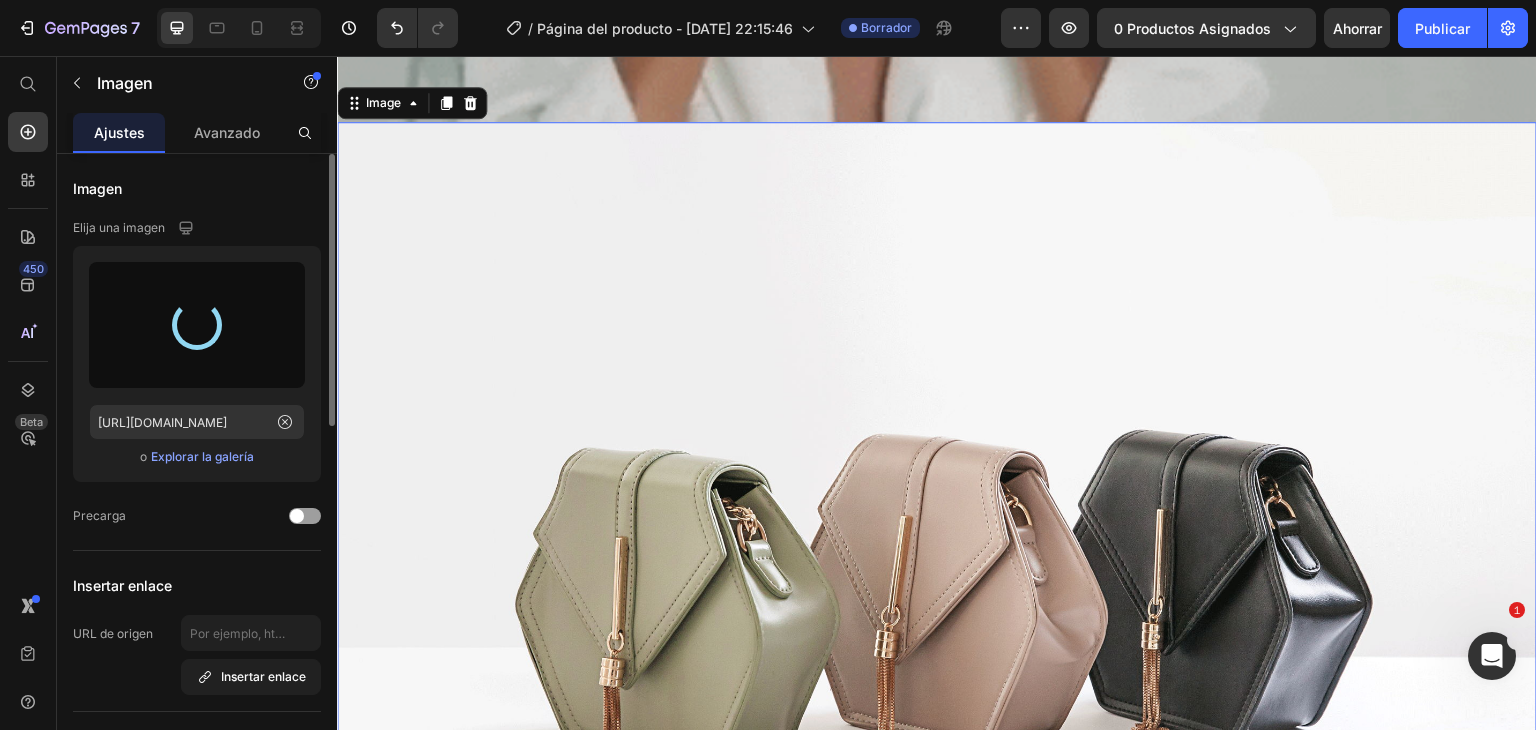 type on "[URL][DOMAIN_NAME]" 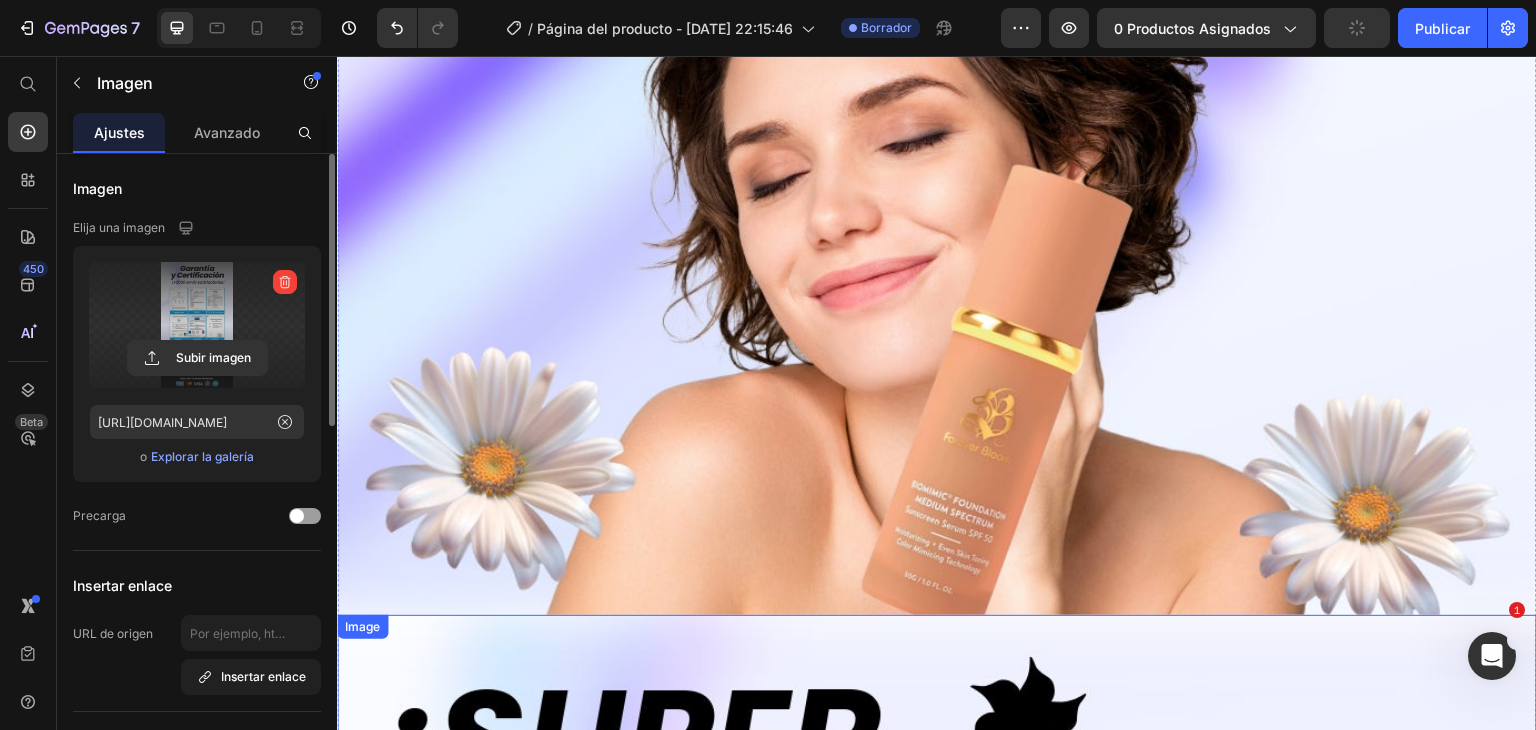 scroll, scrollTop: 11228, scrollLeft: 0, axis: vertical 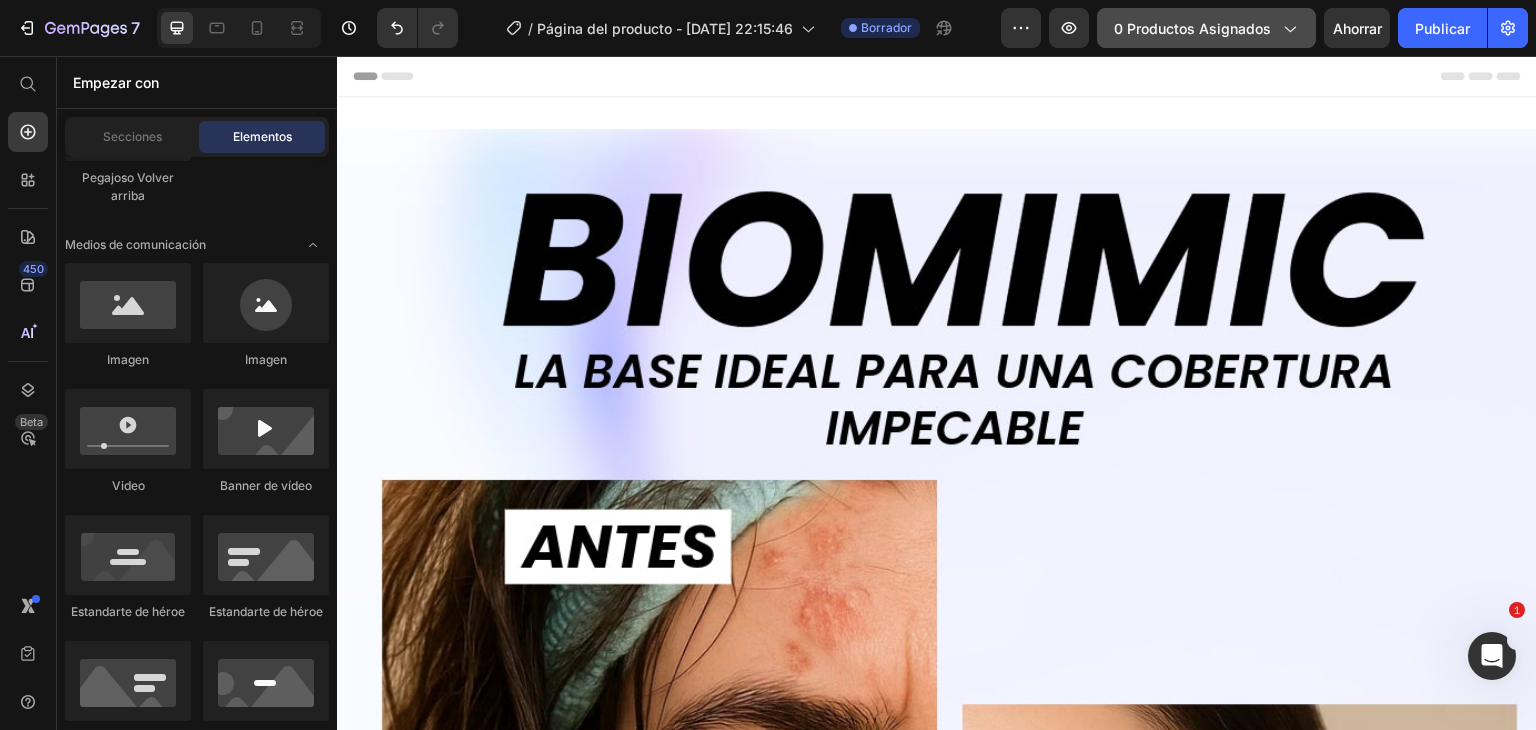 click on "0 productos asignados" at bounding box center (1192, 28) 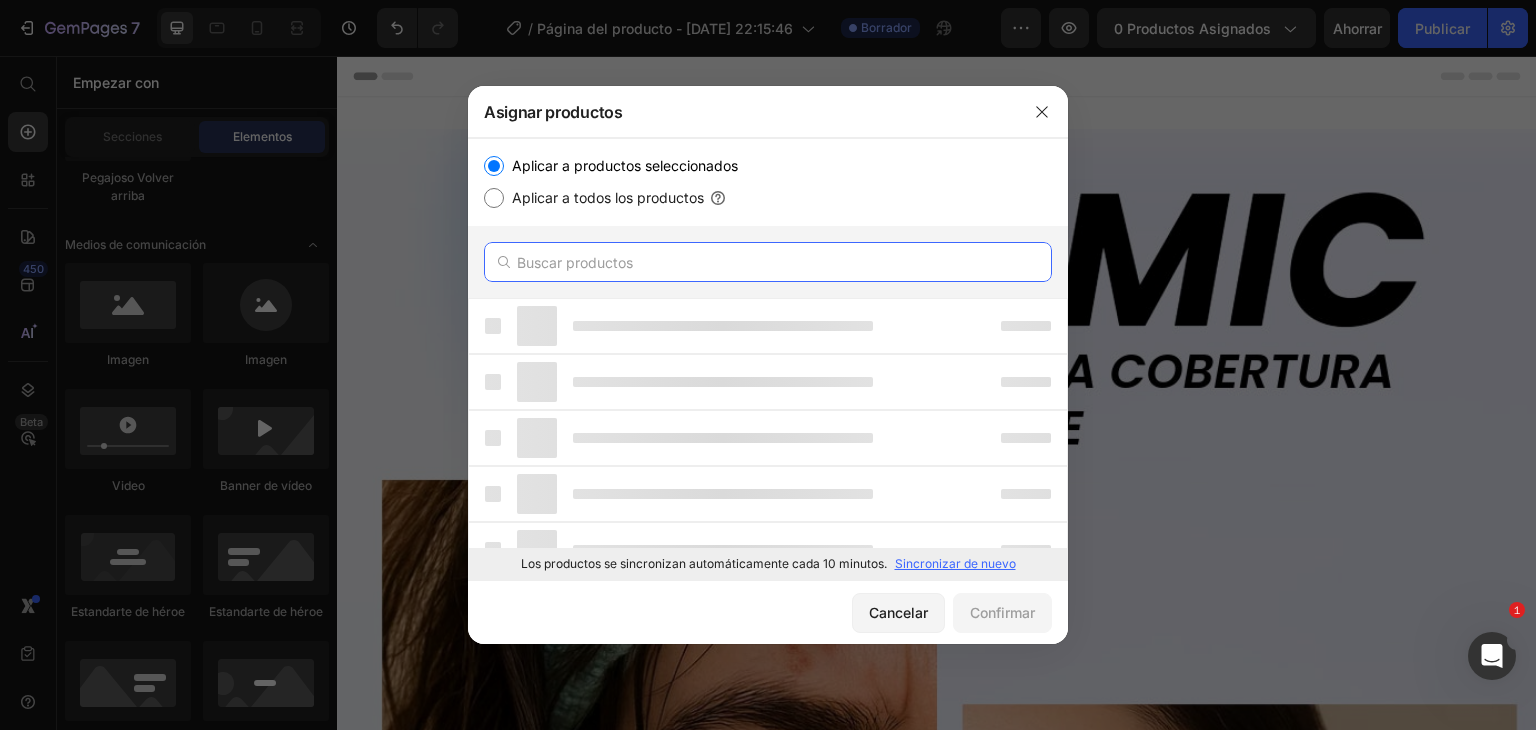 click at bounding box center [768, 262] 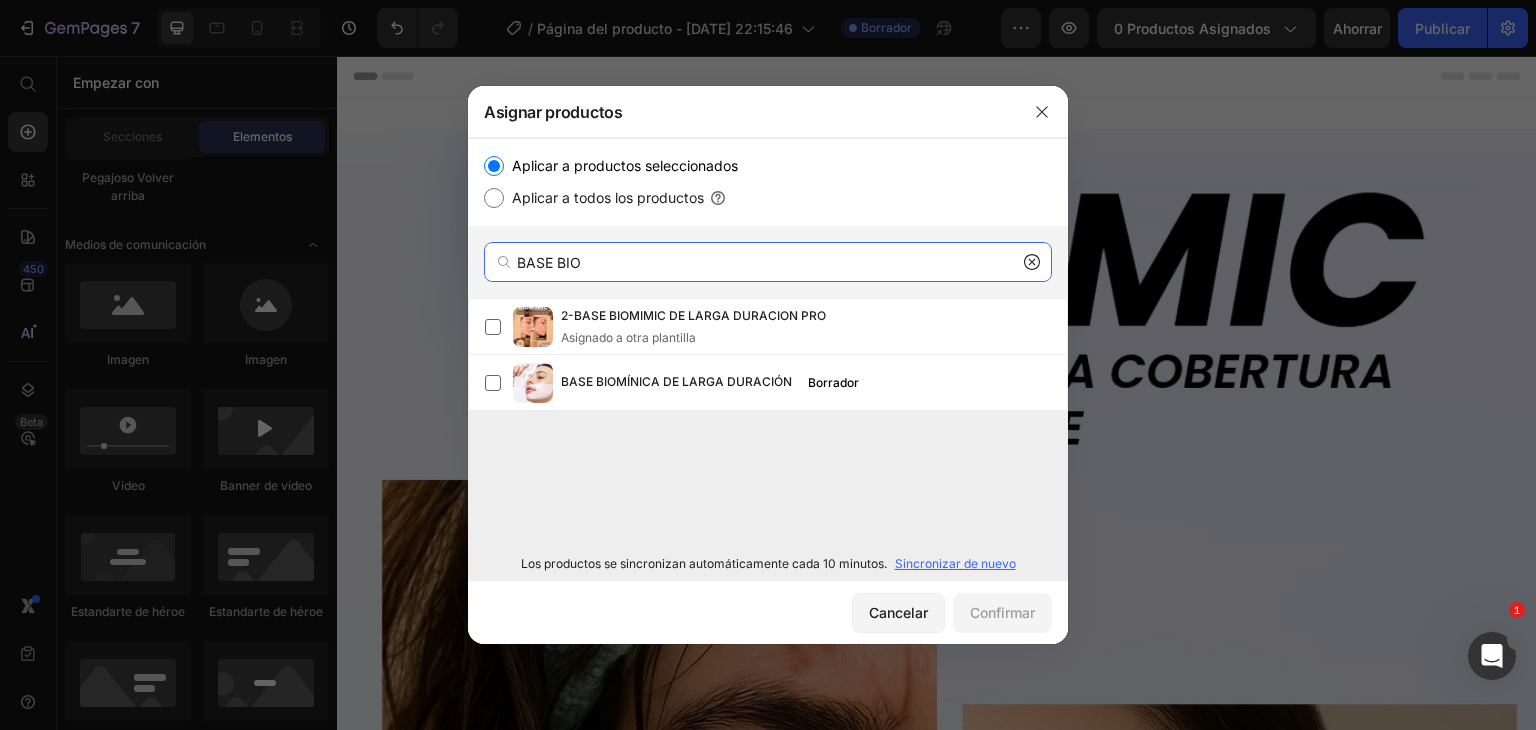 type on "BASE BIO" 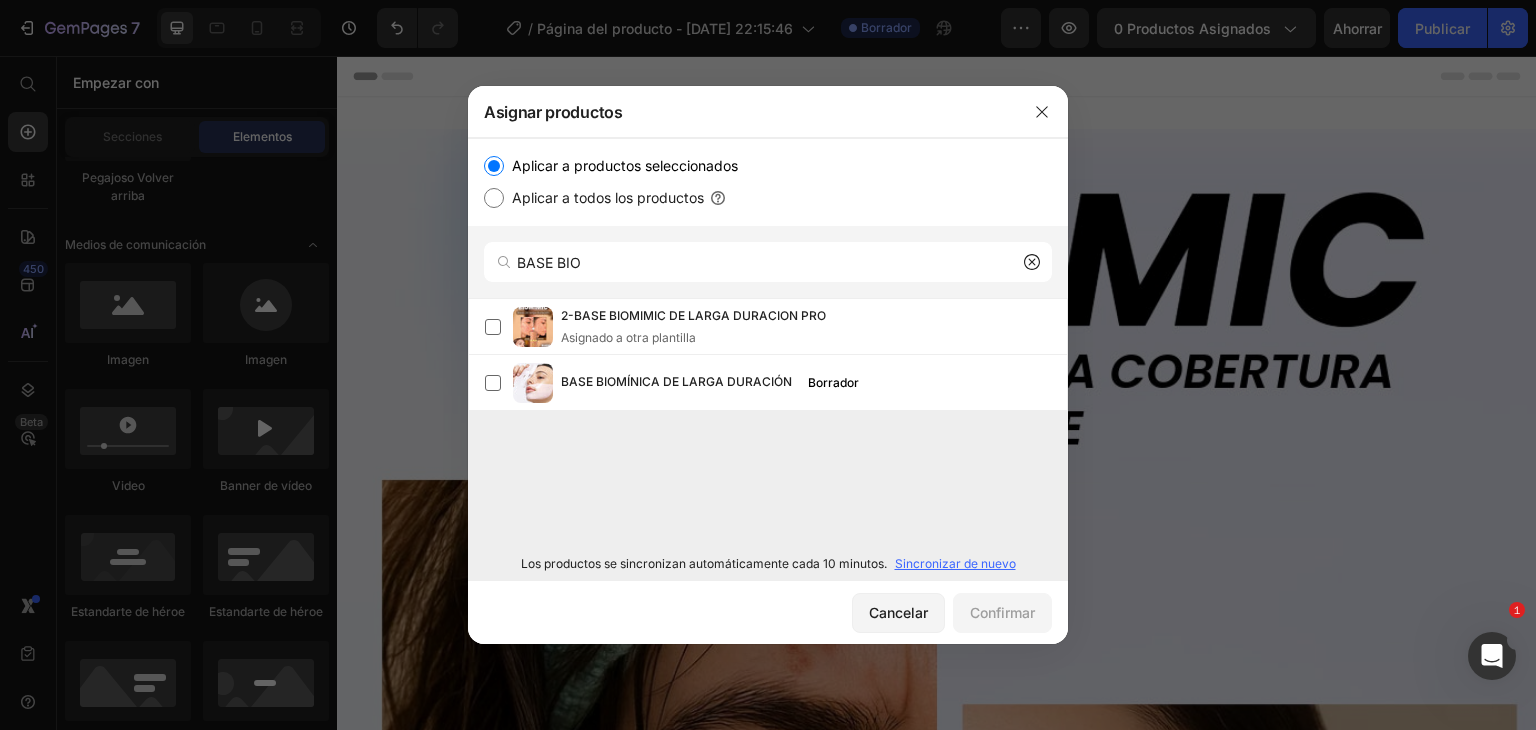 click on "Sincronizar de nuevo" at bounding box center [955, 563] 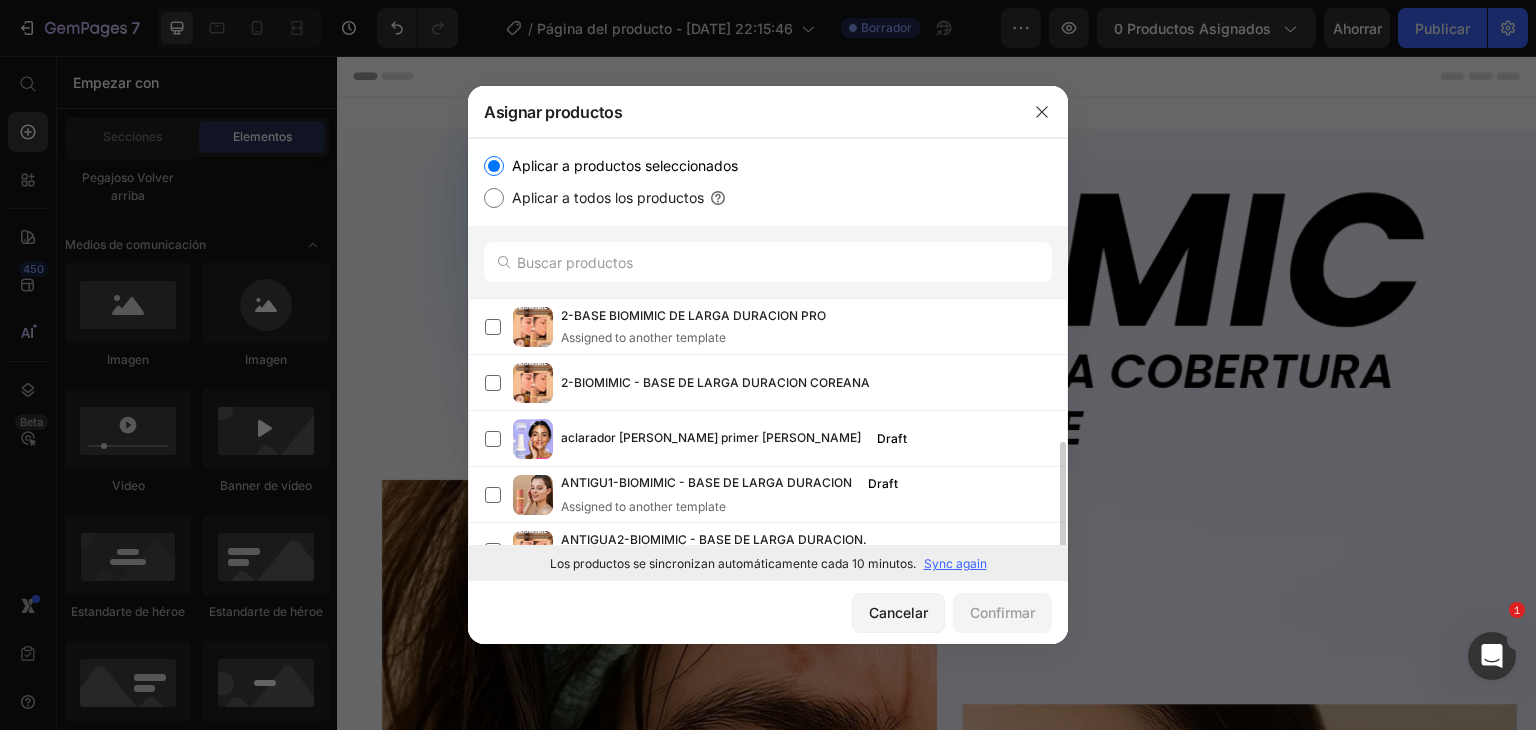 scroll, scrollTop: 100, scrollLeft: 0, axis: vertical 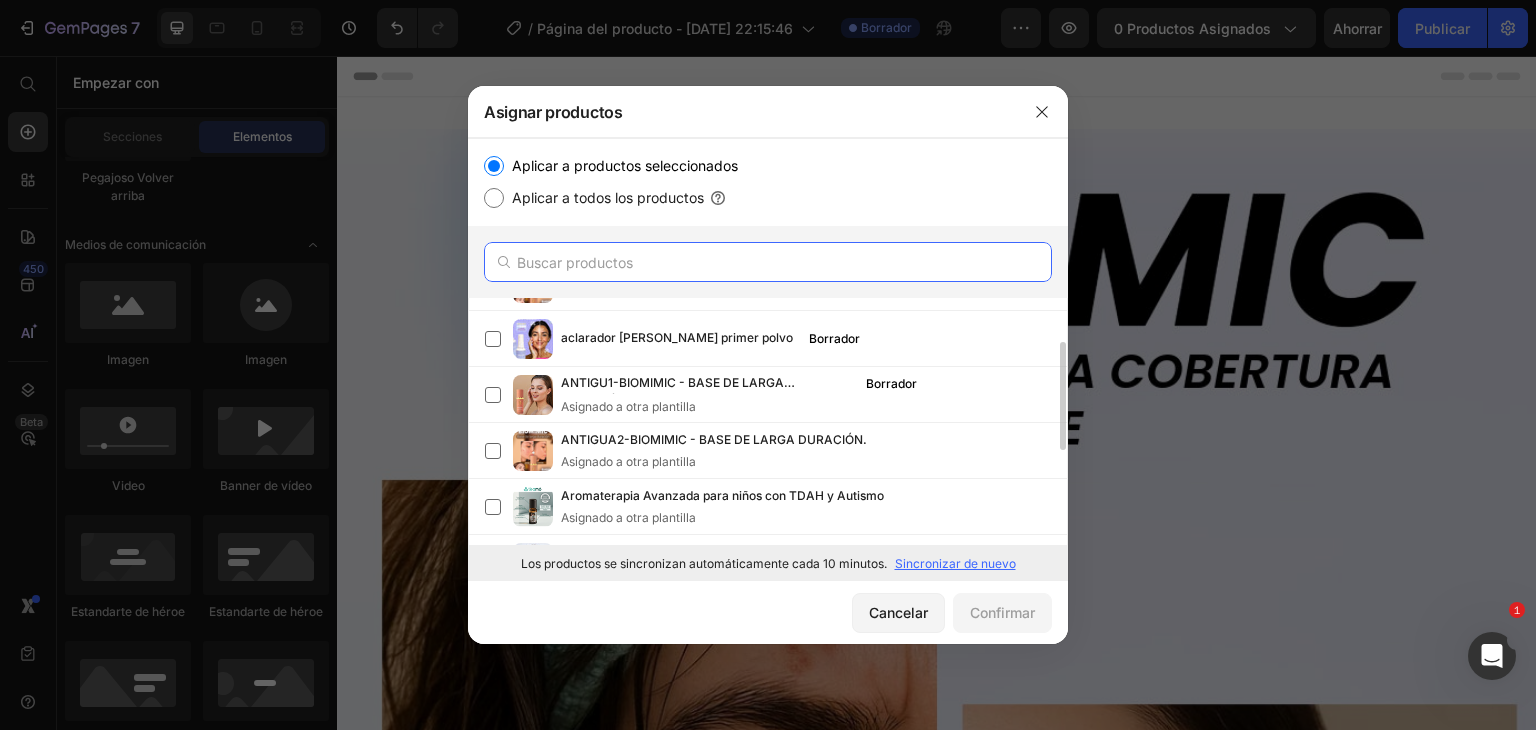 click at bounding box center [768, 262] 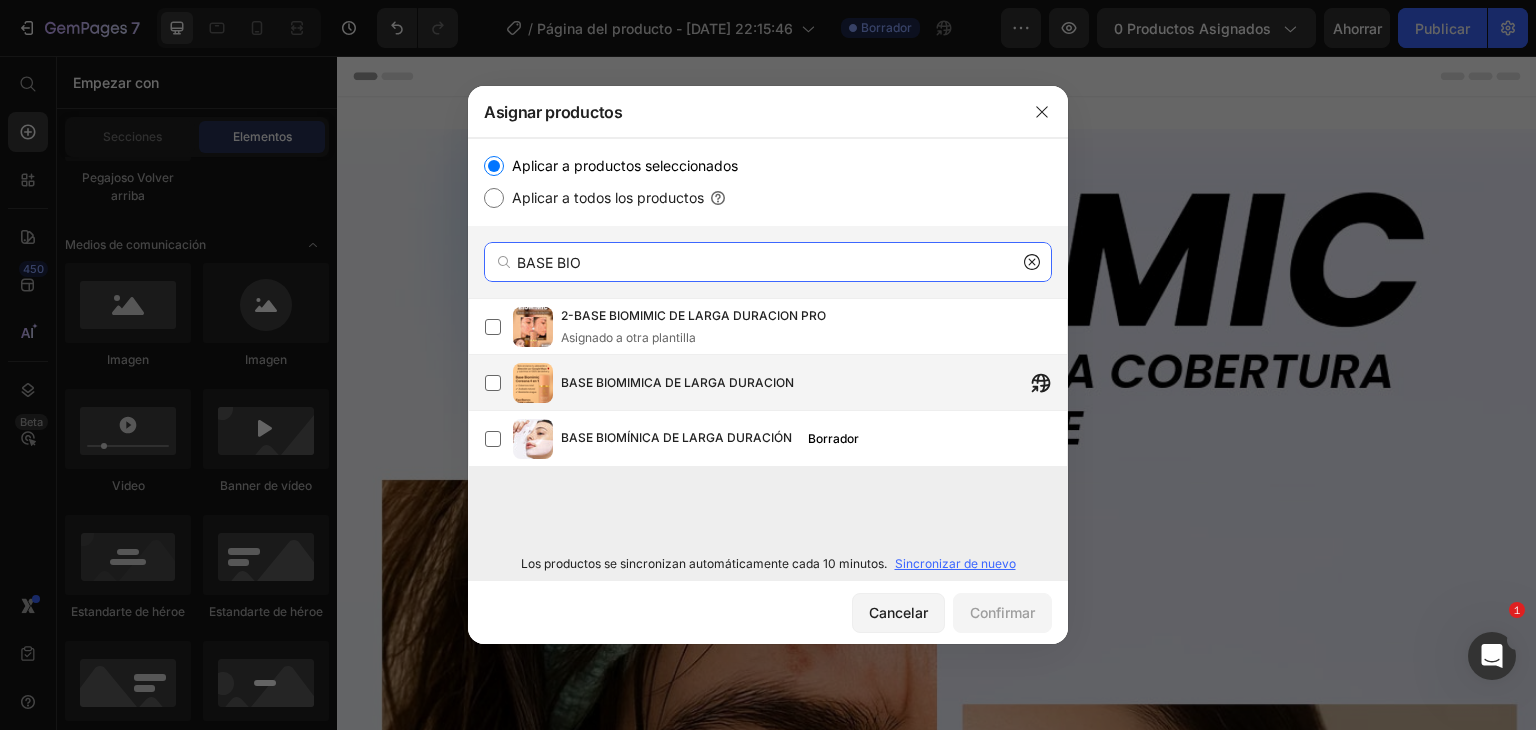 type on "BASE BIO" 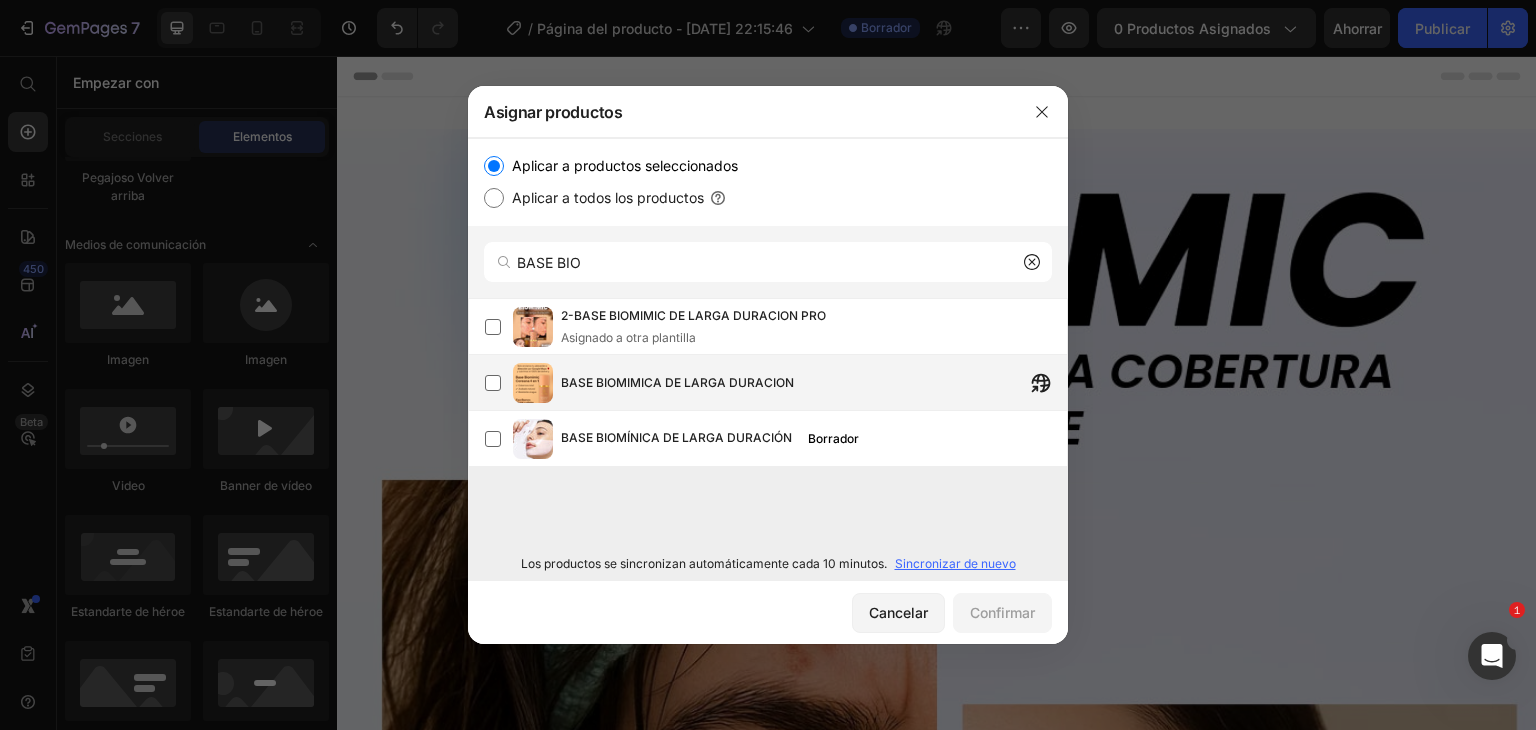 click on "BASE BIOMIMICA DE LARGA DURACION" at bounding box center [677, 382] 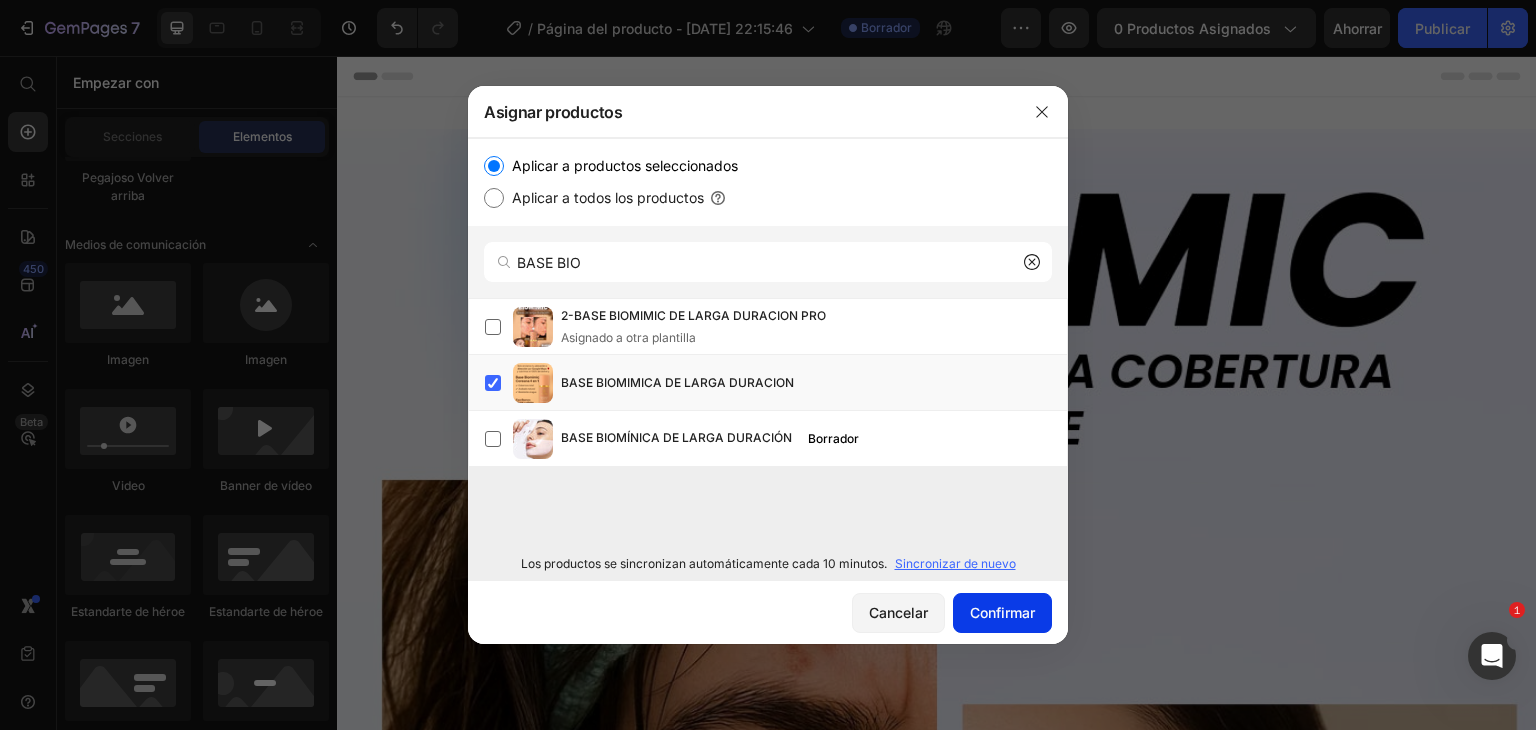 click on "Confirmar" at bounding box center [1002, 612] 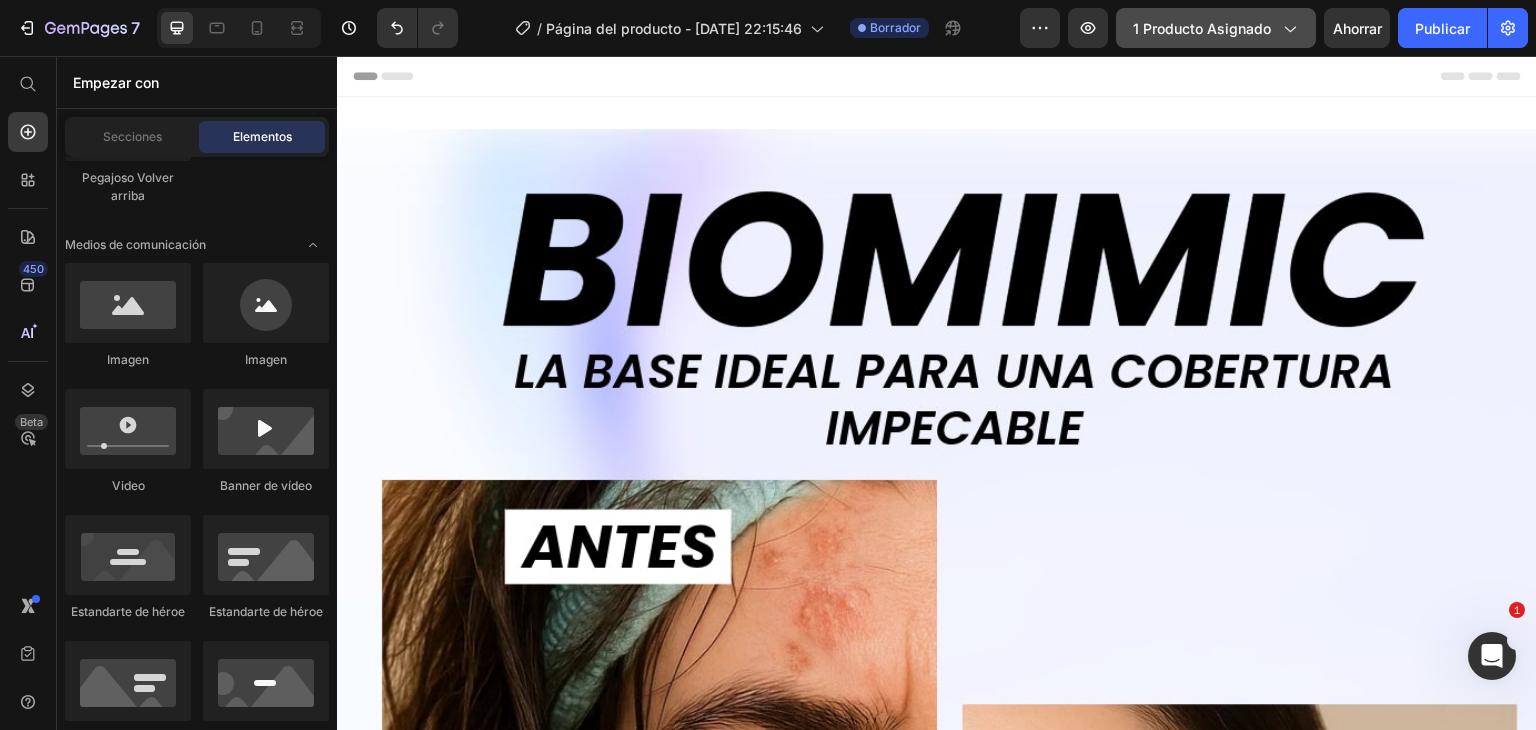 click on "1 producto asignado" at bounding box center [1202, 28] 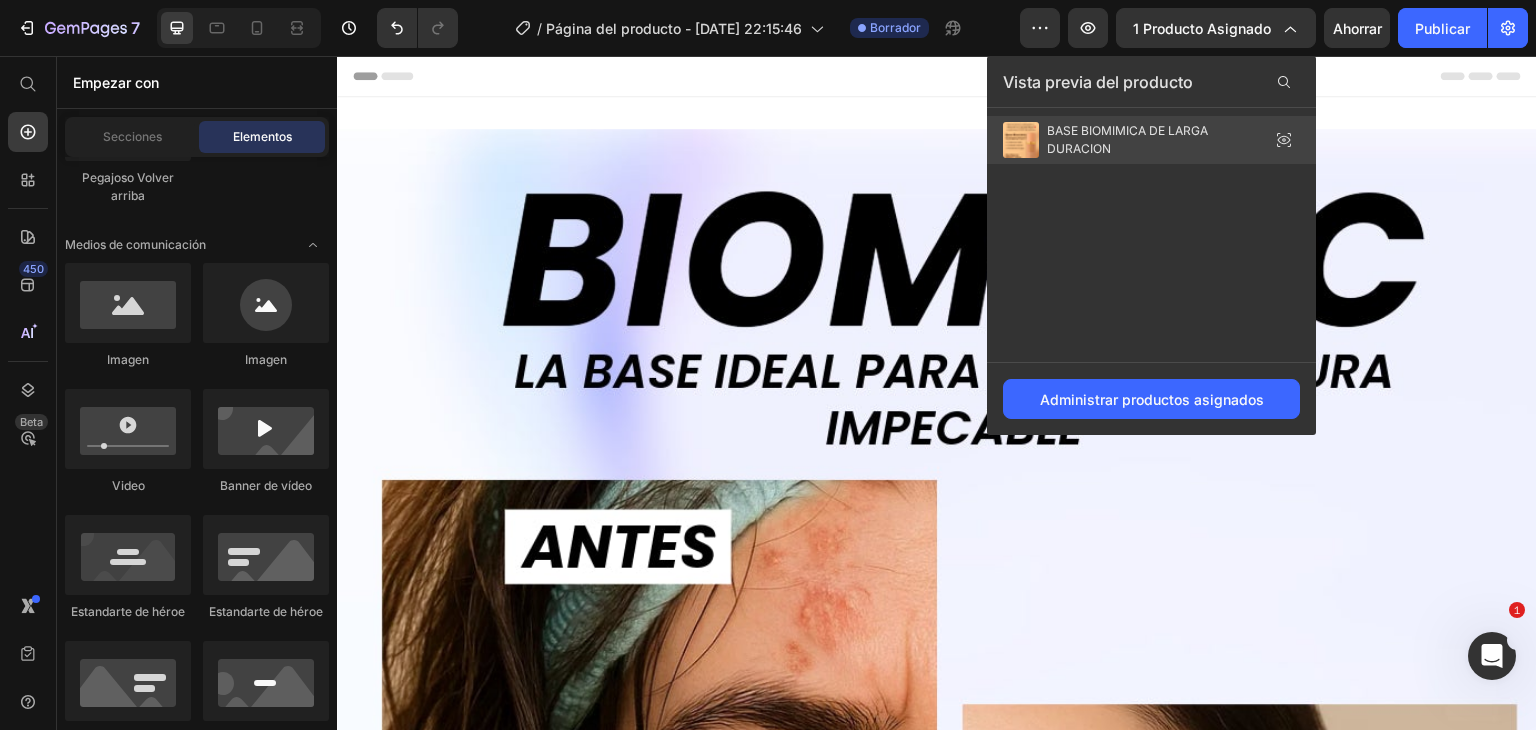 click on "BASE BIOMIMICA DE LARGA DURACION" at bounding box center (1147, 140) 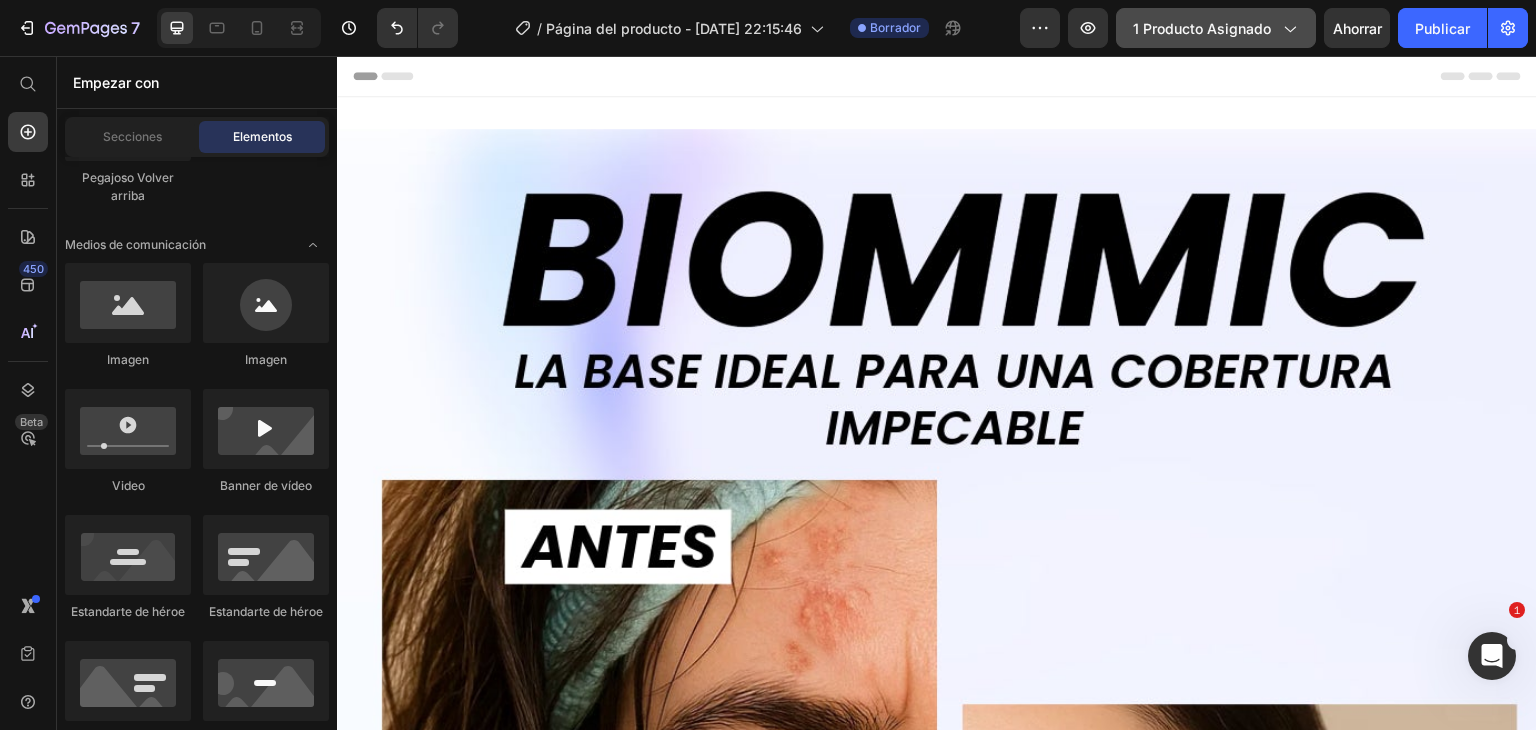 click on "1 producto asignado" at bounding box center (1216, 28) 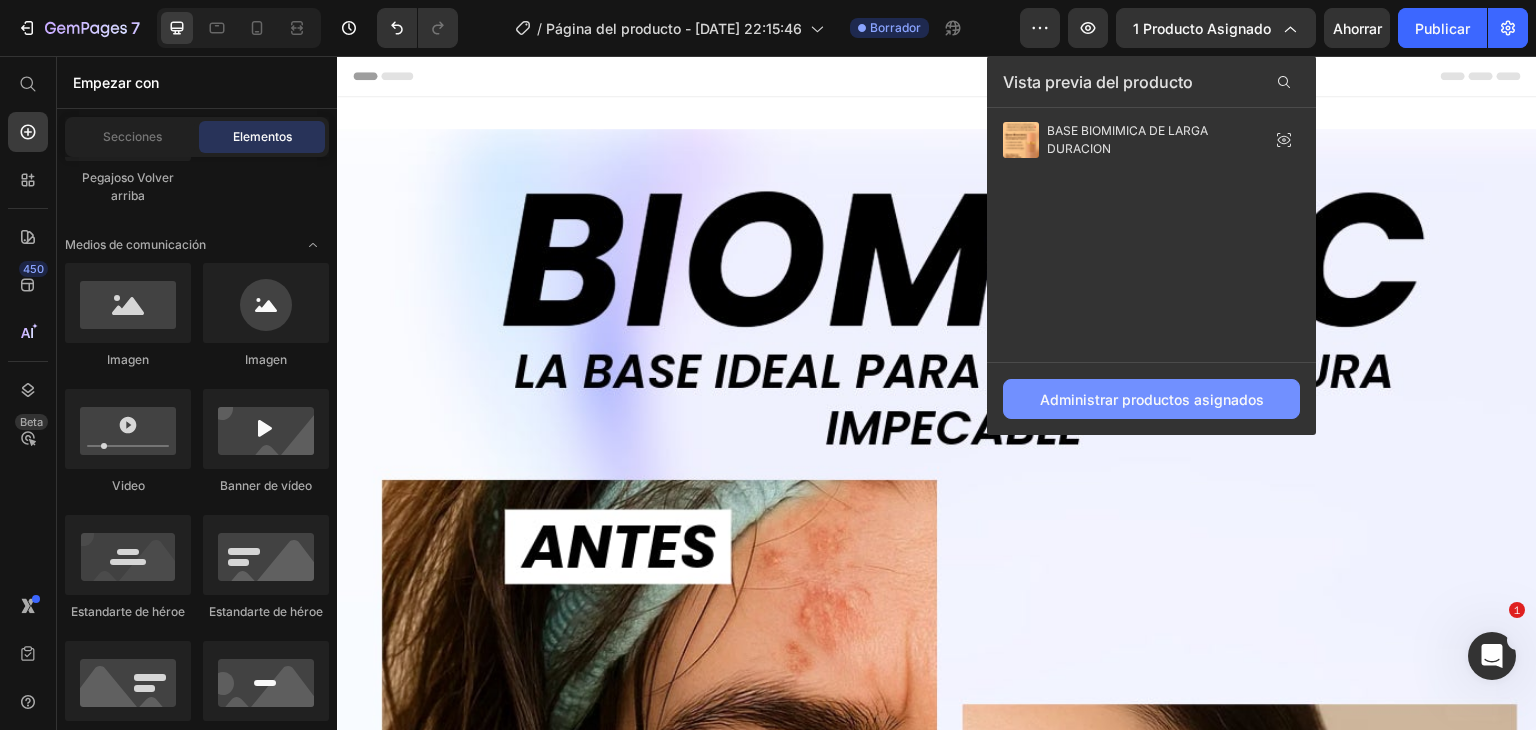click on "Administrar productos asignados" at bounding box center [1152, 399] 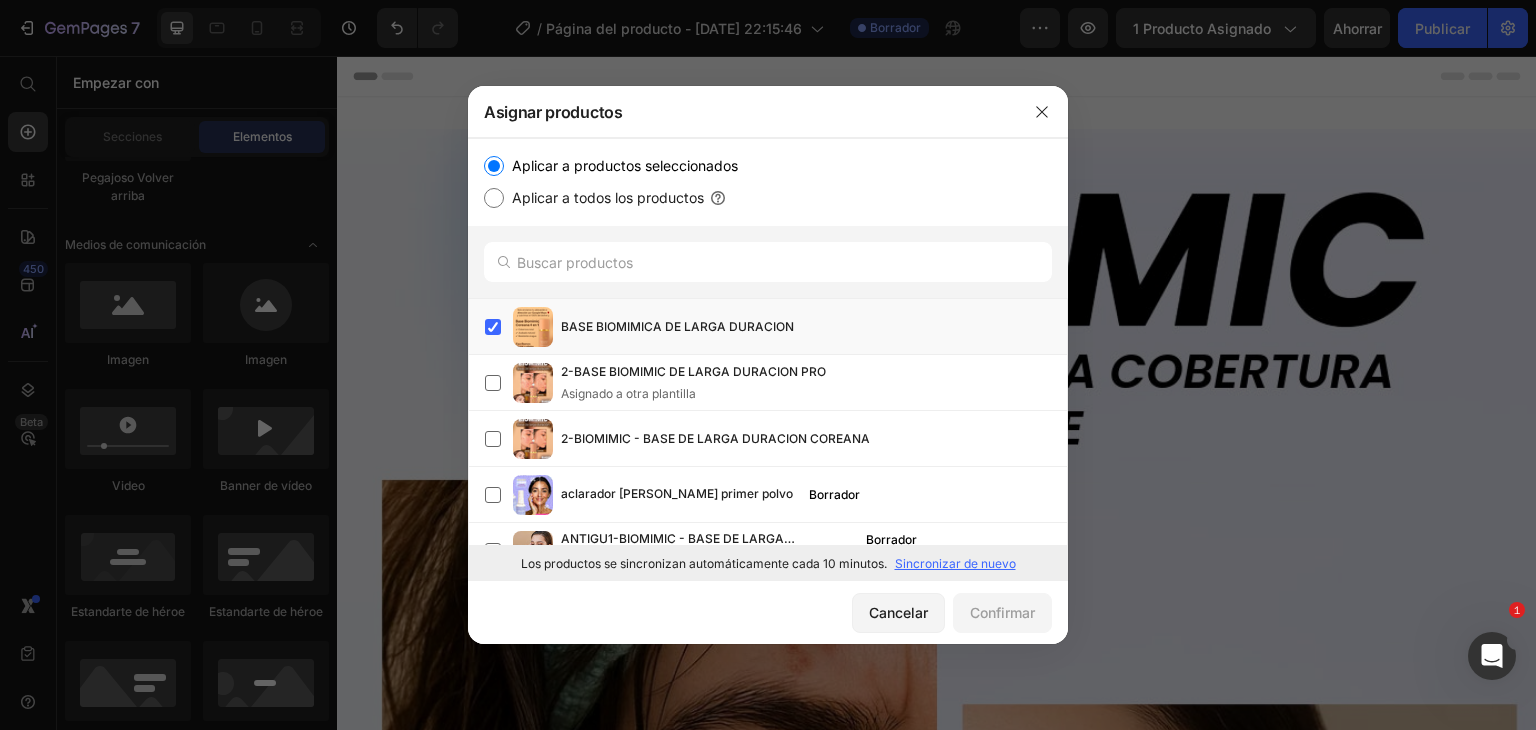 click on "Sincronizar de nuevo" at bounding box center (955, 563) 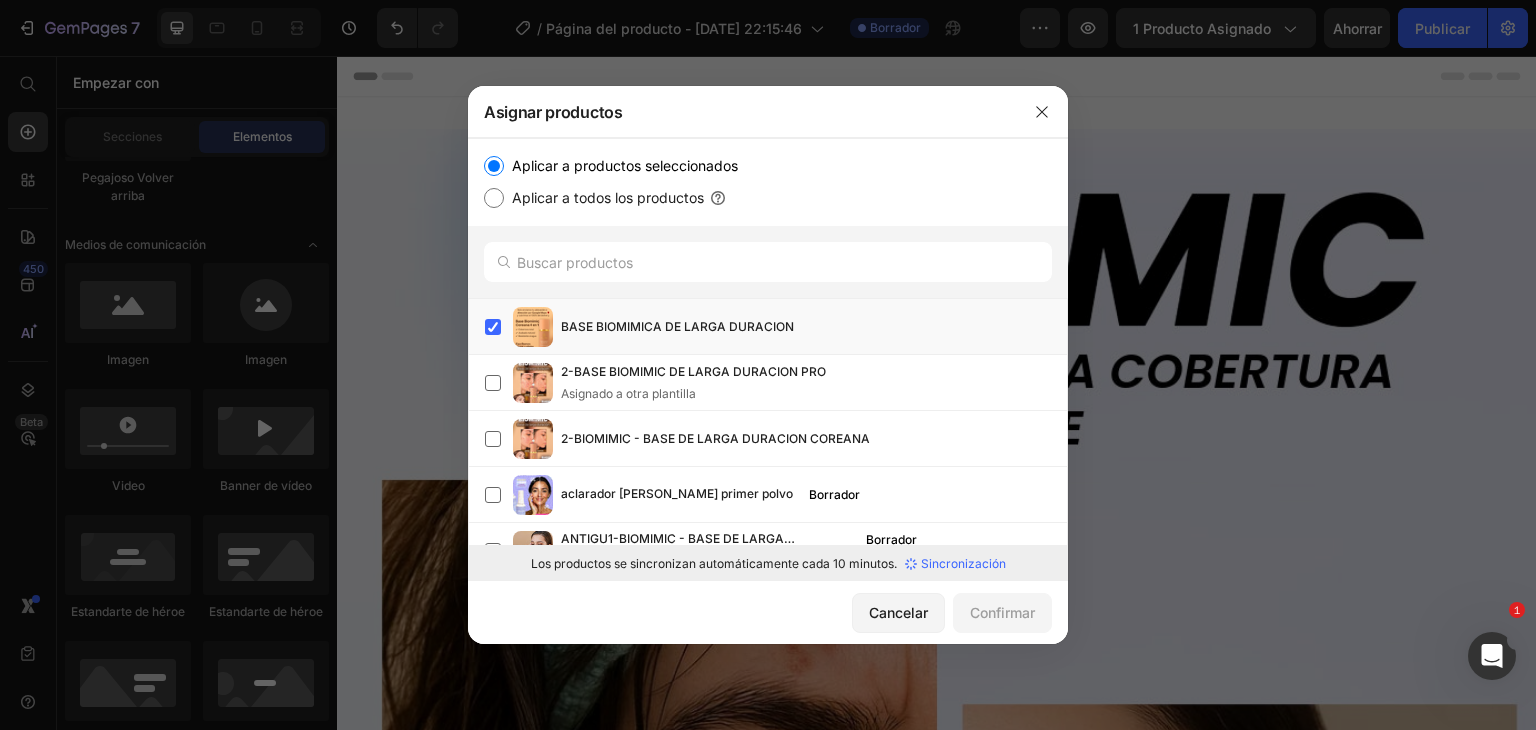 click on "Sincronización" at bounding box center [963, 563] 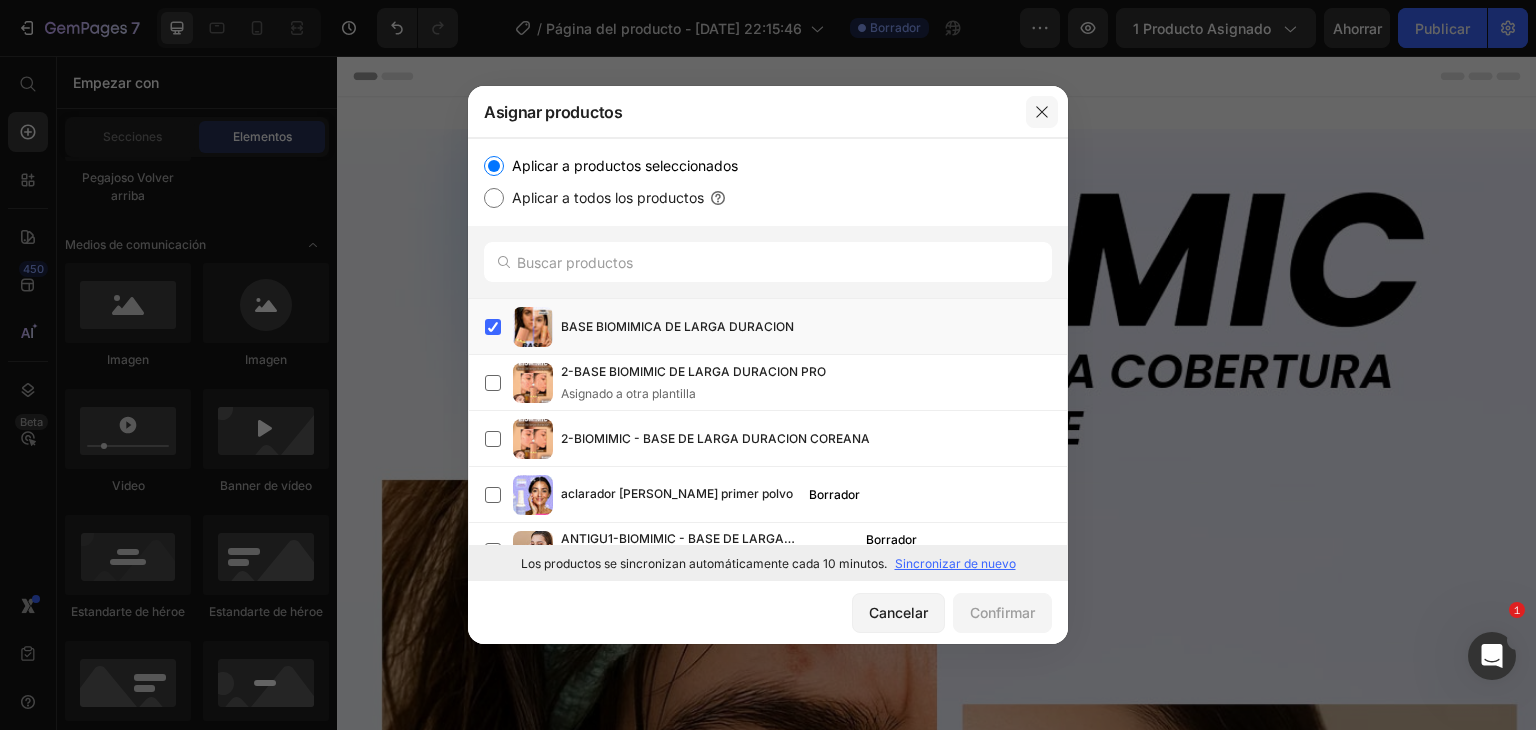 click 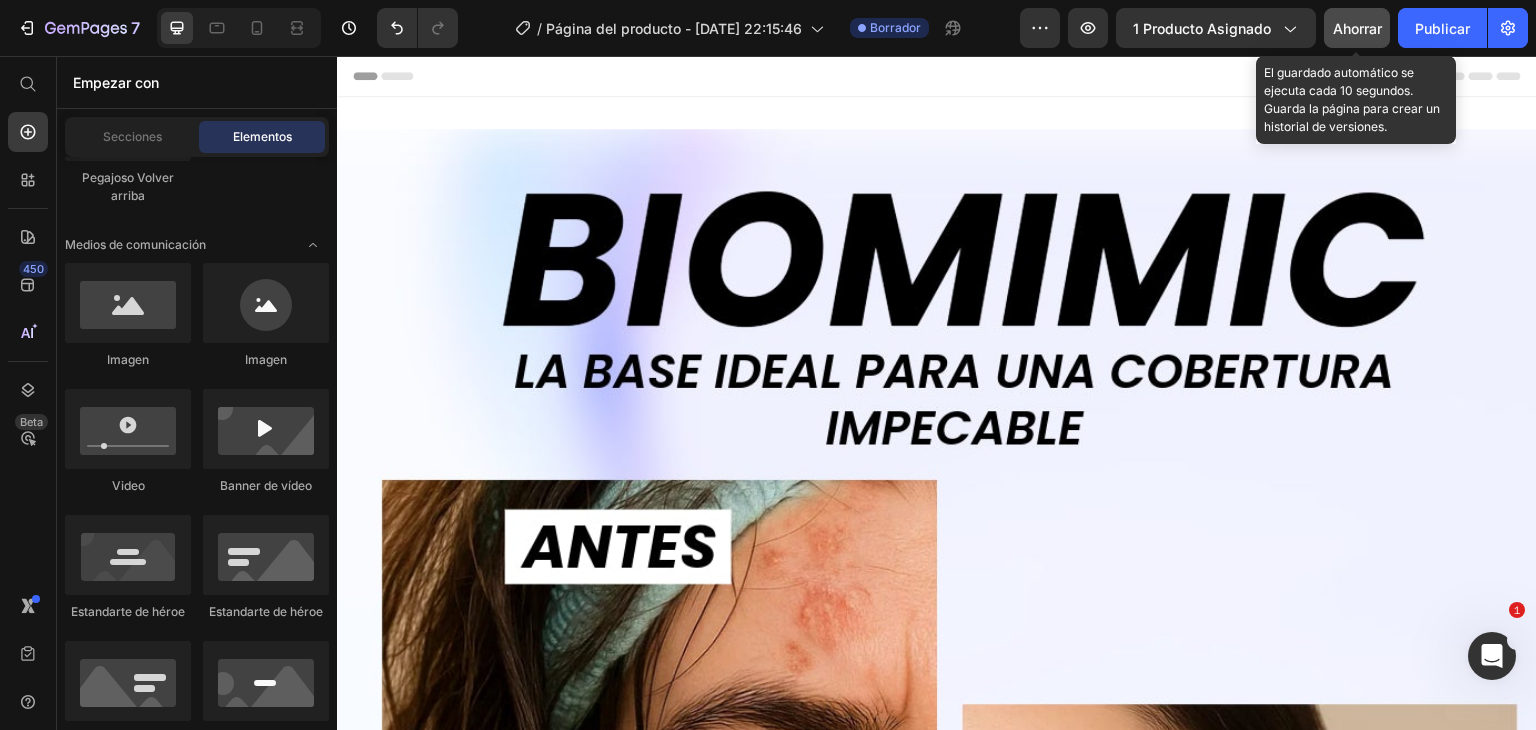 click on "Ahorrar" at bounding box center (1357, 28) 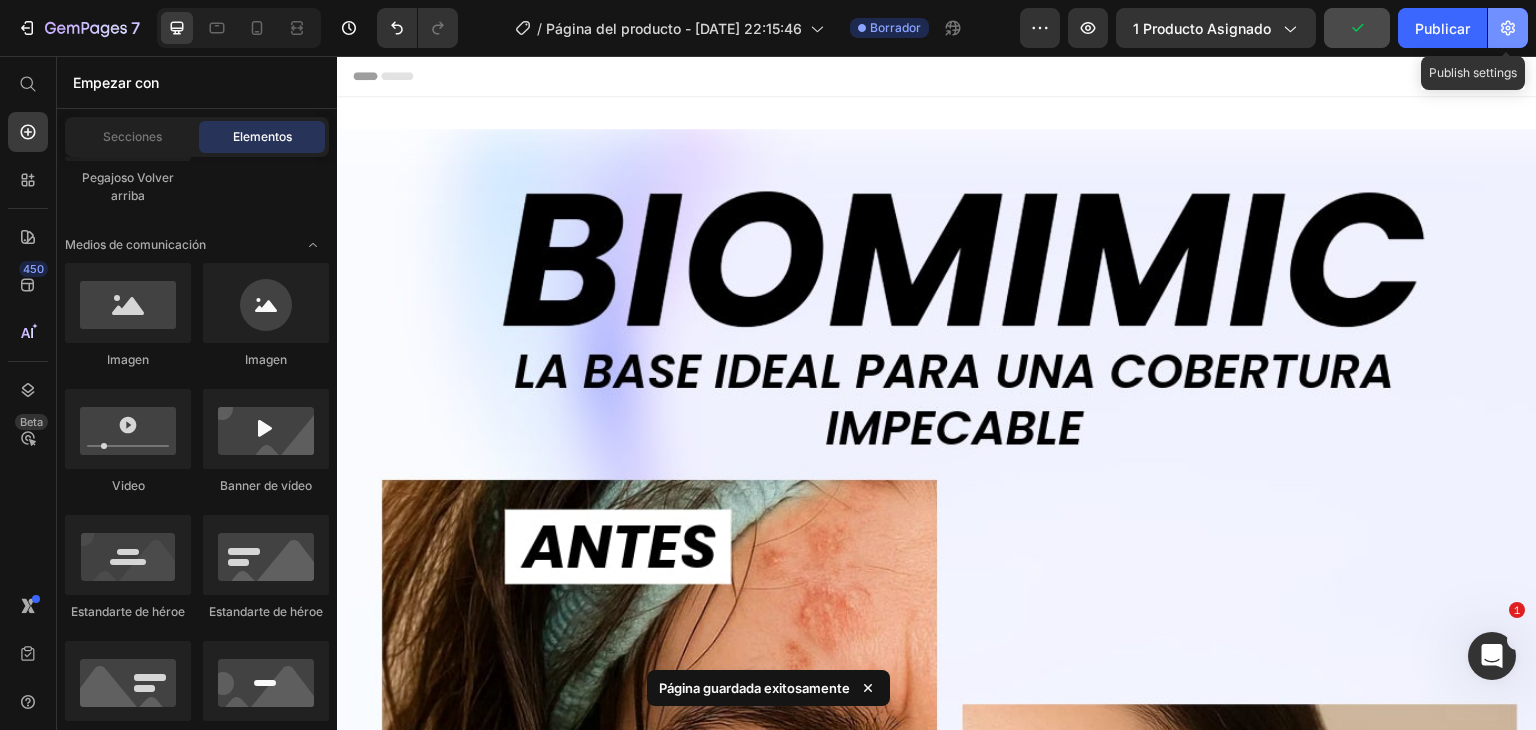 click 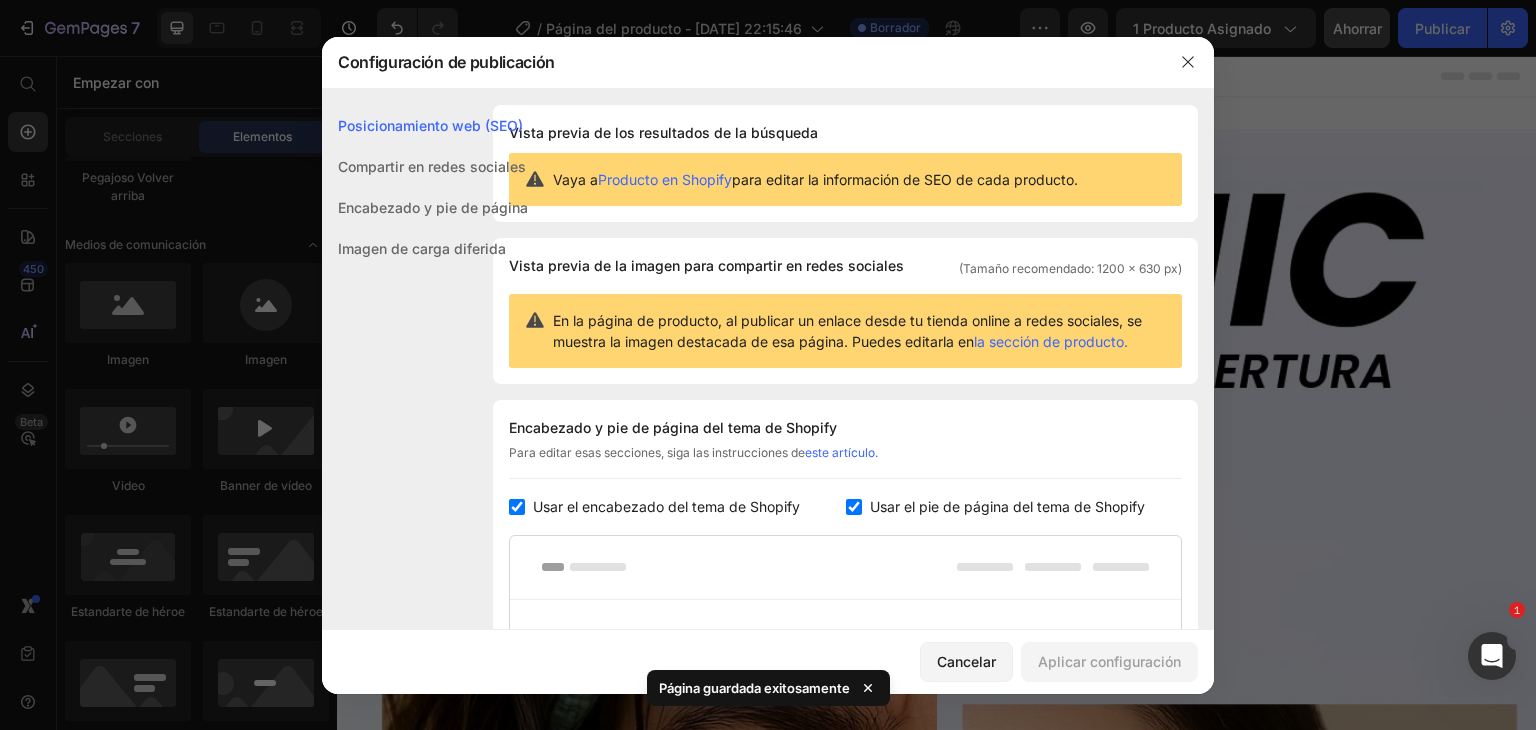 click at bounding box center (517, 507) 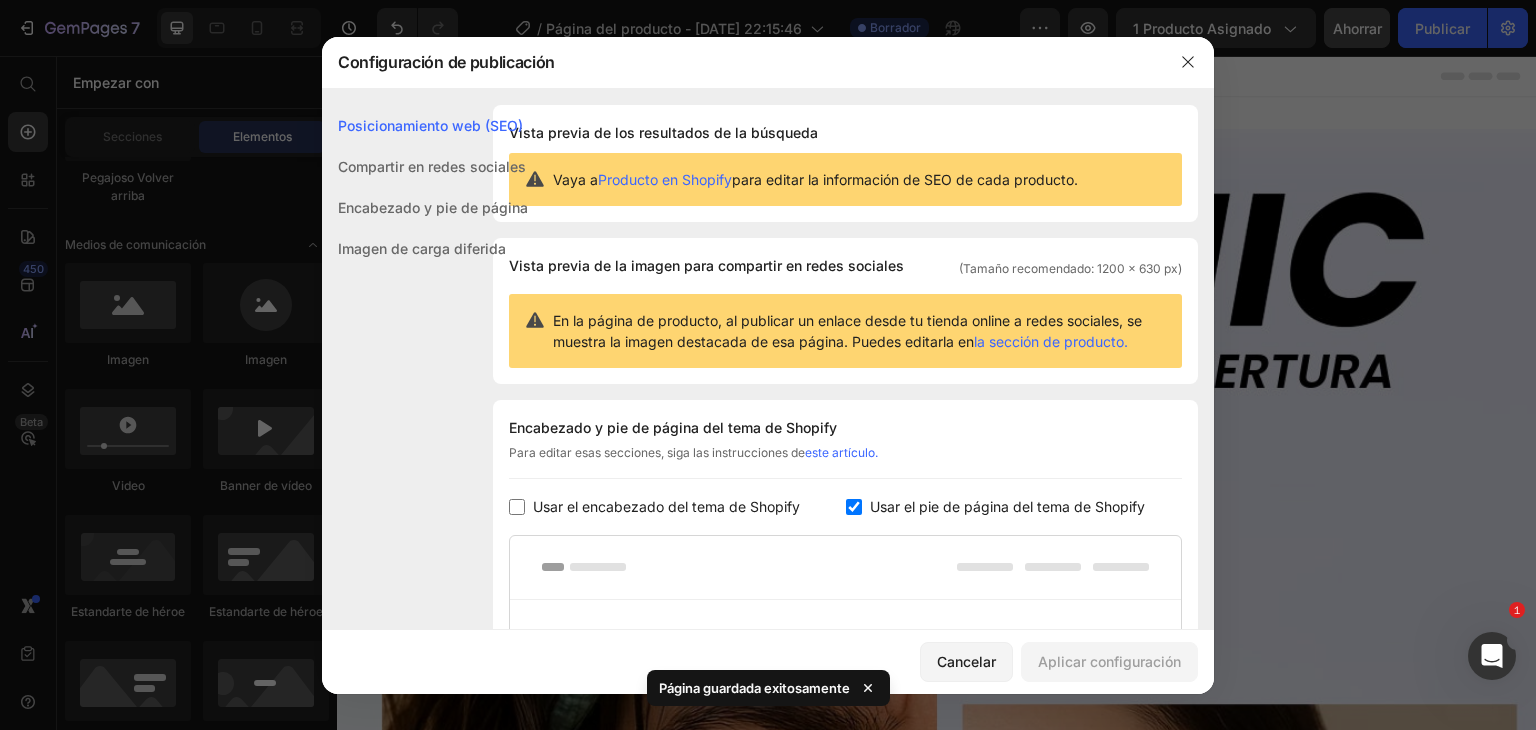 checkbox on "false" 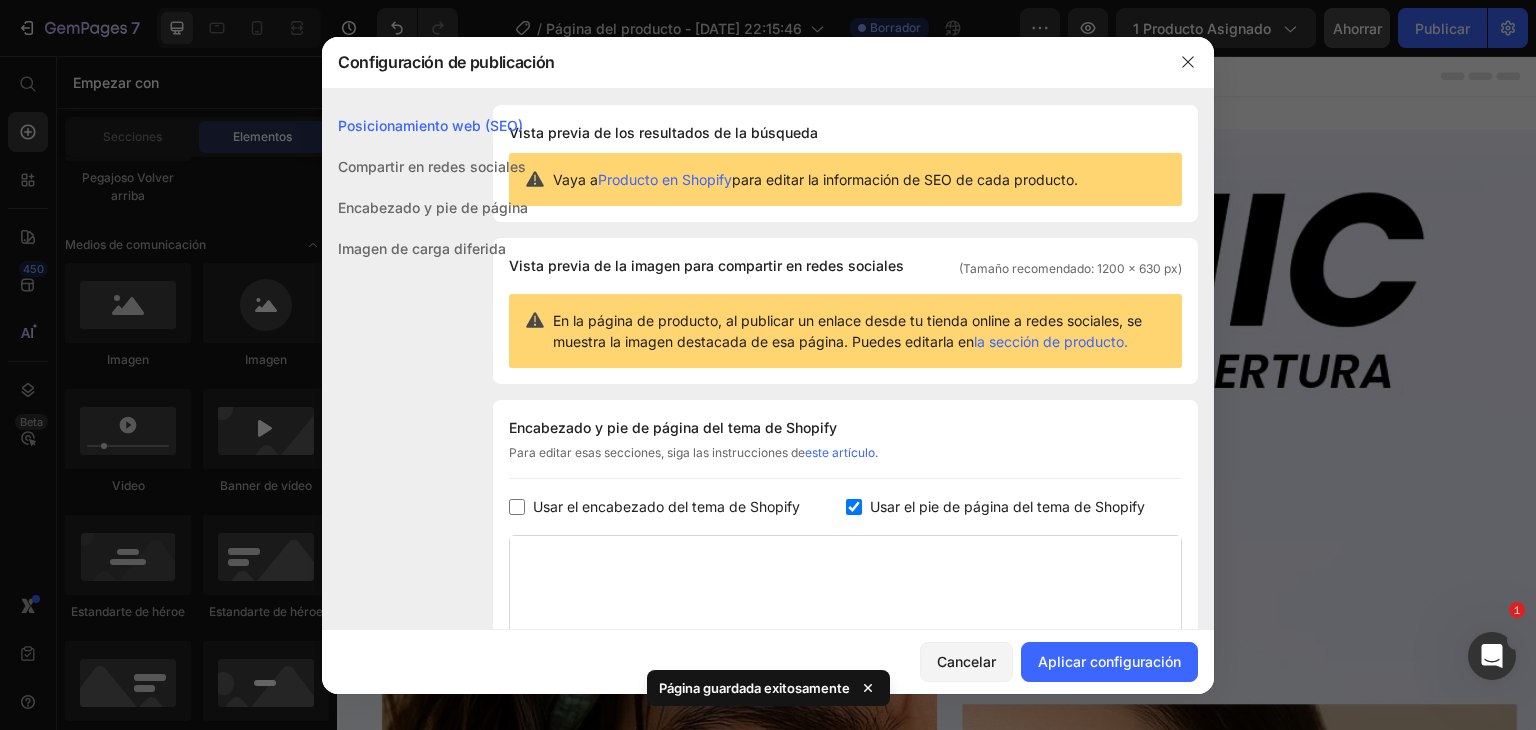 click at bounding box center (854, 507) 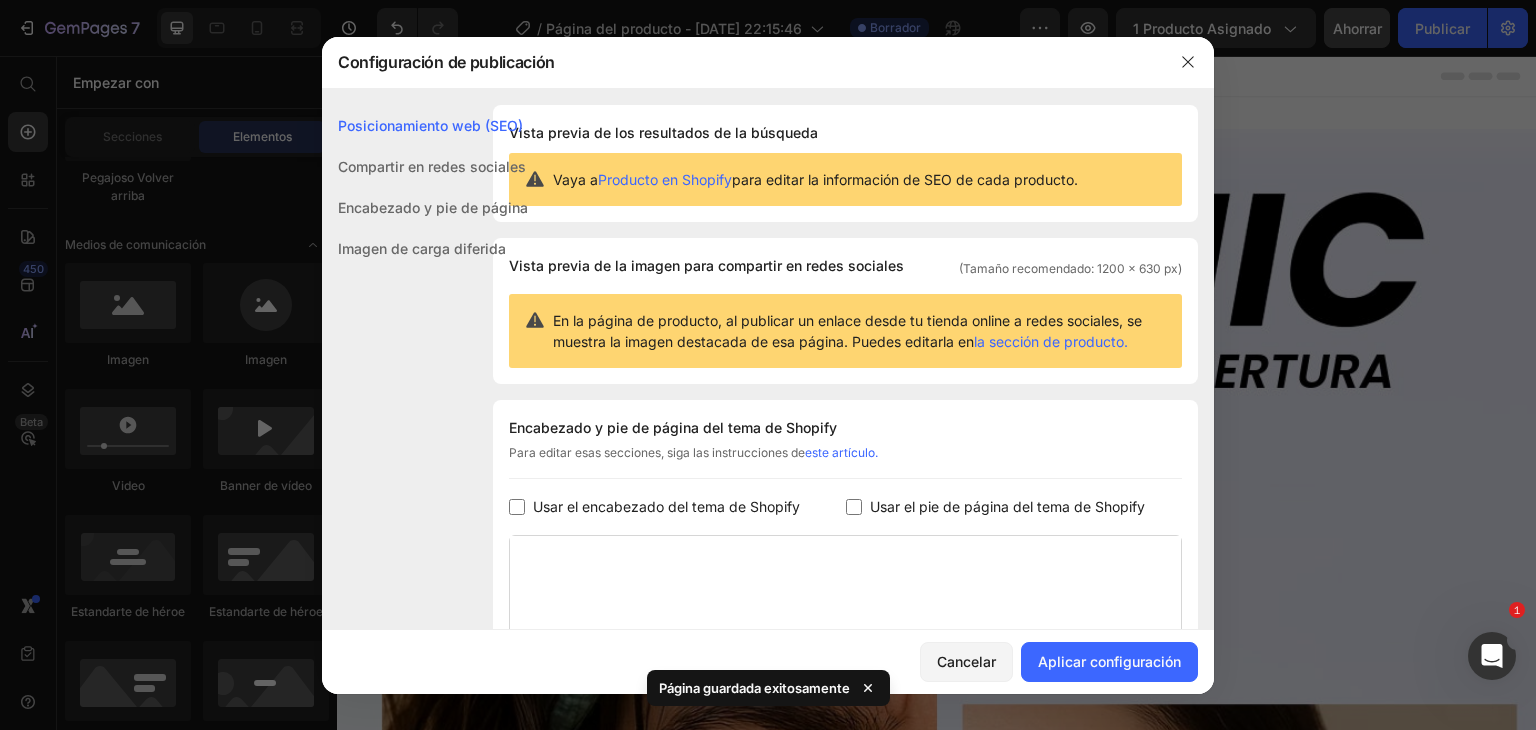 checkbox on "false" 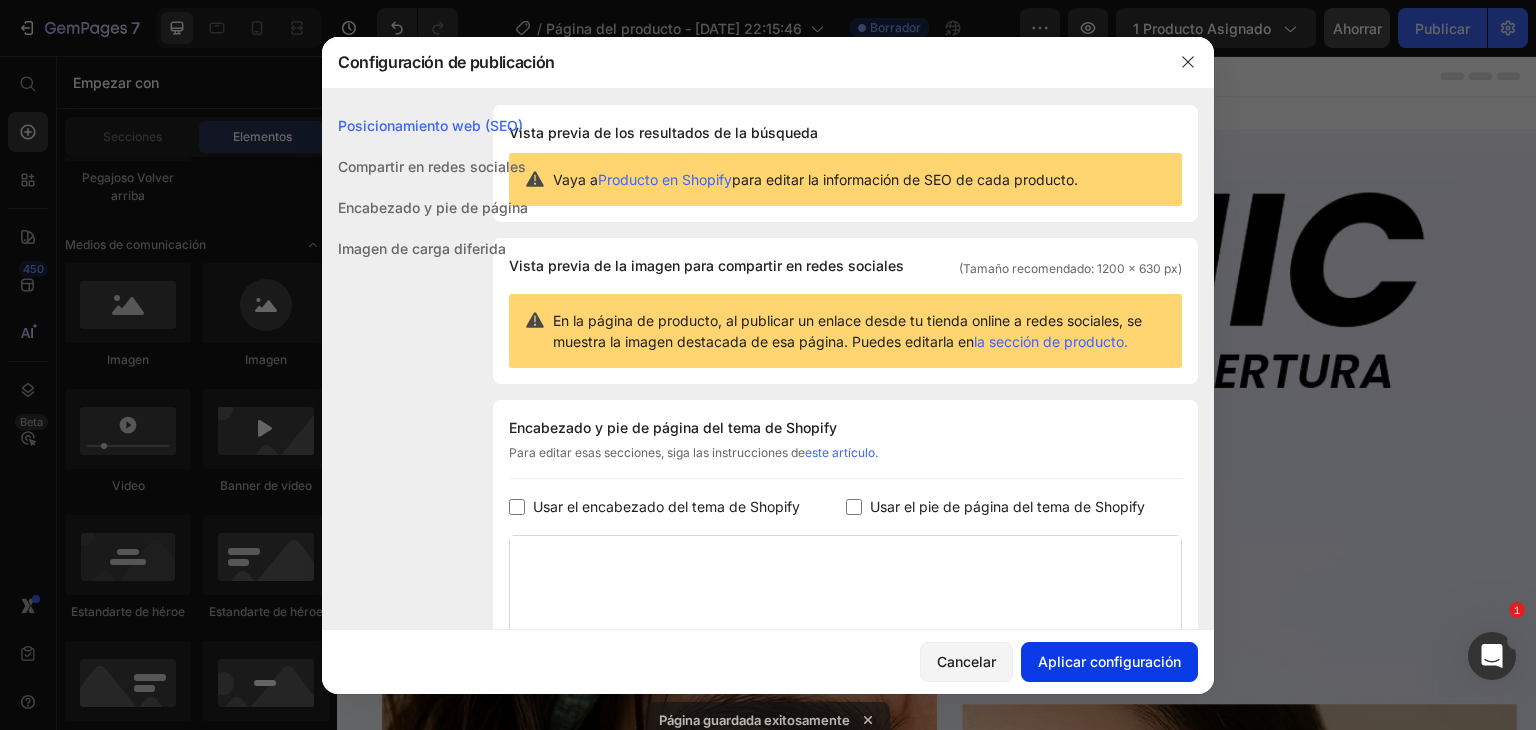 click on "Aplicar configuración" at bounding box center [1109, 661] 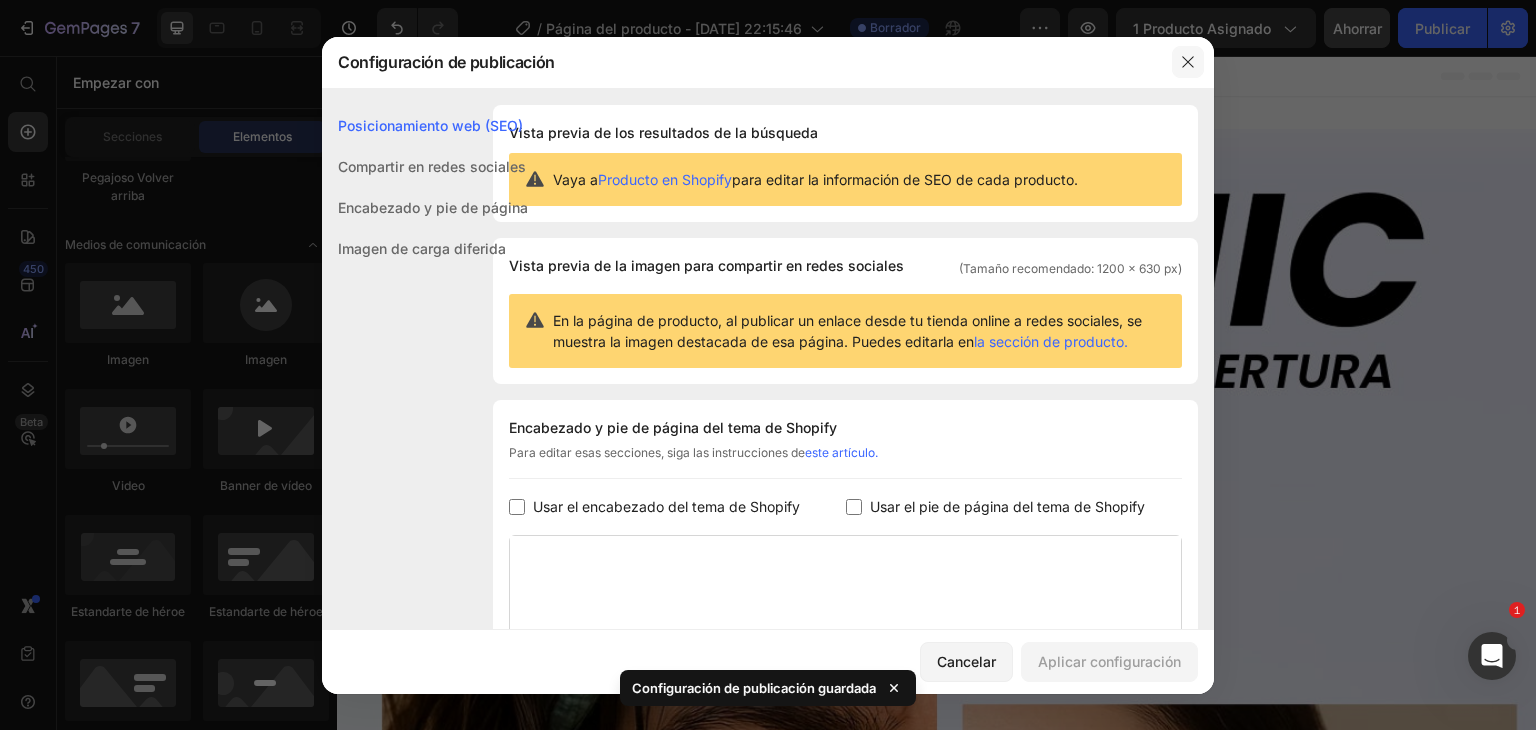 click 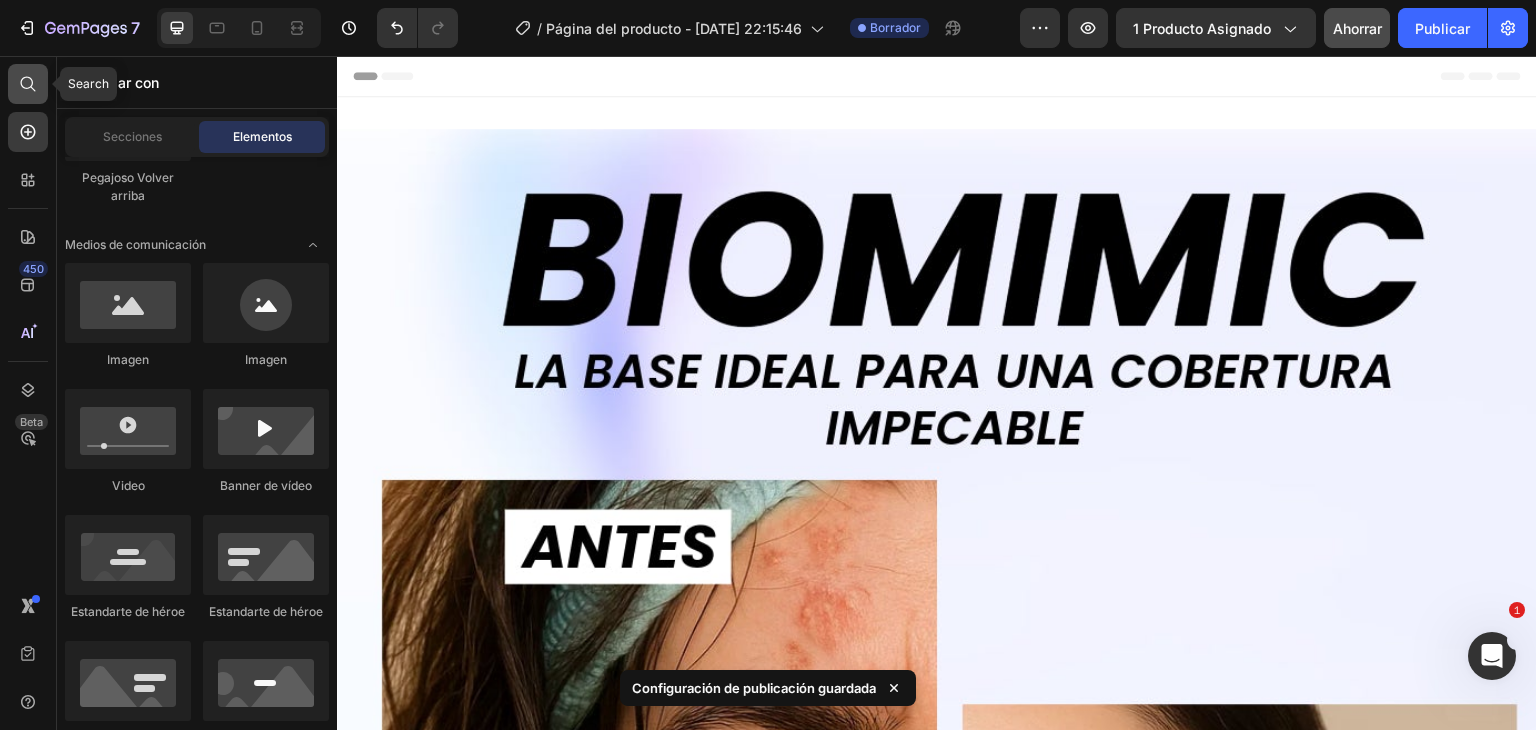 click 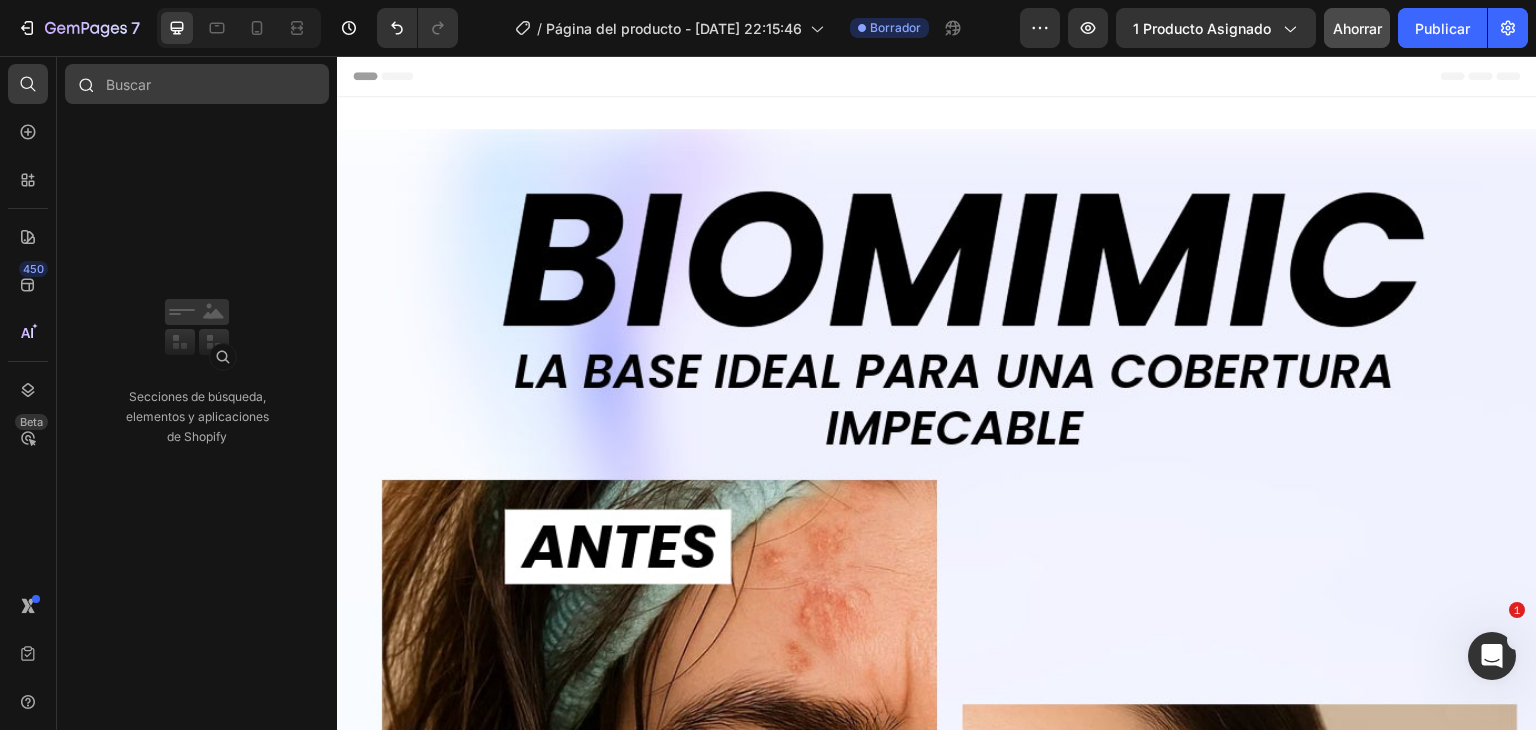 click at bounding box center [197, 84] 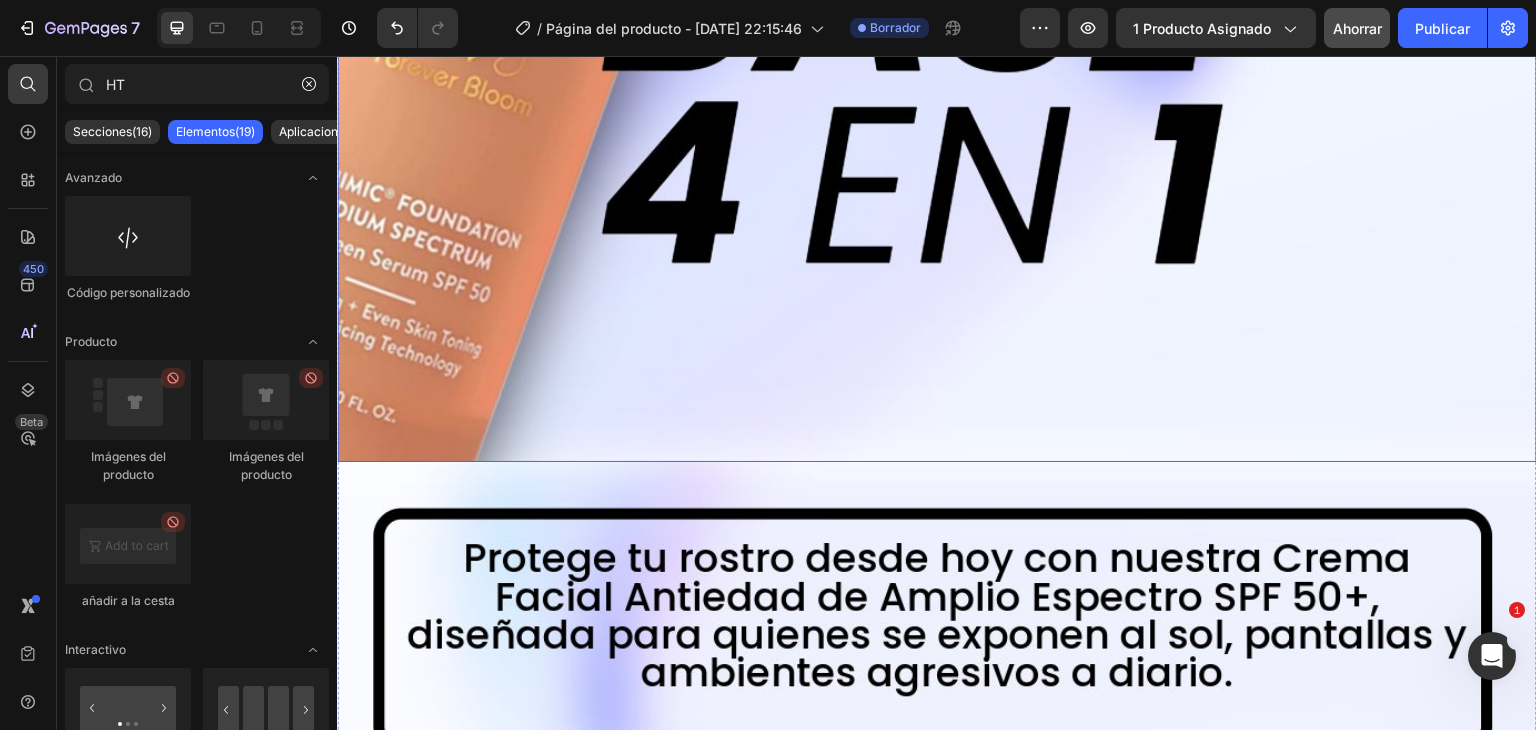 scroll, scrollTop: 1900, scrollLeft: 0, axis: vertical 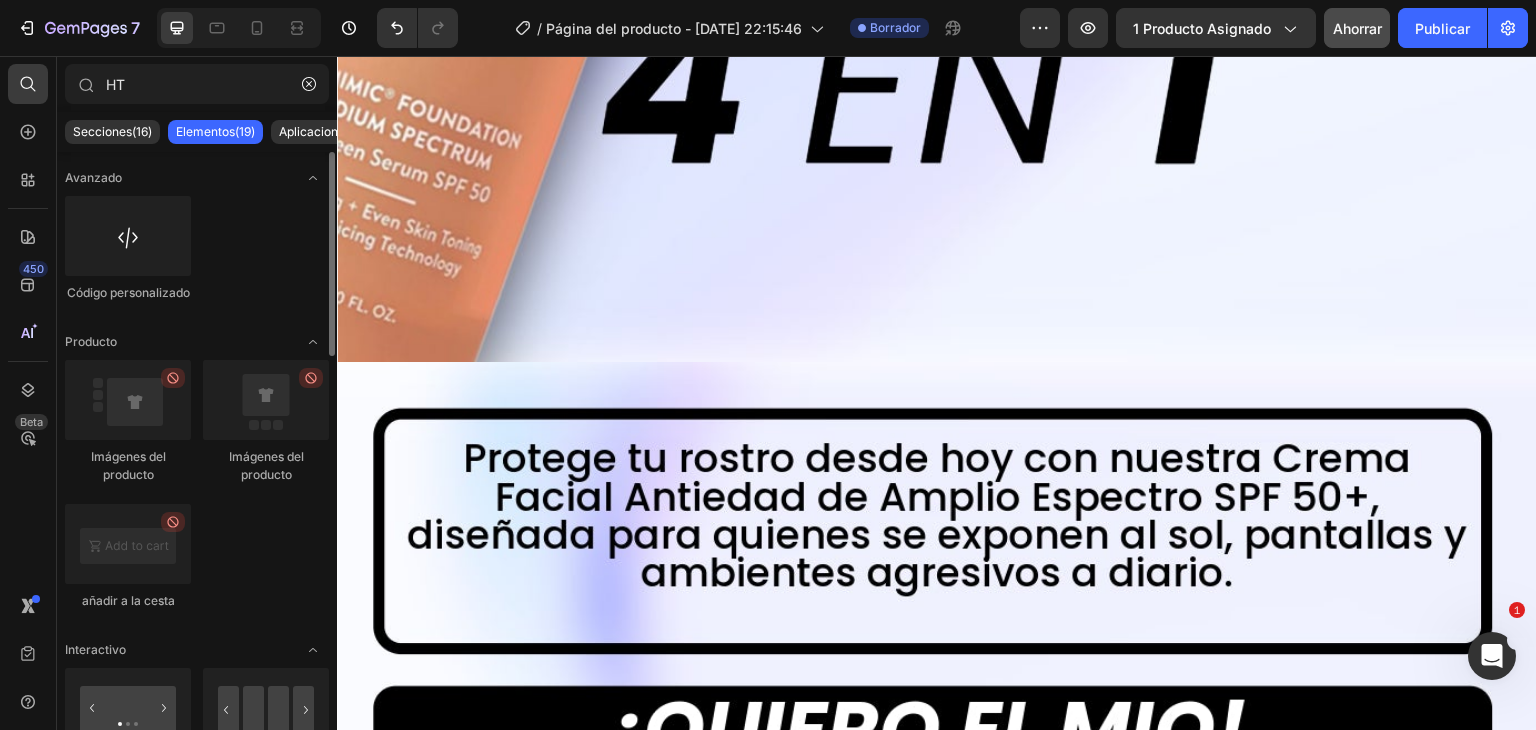type on "HT" 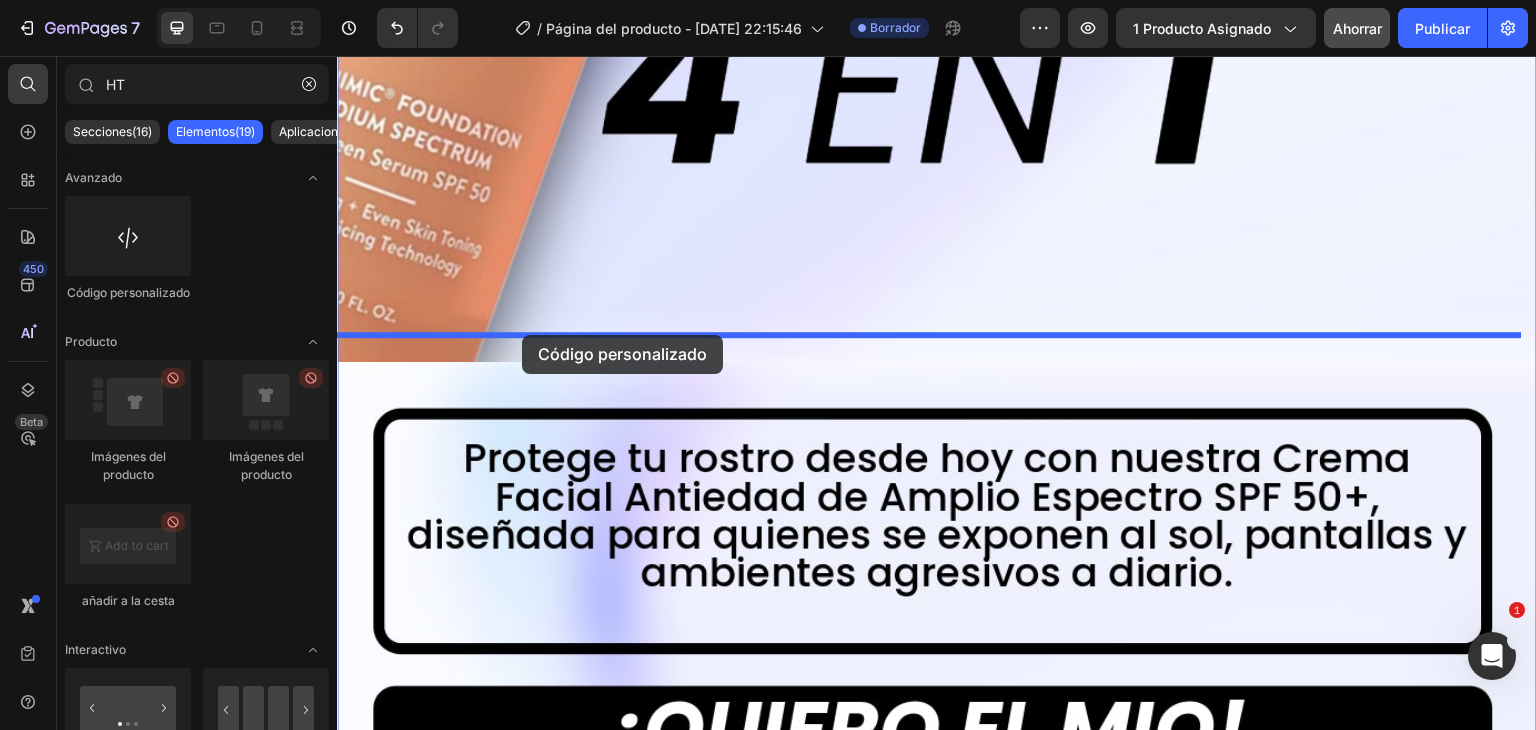drag, startPoint x: 586, startPoint y: 344, endPoint x: 523, endPoint y: 335, distance: 63.63961 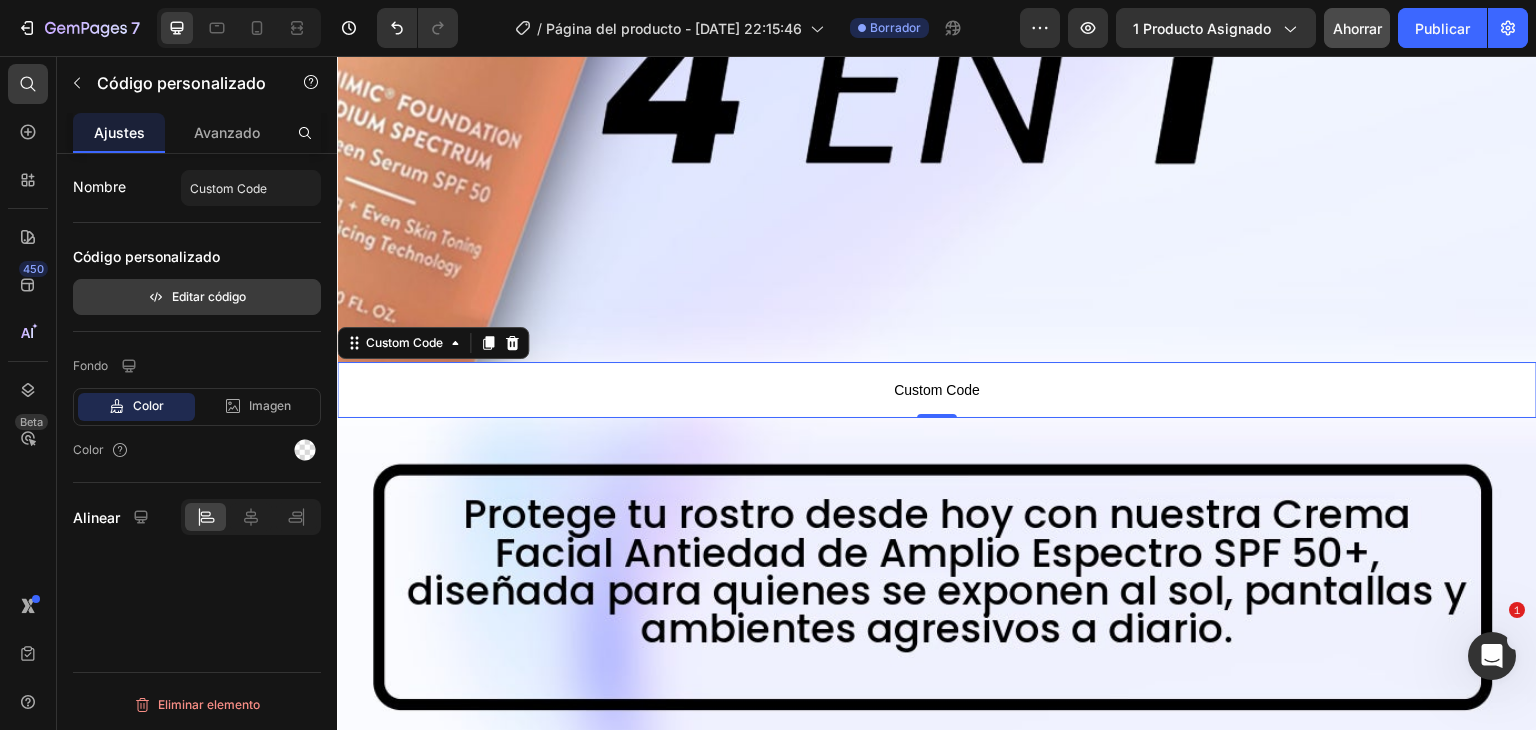 click on "Editar código" at bounding box center (197, 297) 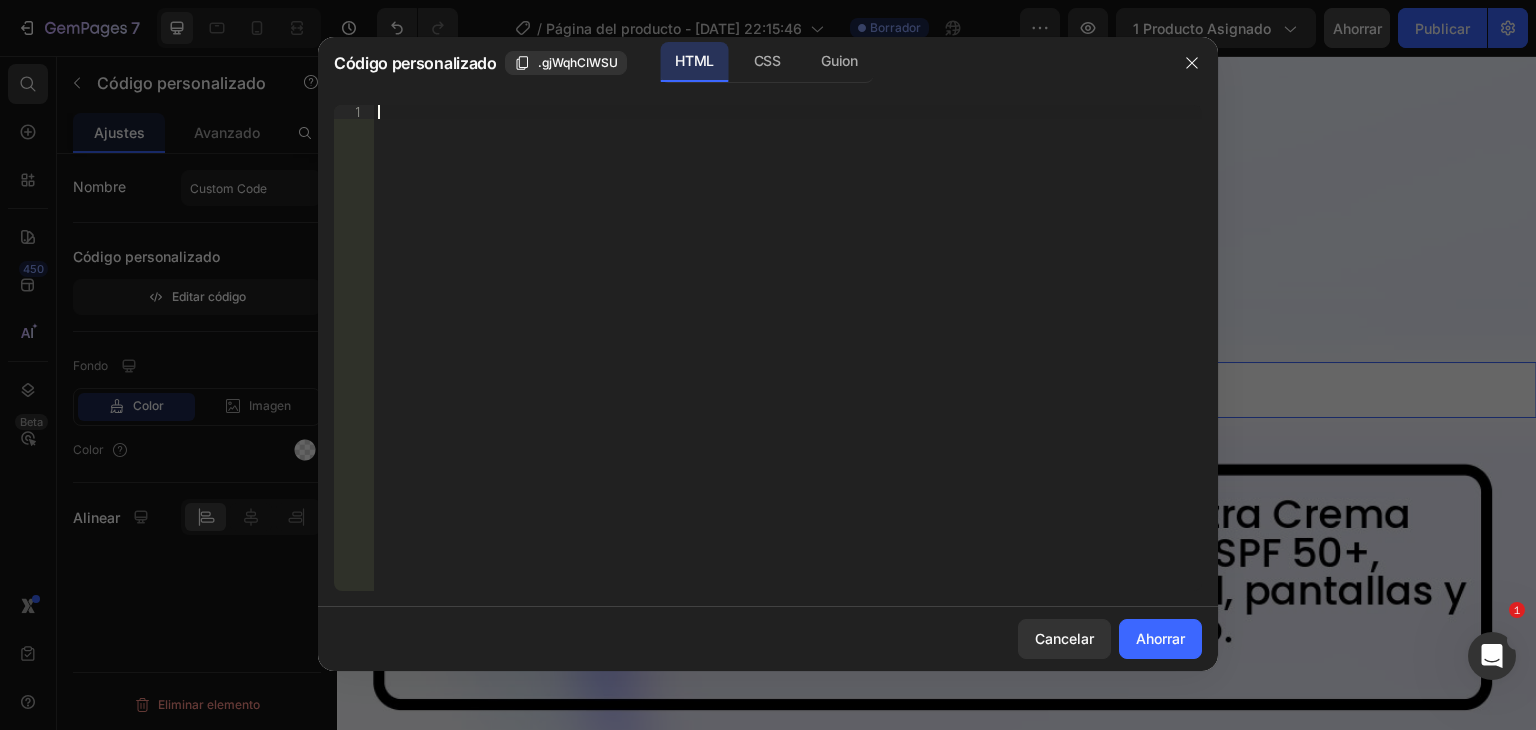 click on "Inserte el código de instalación de terceros, el código HTML o el código Liquid para mostrar contenido personalizado." at bounding box center (788, 362) 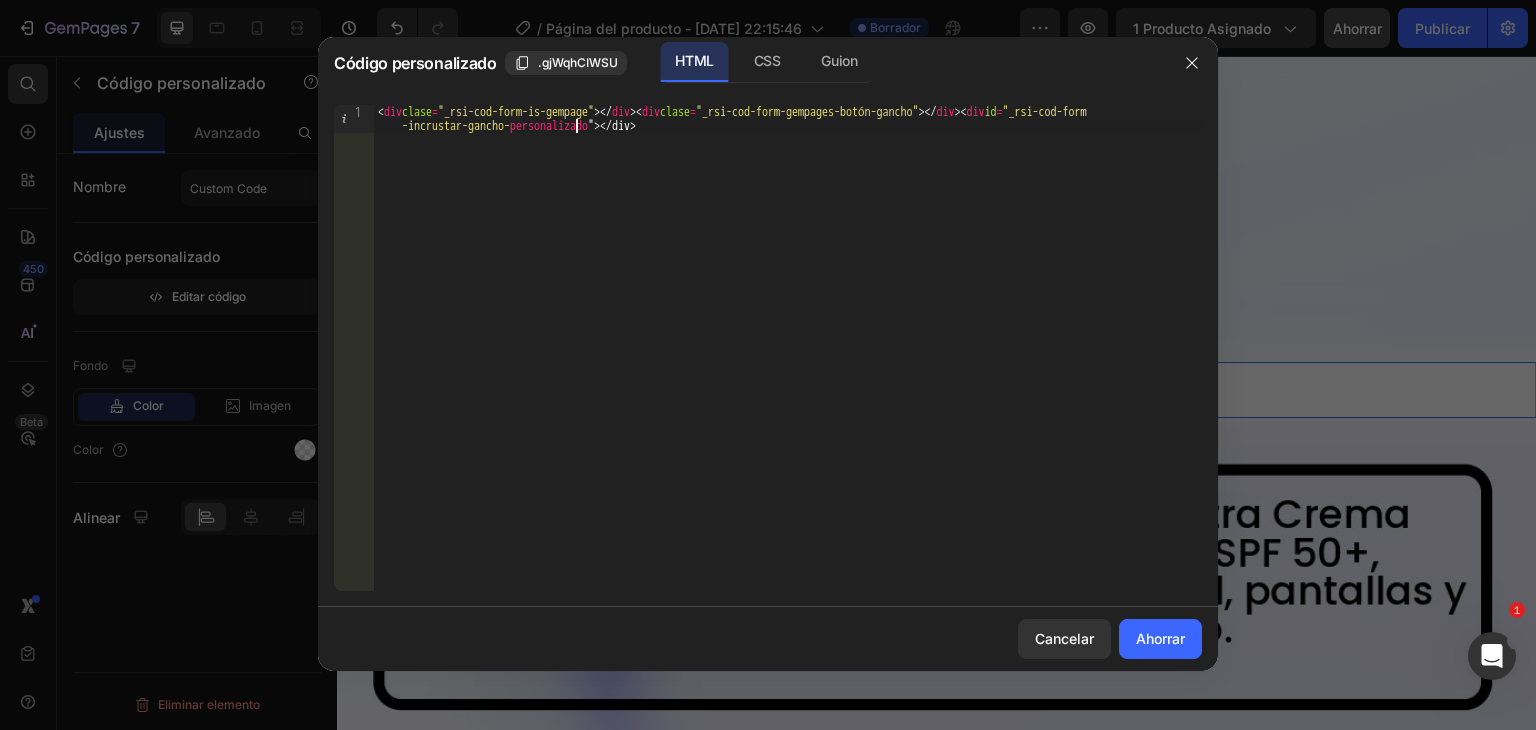 type on "<div class="_rsi-cod-form-is-gempage"></div><div class="_rsi-cod-form-gempages-button-hook"></div><div id="_rsi-cod-form-embed-custom-hook"></div>" 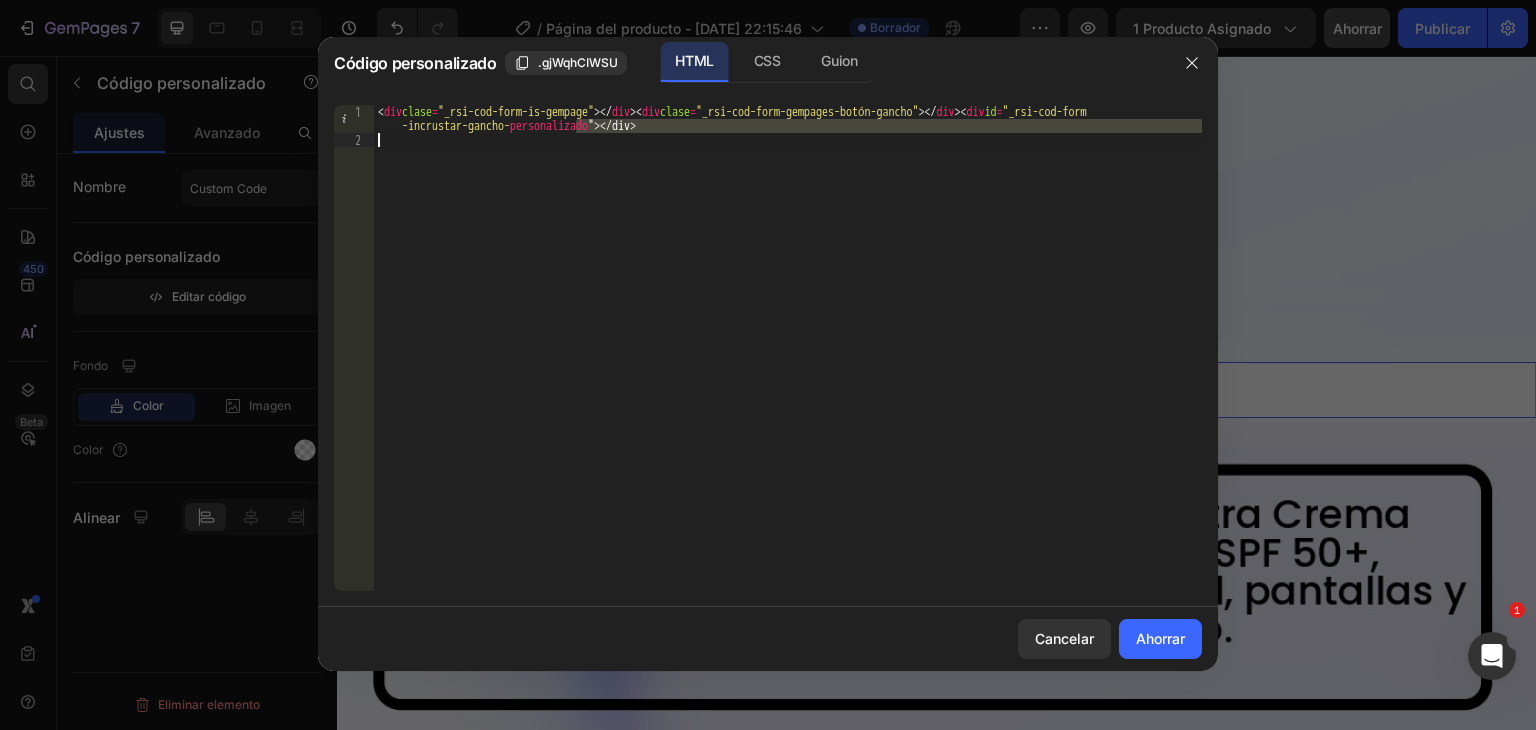 click on "2" at bounding box center (354, 140) 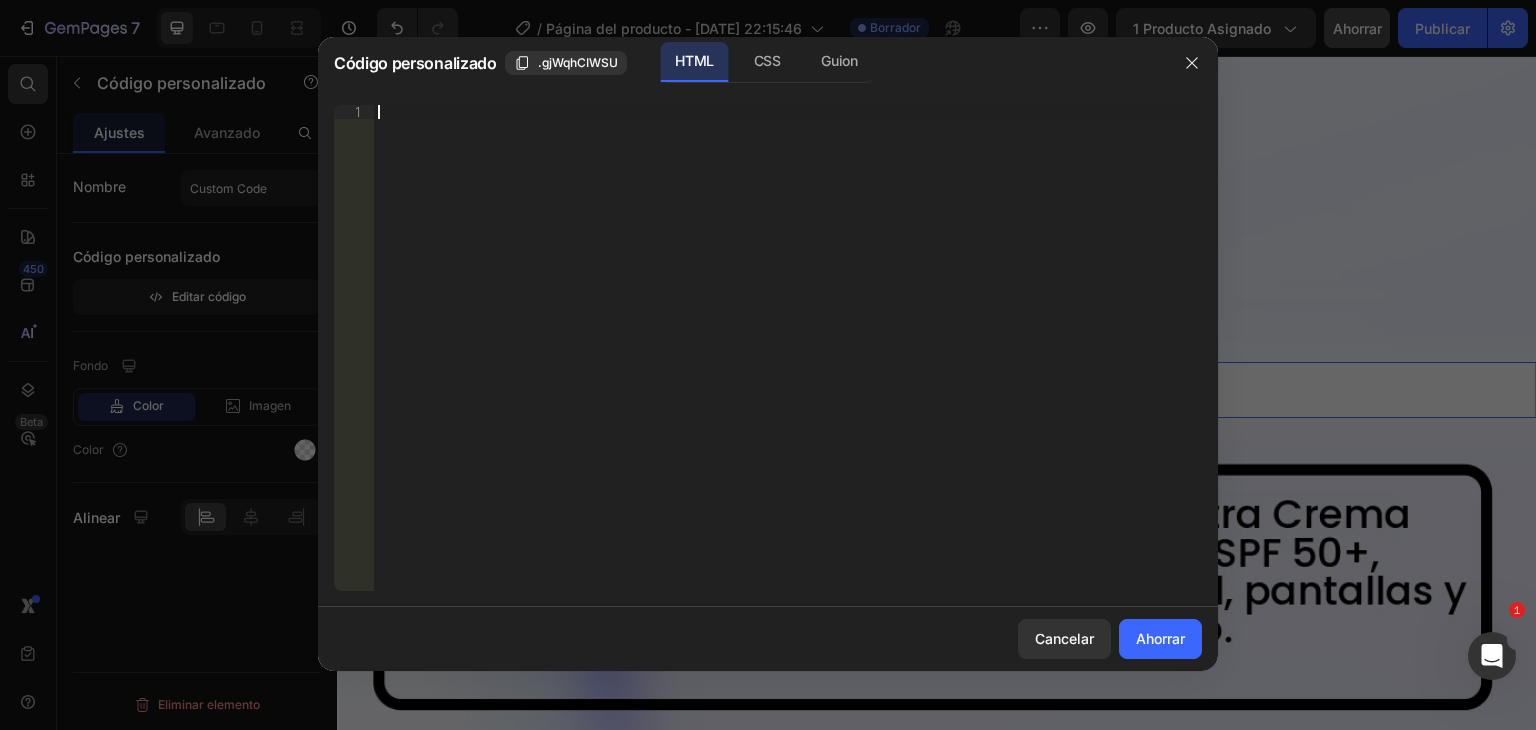 click on "Inserte el código de instalación de terceros, el código HTML o el código Liquid para mostrar contenido personalizado." at bounding box center (788, 362) 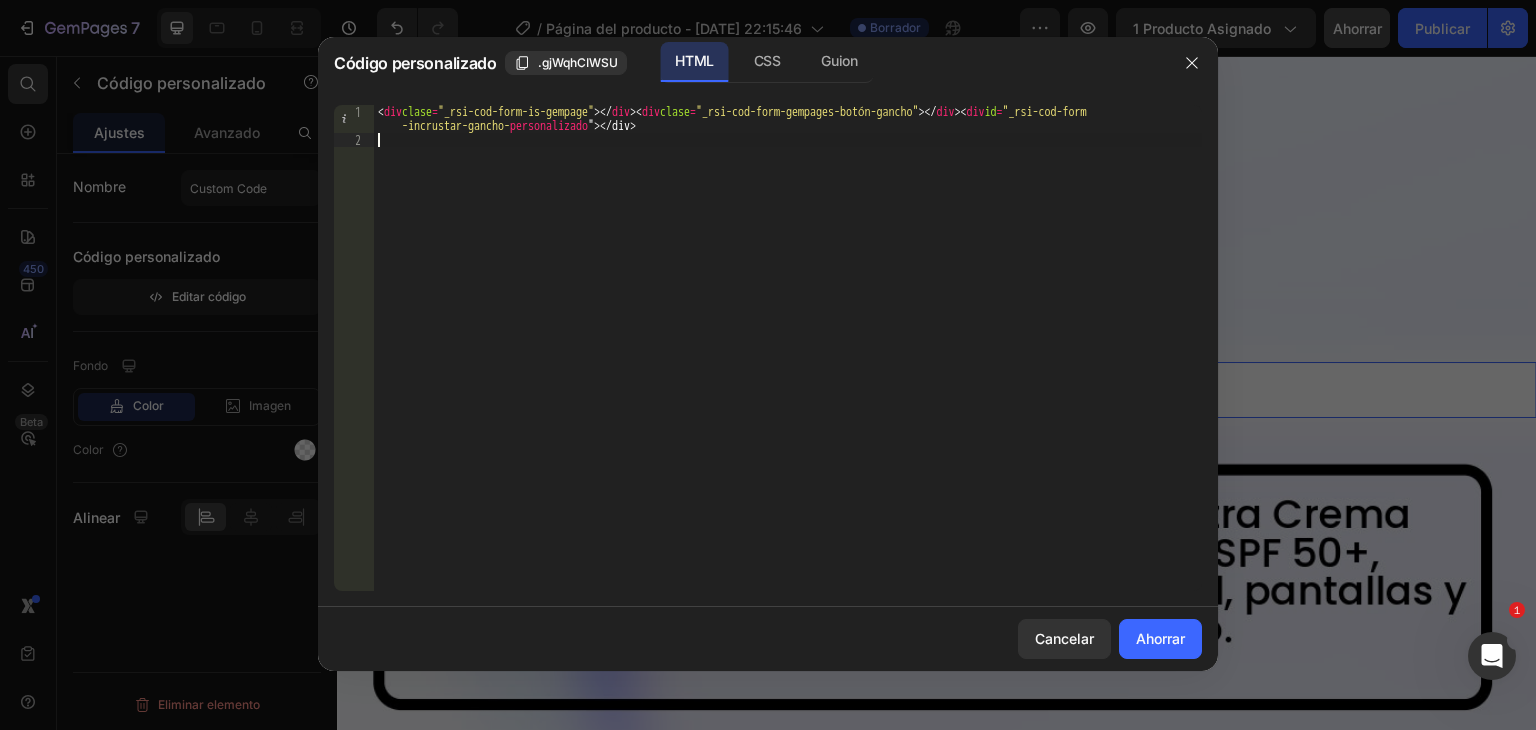 click on "<  div  clase  =  "_rsi-cod-form-is-gempage"  >  </  div  >  <  div  clase  =  "_rsi-cod-form-gempages-botón-gancho"  >  </  div  >  <  div  id  =  "_rsi-cod-form            -incrustar-gancho-  personalizado  "  >  </div>" at bounding box center (788, 369) 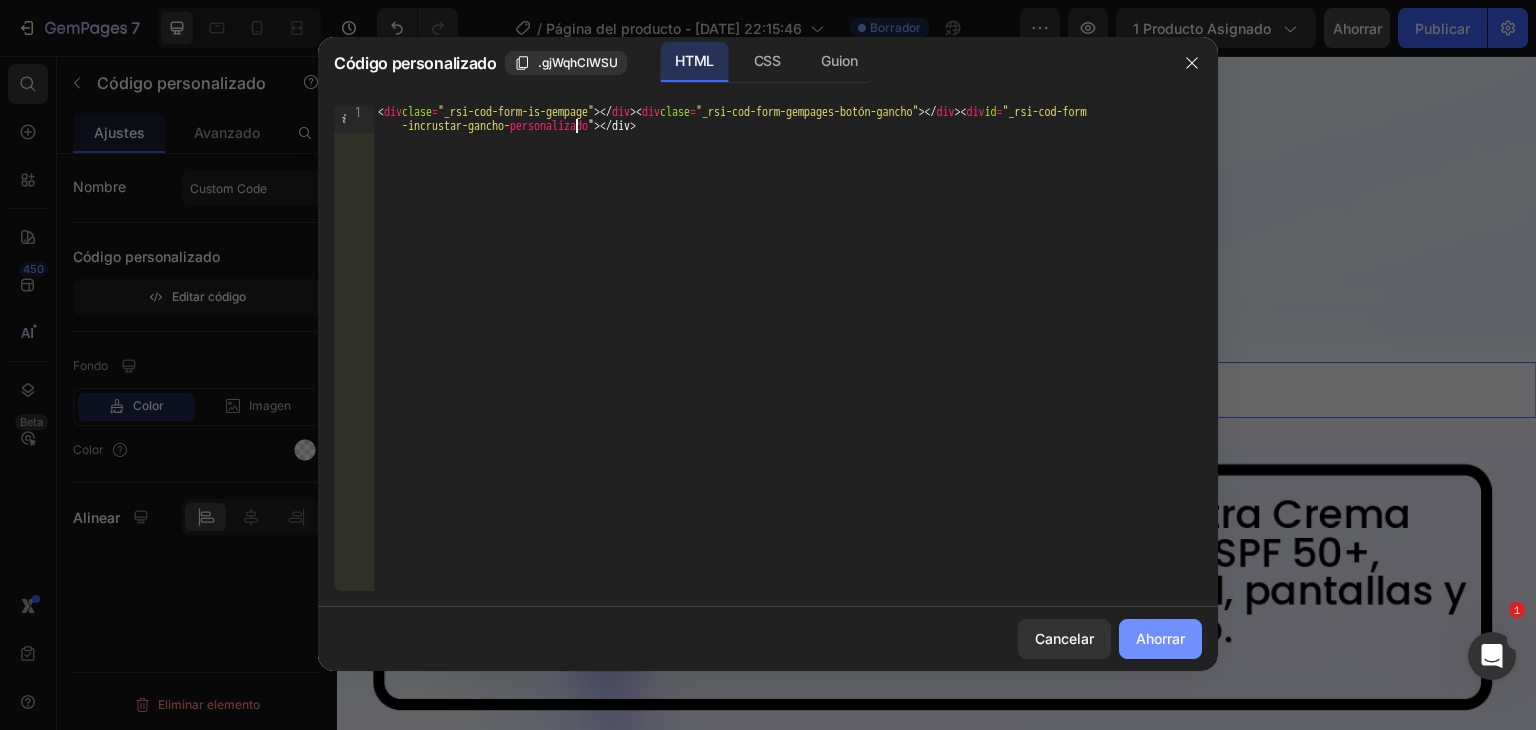 click on "Ahorrar" at bounding box center (1160, 638) 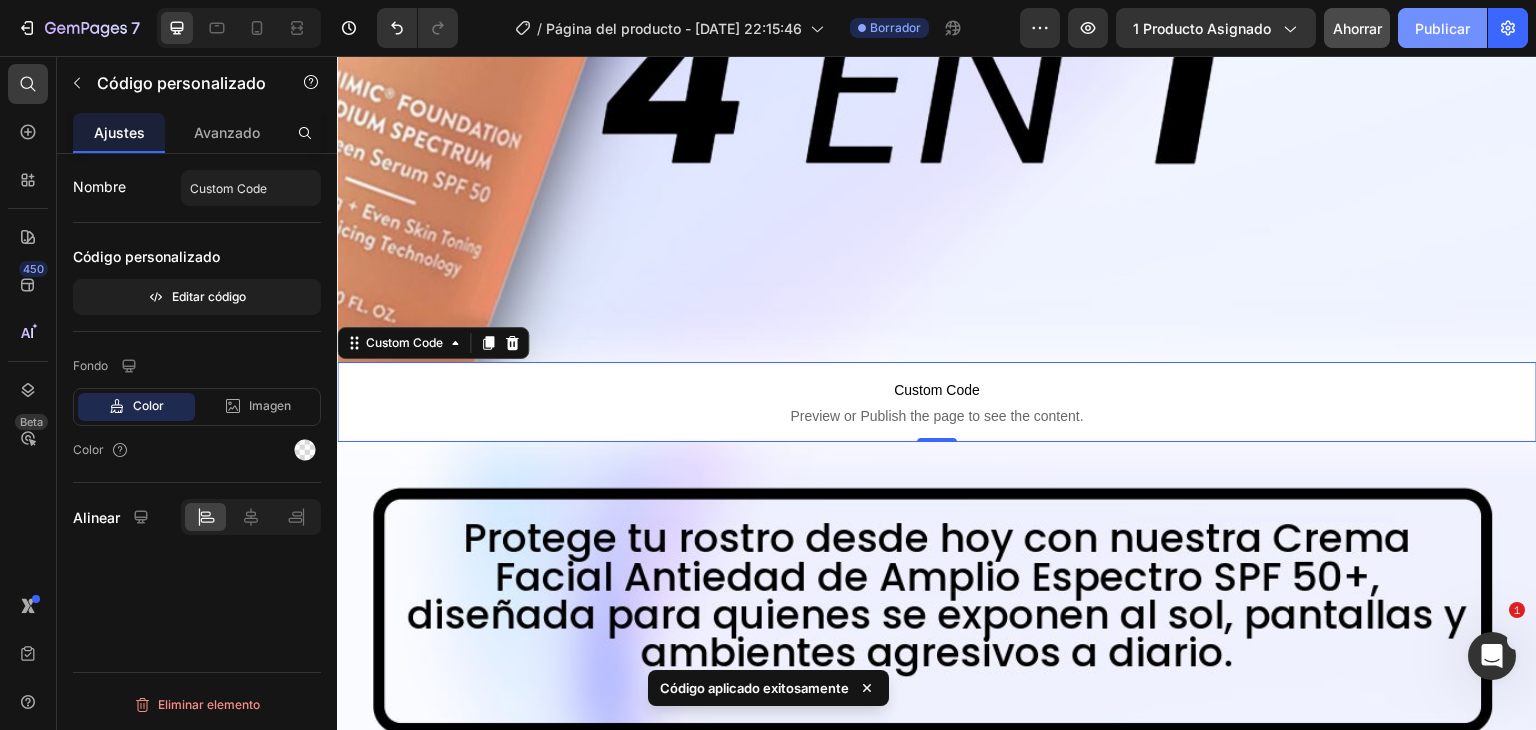 click on "Publicar" at bounding box center [1442, 28] 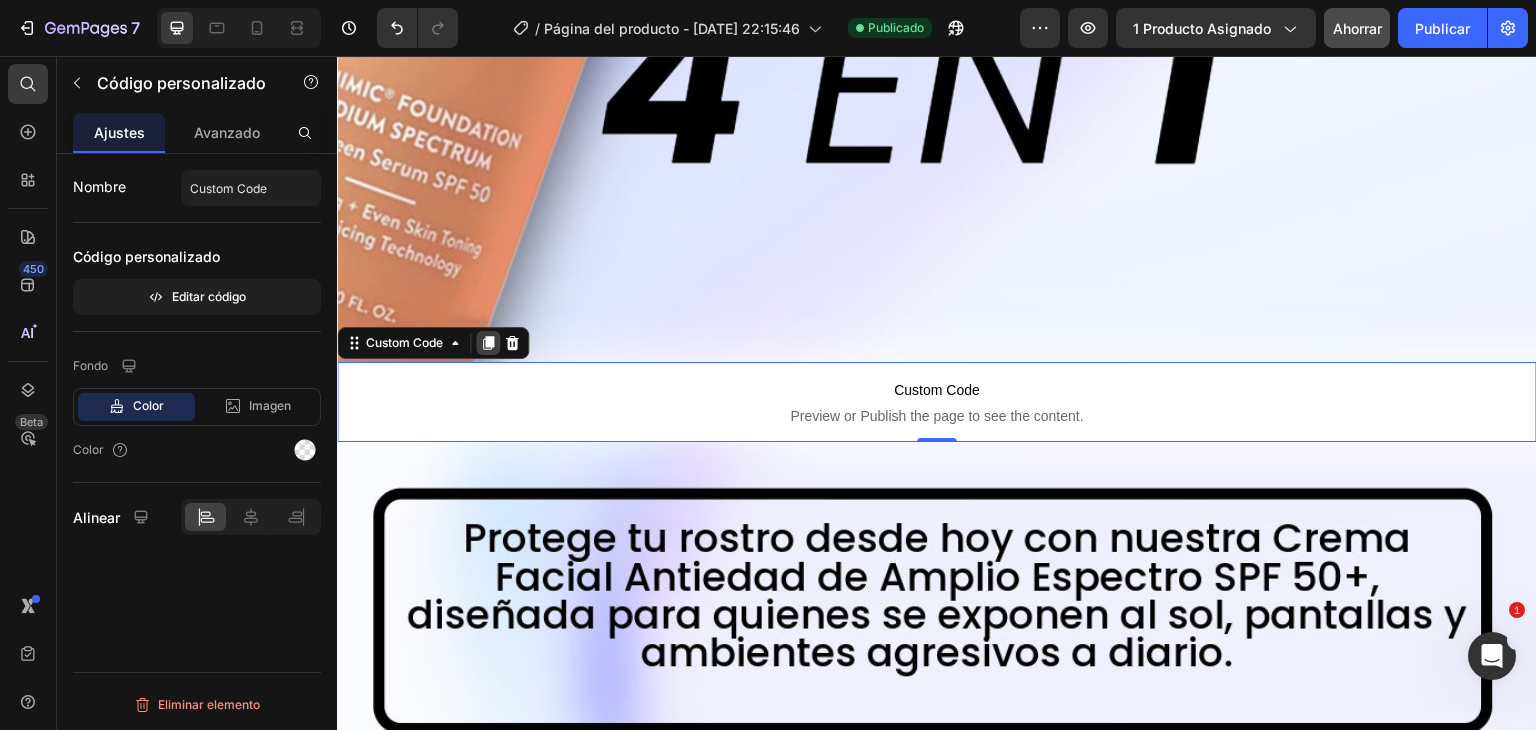 click 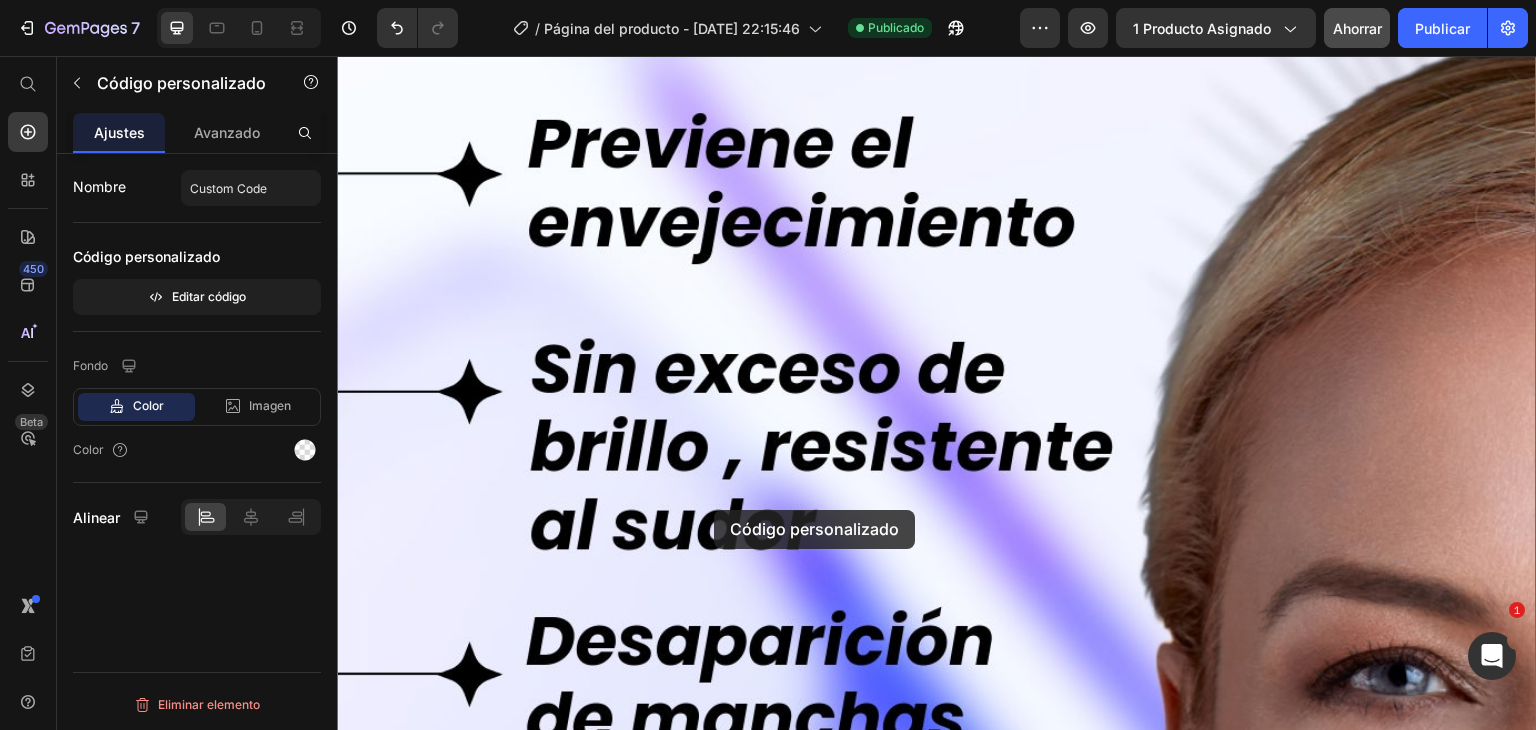 scroll, scrollTop: 5763, scrollLeft: 0, axis: vertical 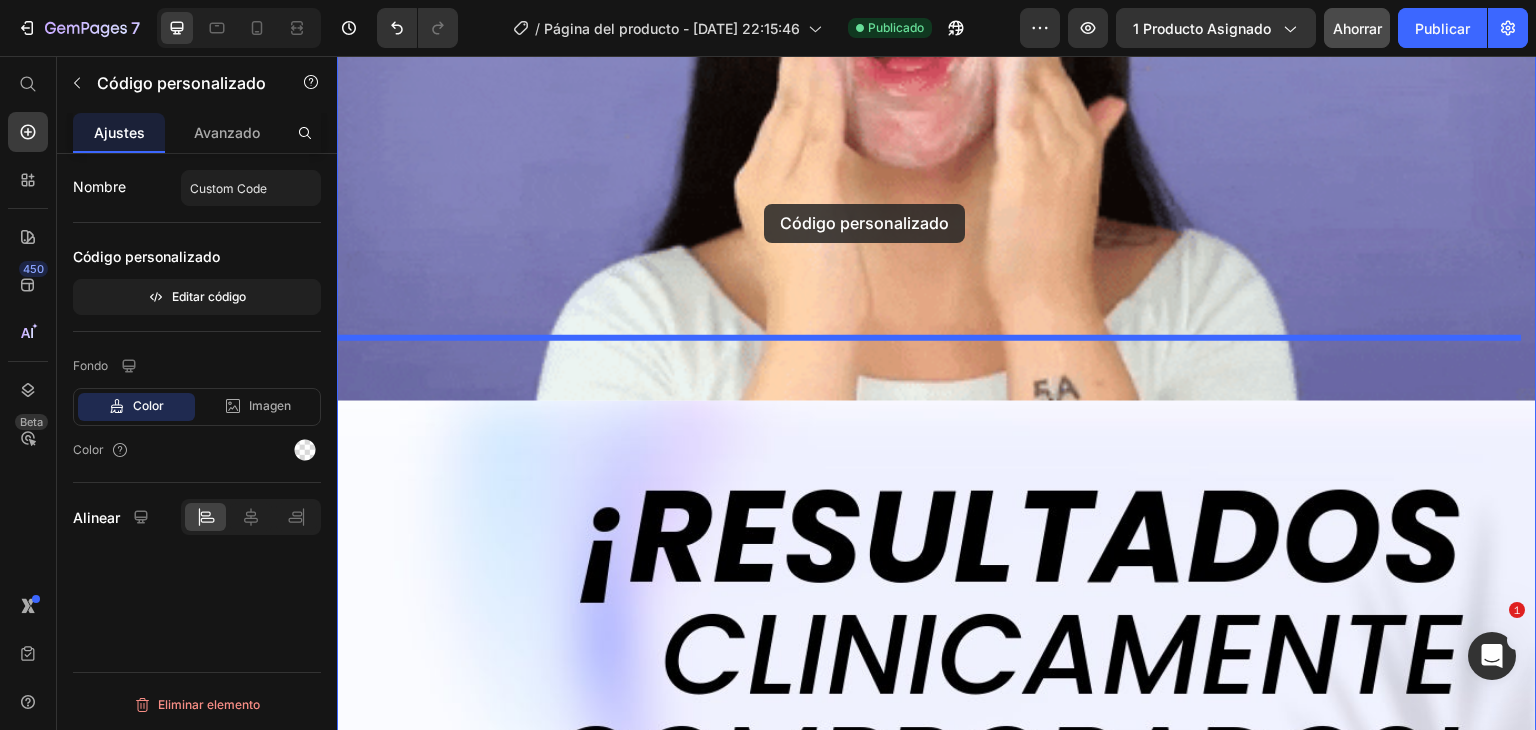 drag, startPoint x: 599, startPoint y: 698, endPoint x: 761, endPoint y: 208, distance: 516.08527 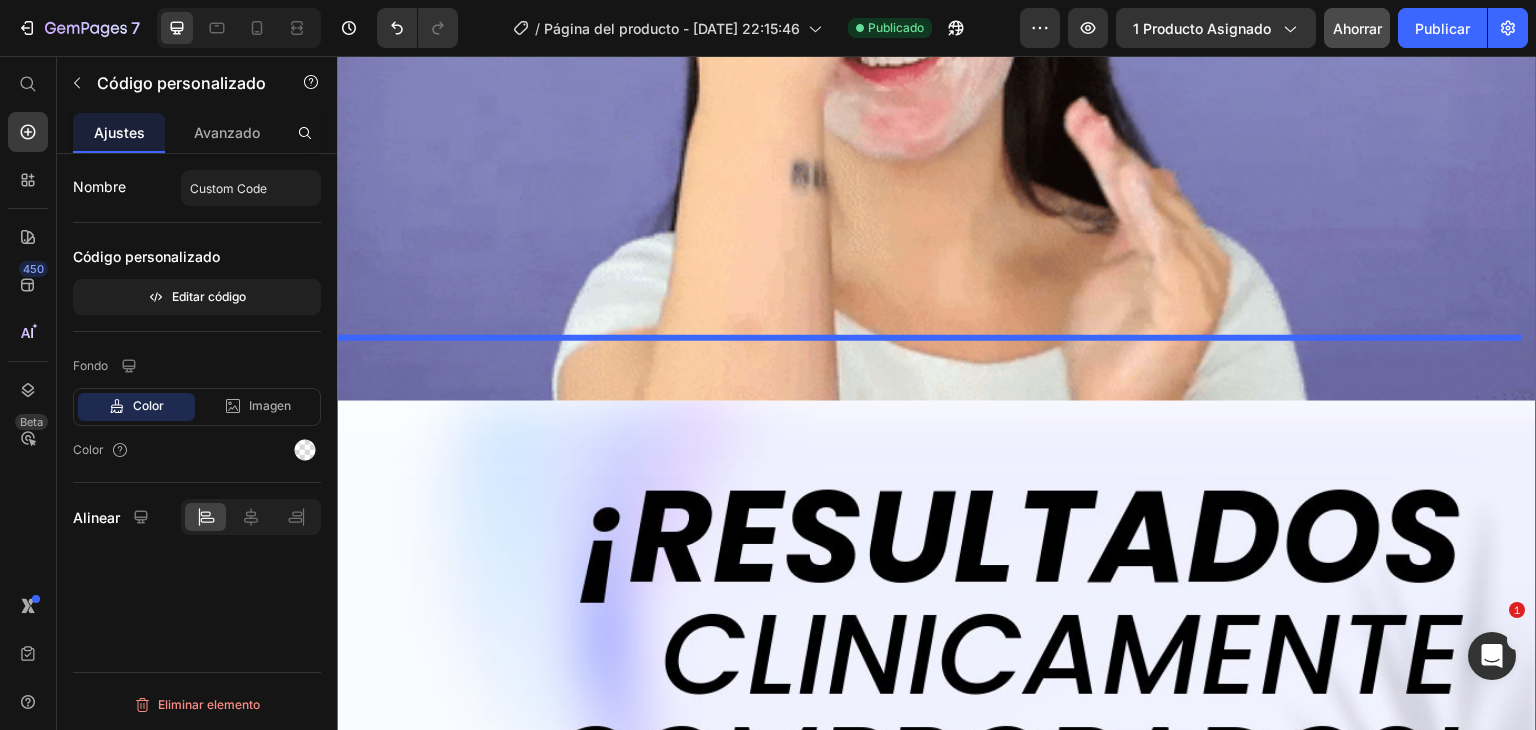 scroll, scrollTop: 4713, scrollLeft: 0, axis: vertical 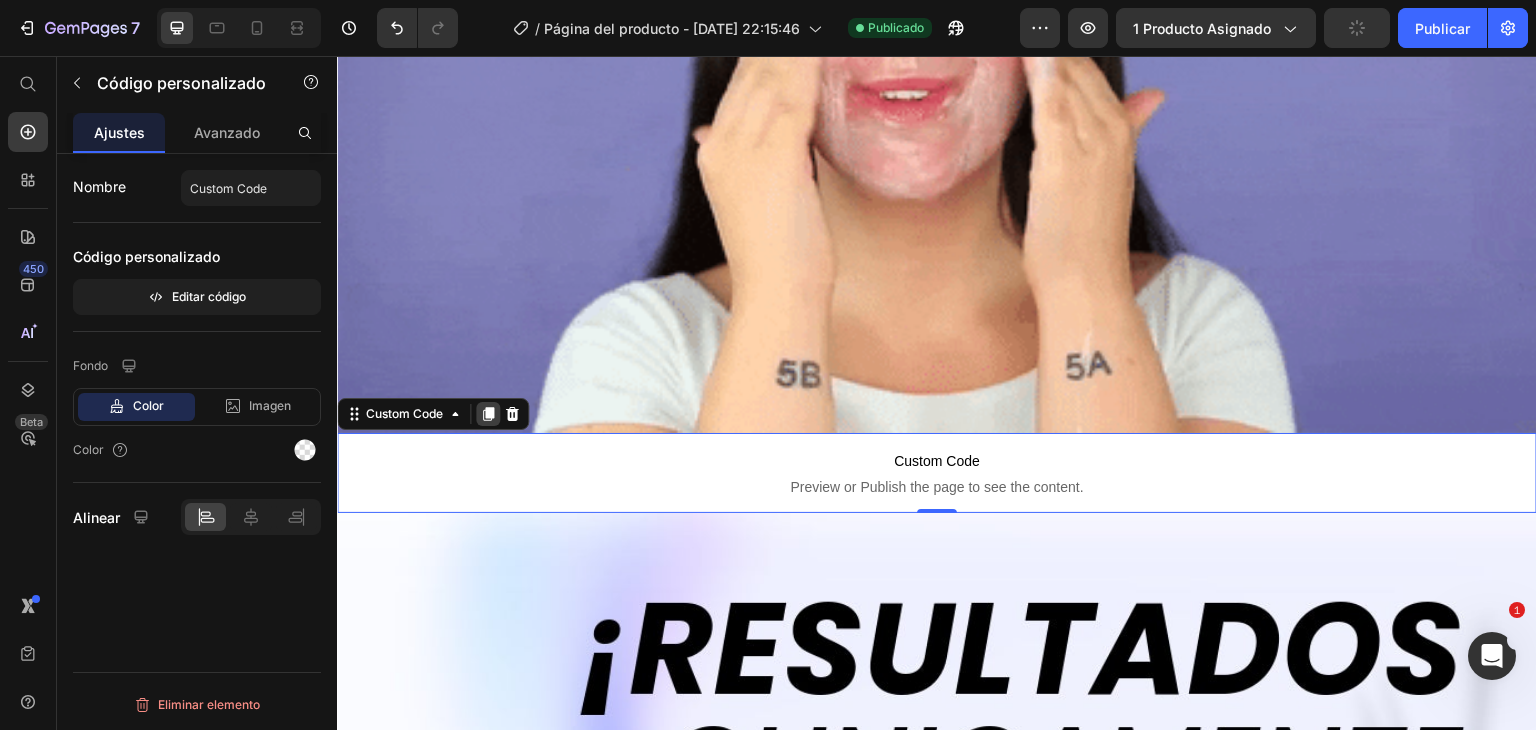 click 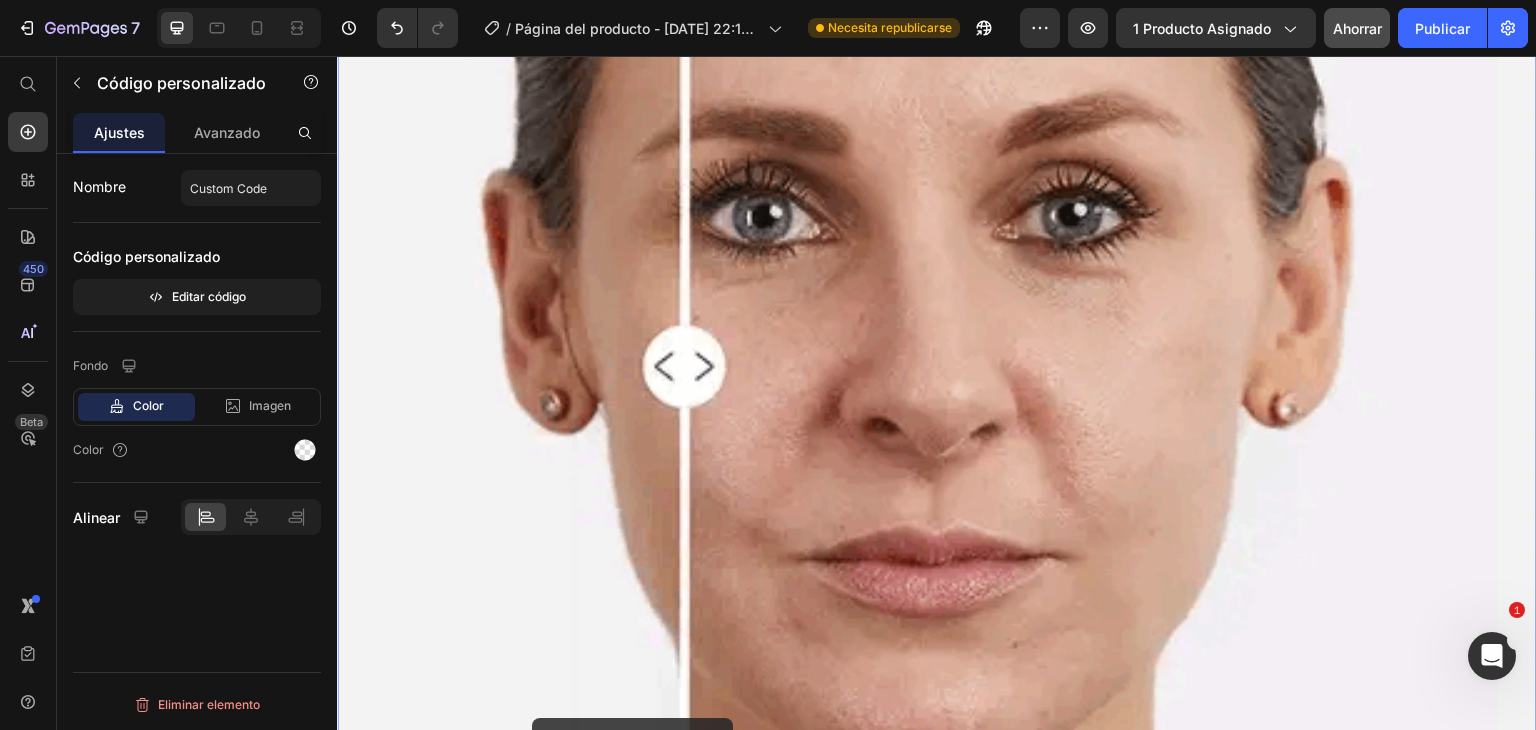 scroll, scrollTop: 9902, scrollLeft: 0, axis: vertical 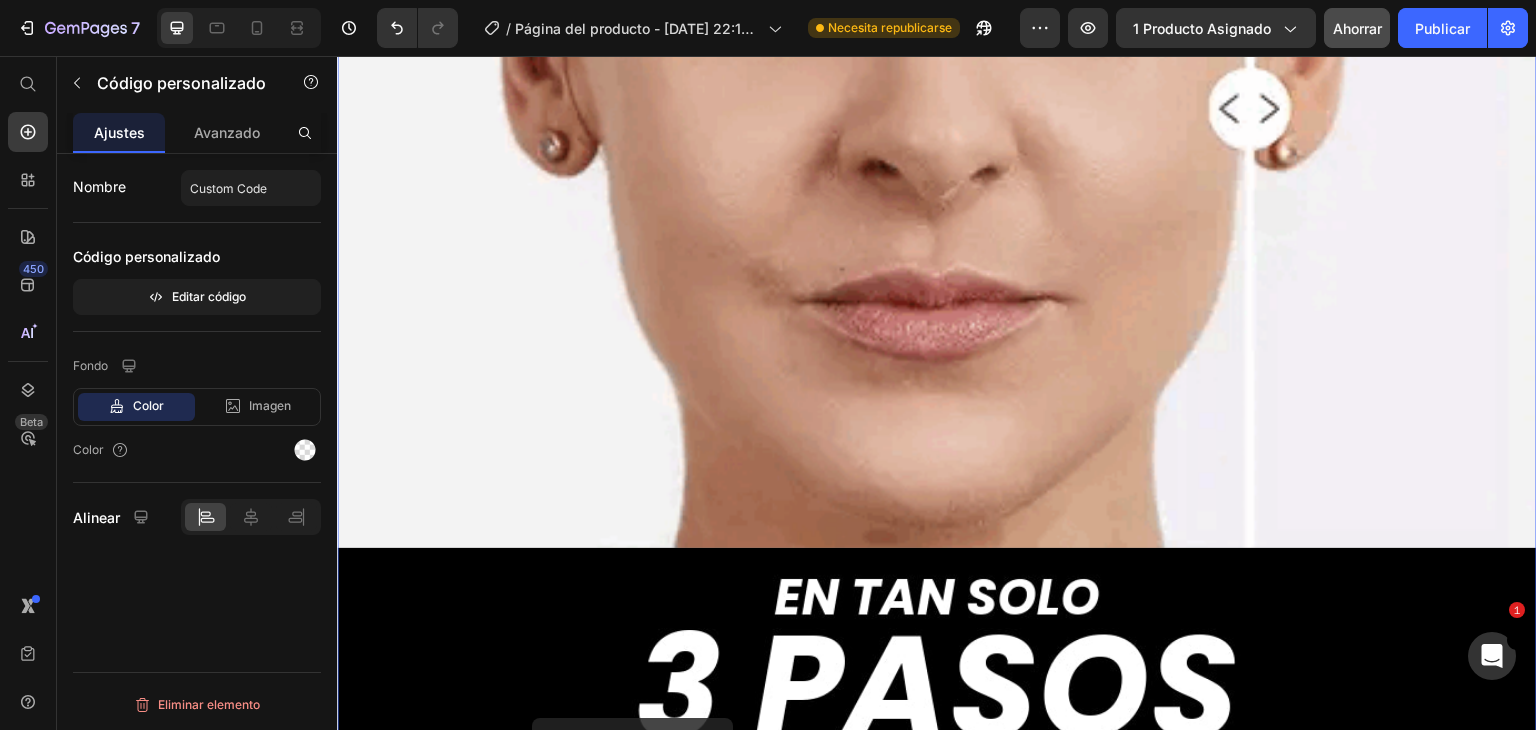 drag, startPoint x: 520, startPoint y: 492, endPoint x: 536, endPoint y: 697, distance: 205.62344 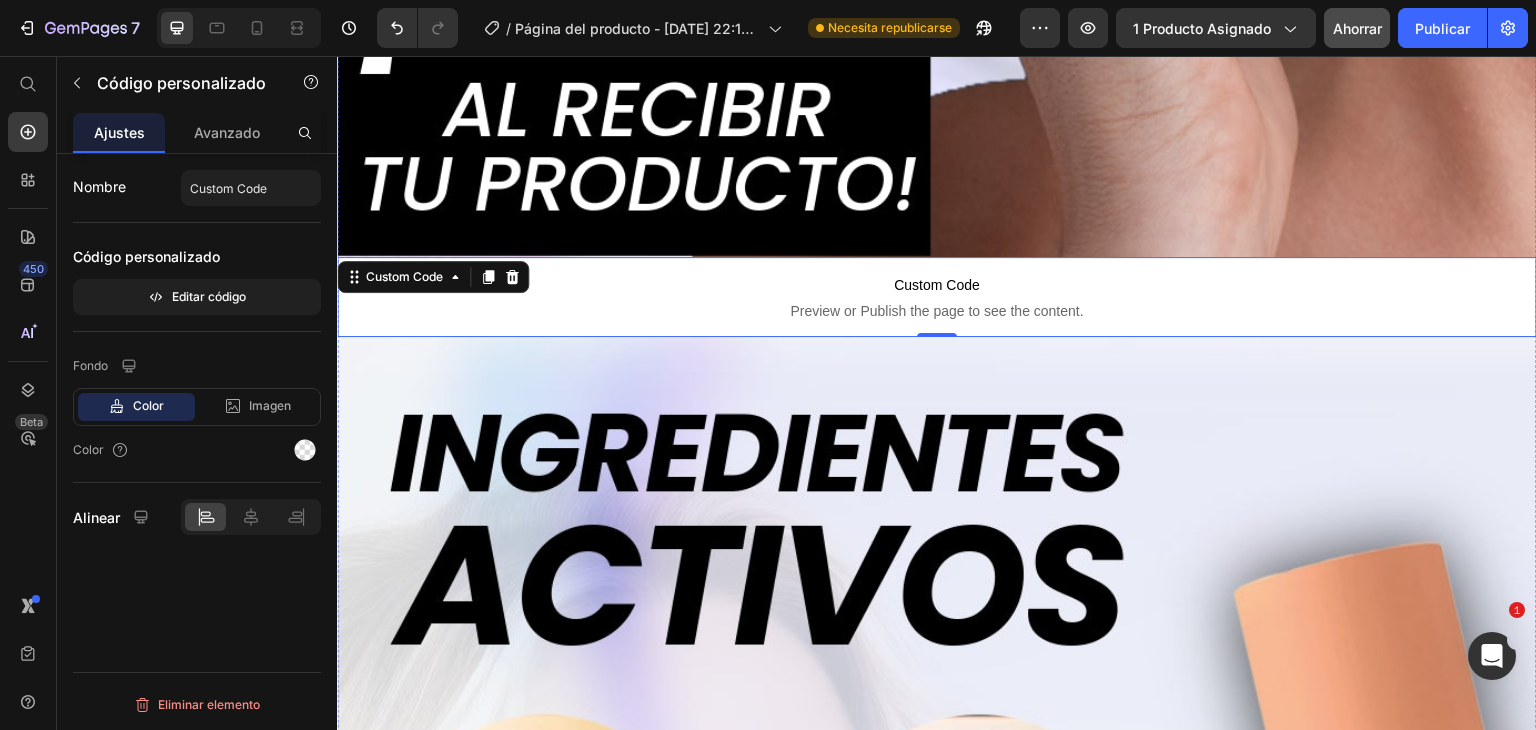 scroll, scrollTop: 6902, scrollLeft: 0, axis: vertical 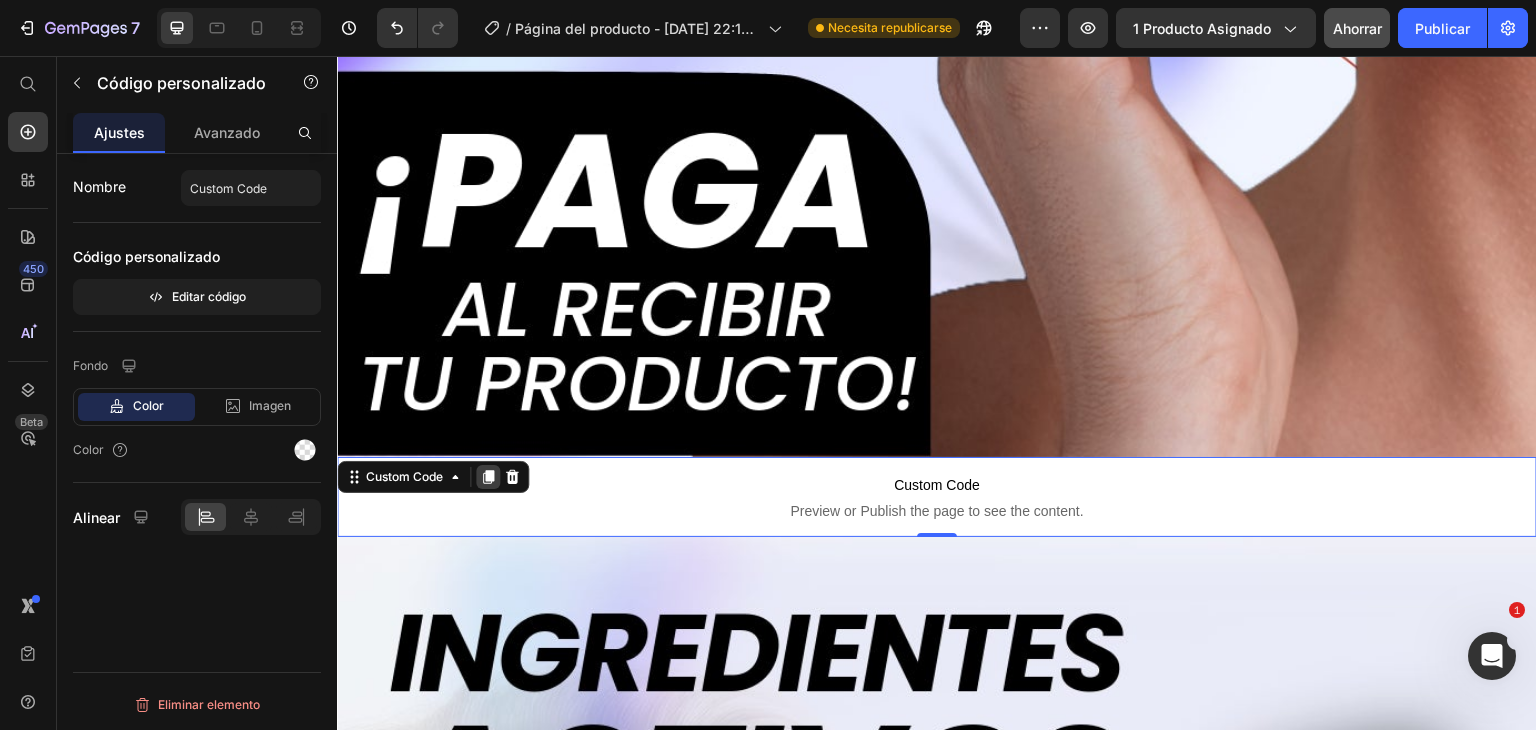 click 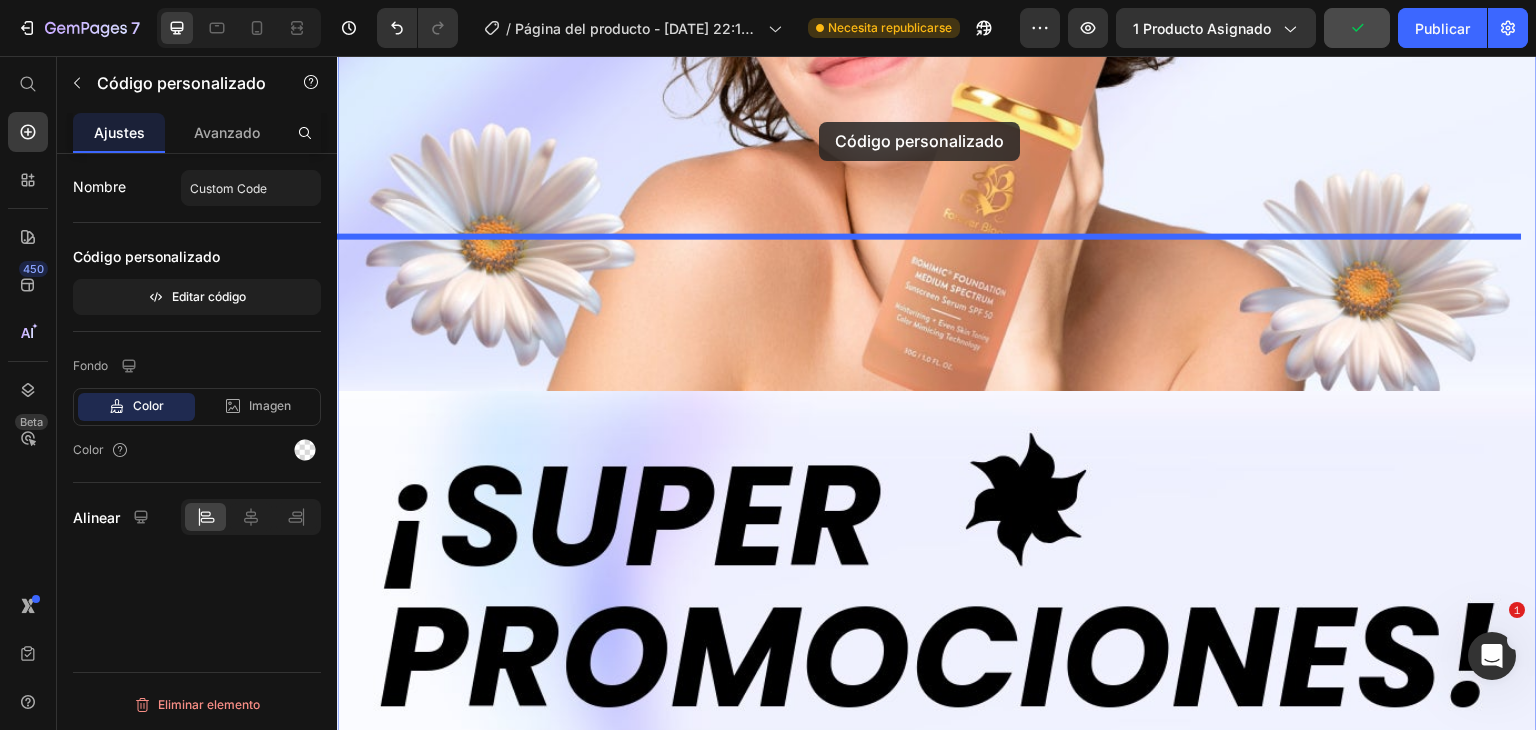 drag, startPoint x: 676, startPoint y: 488, endPoint x: 820, endPoint y: 121, distance: 394.23978 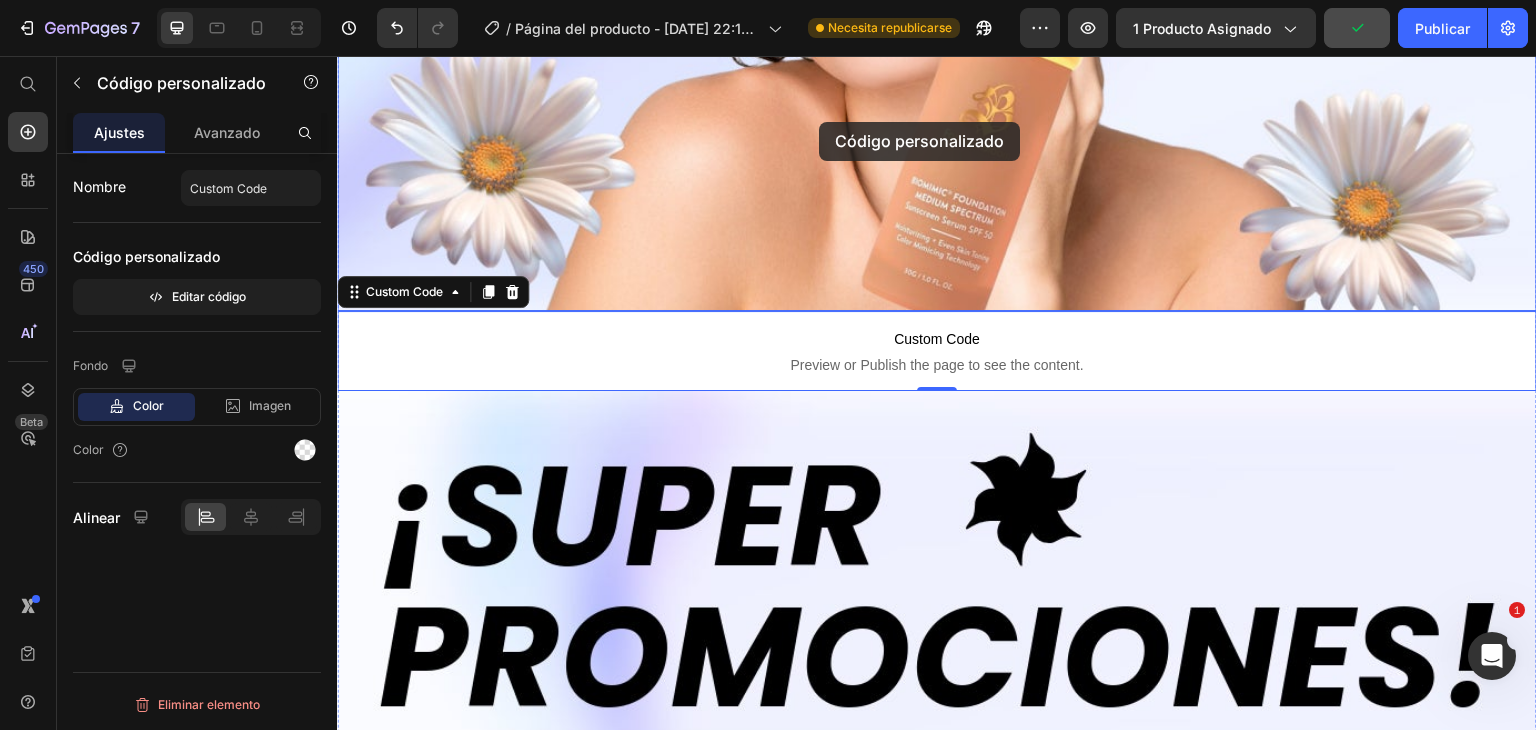 scroll, scrollTop: 12178, scrollLeft: 0, axis: vertical 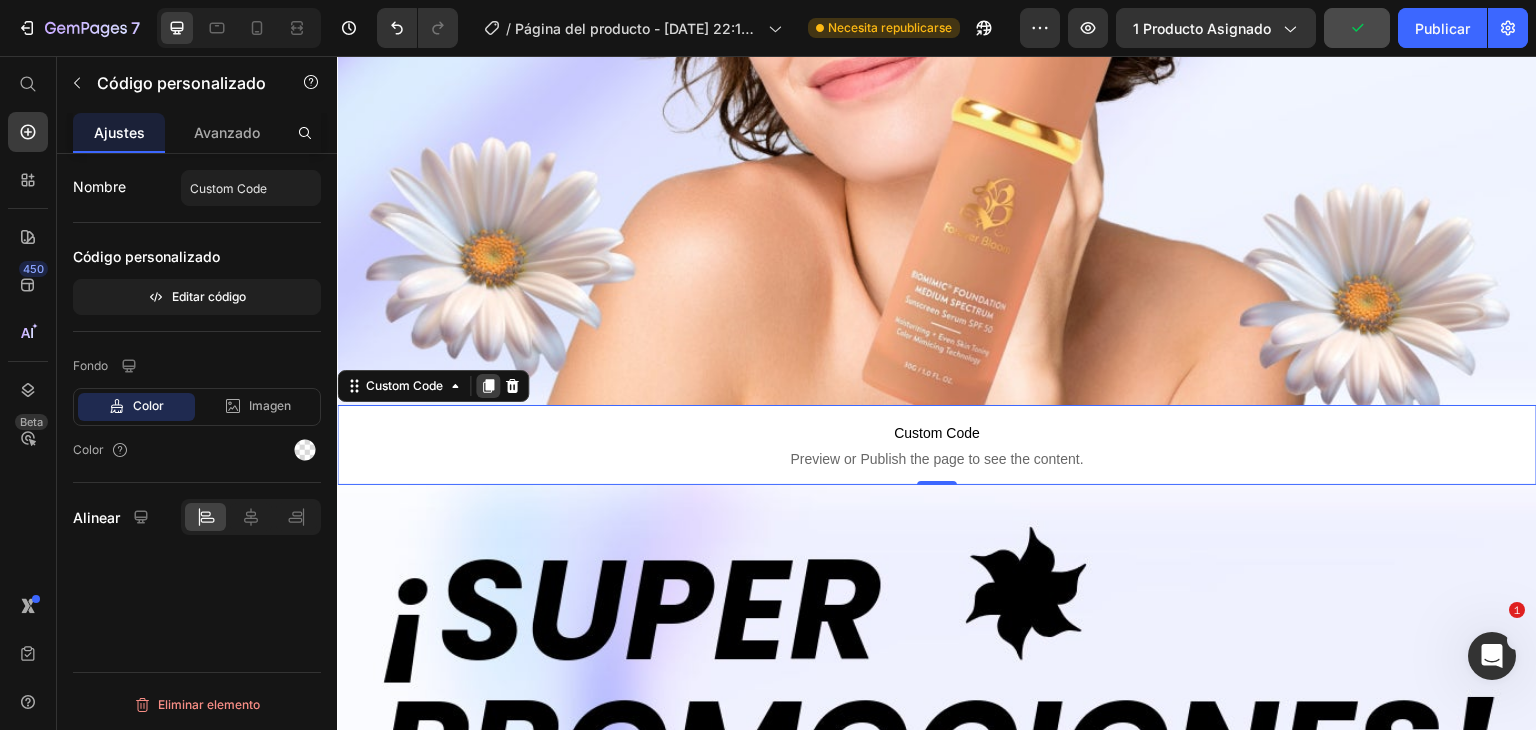 click 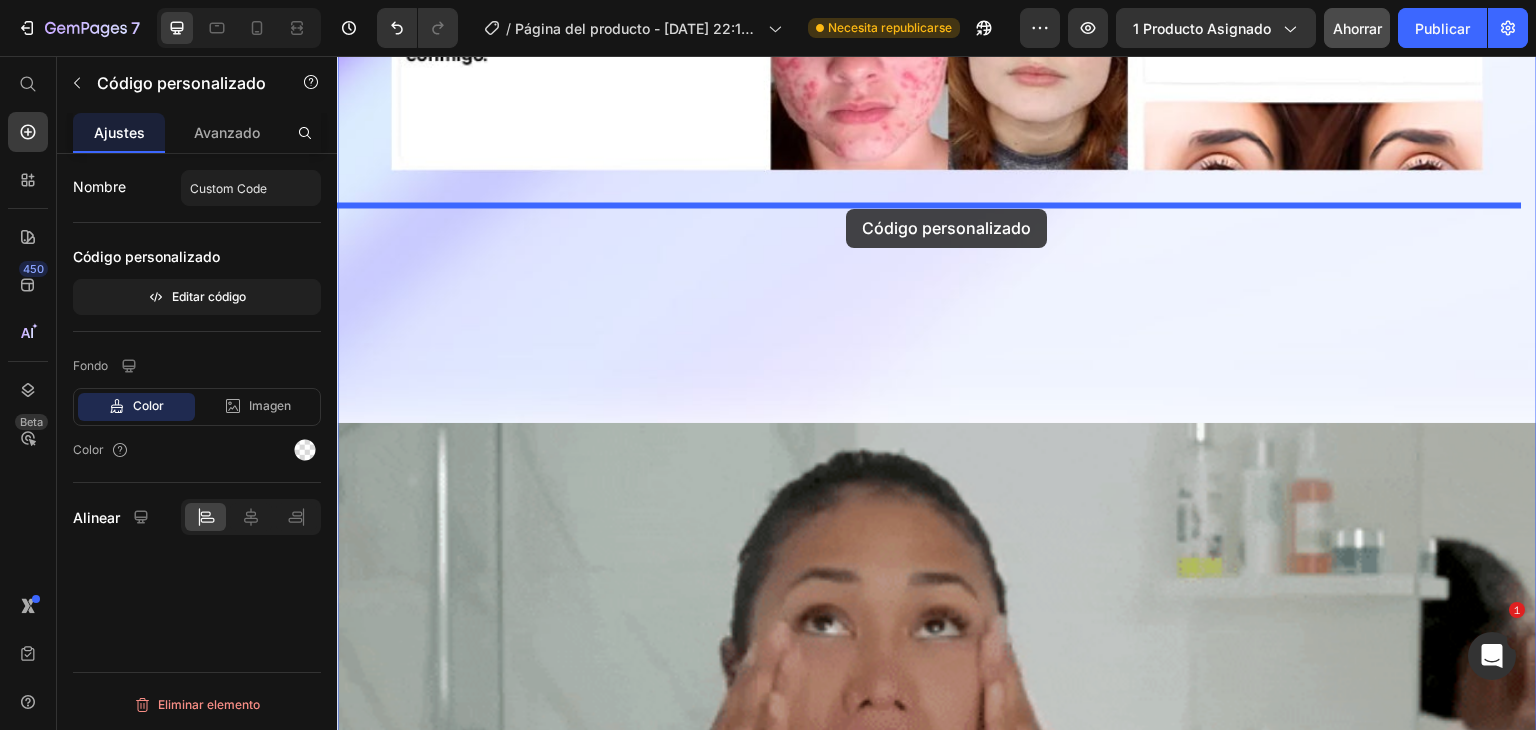 scroll, scrollTop: 17286, scrollLeft: 0, axis: vertical 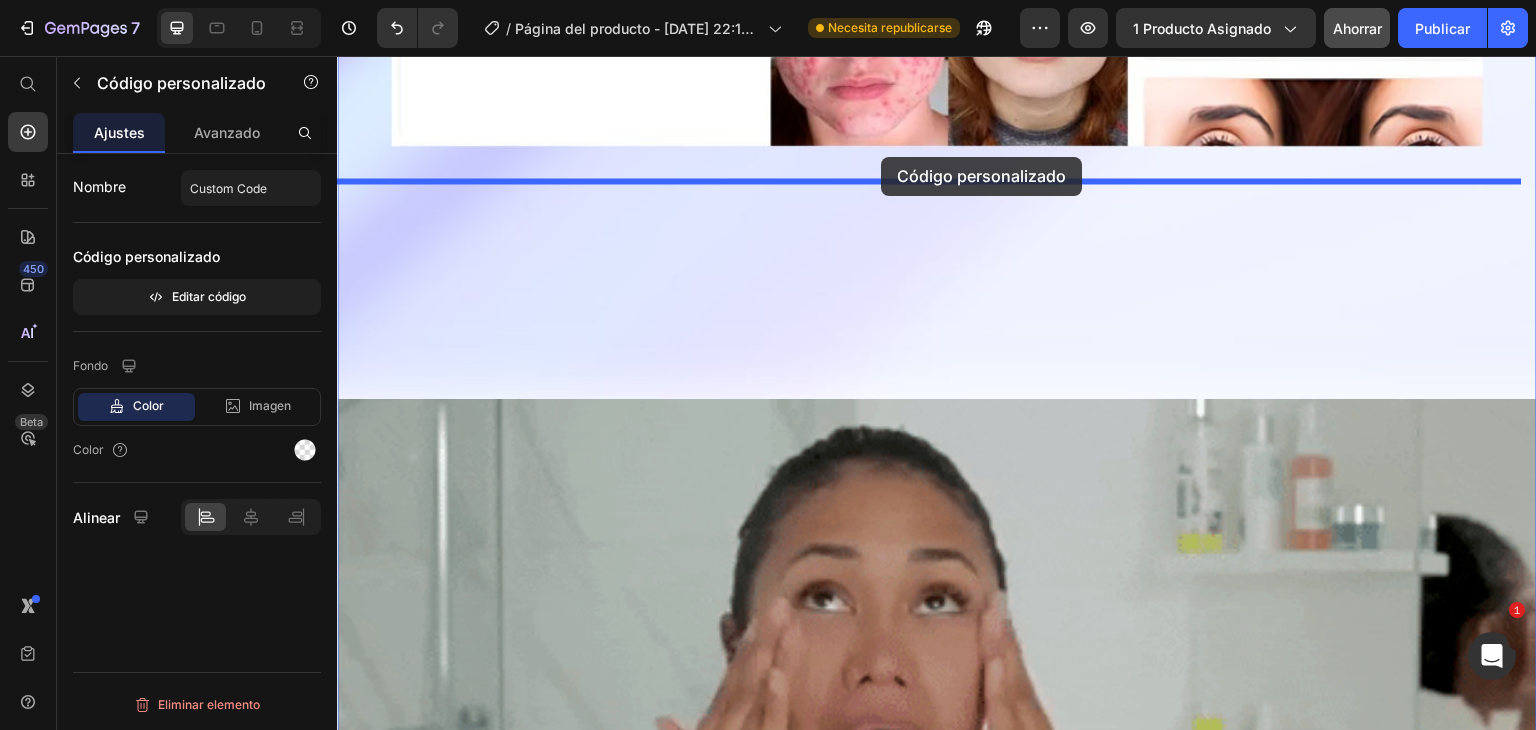 drag, startPoint x: 659, startPoint y: 391, endPoint x: 881, endPoint y: 158, distance: 321.8276 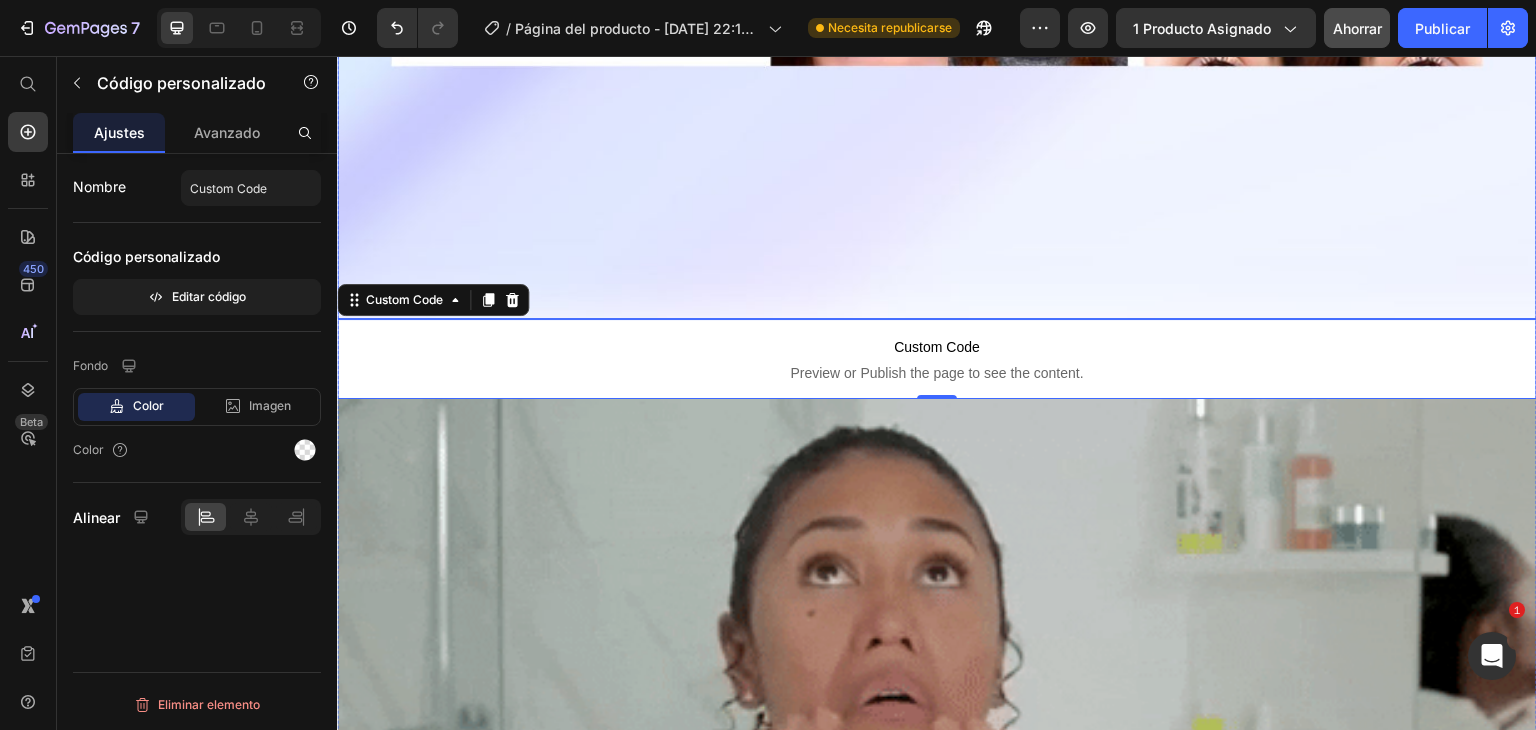 scroll, scrollTop: 17206, scrollLeft: 0, axis: vertical 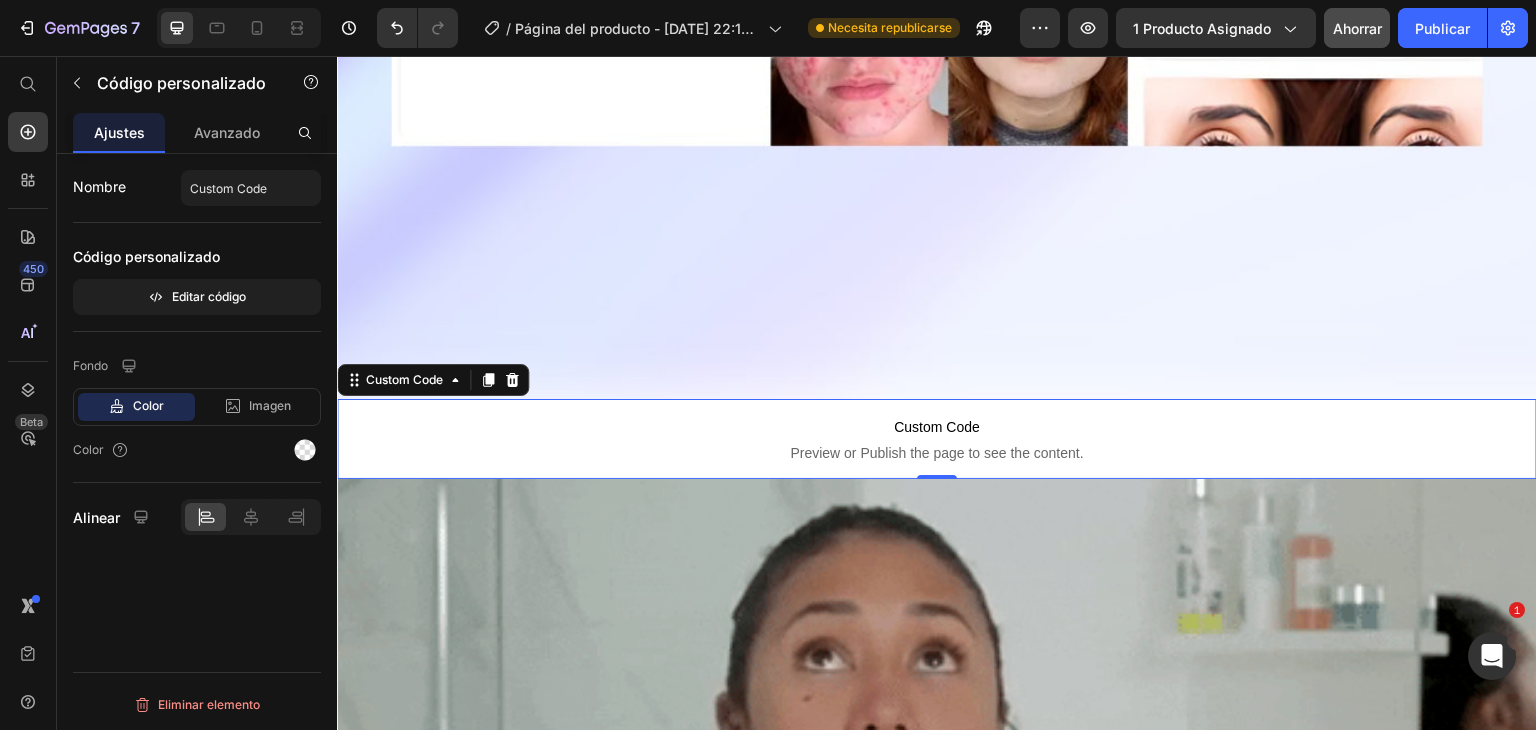 drag, startPoint x: 665, startPoint y: 273, endPoint x: 661, endPoint y: 263, distance: 10.770329 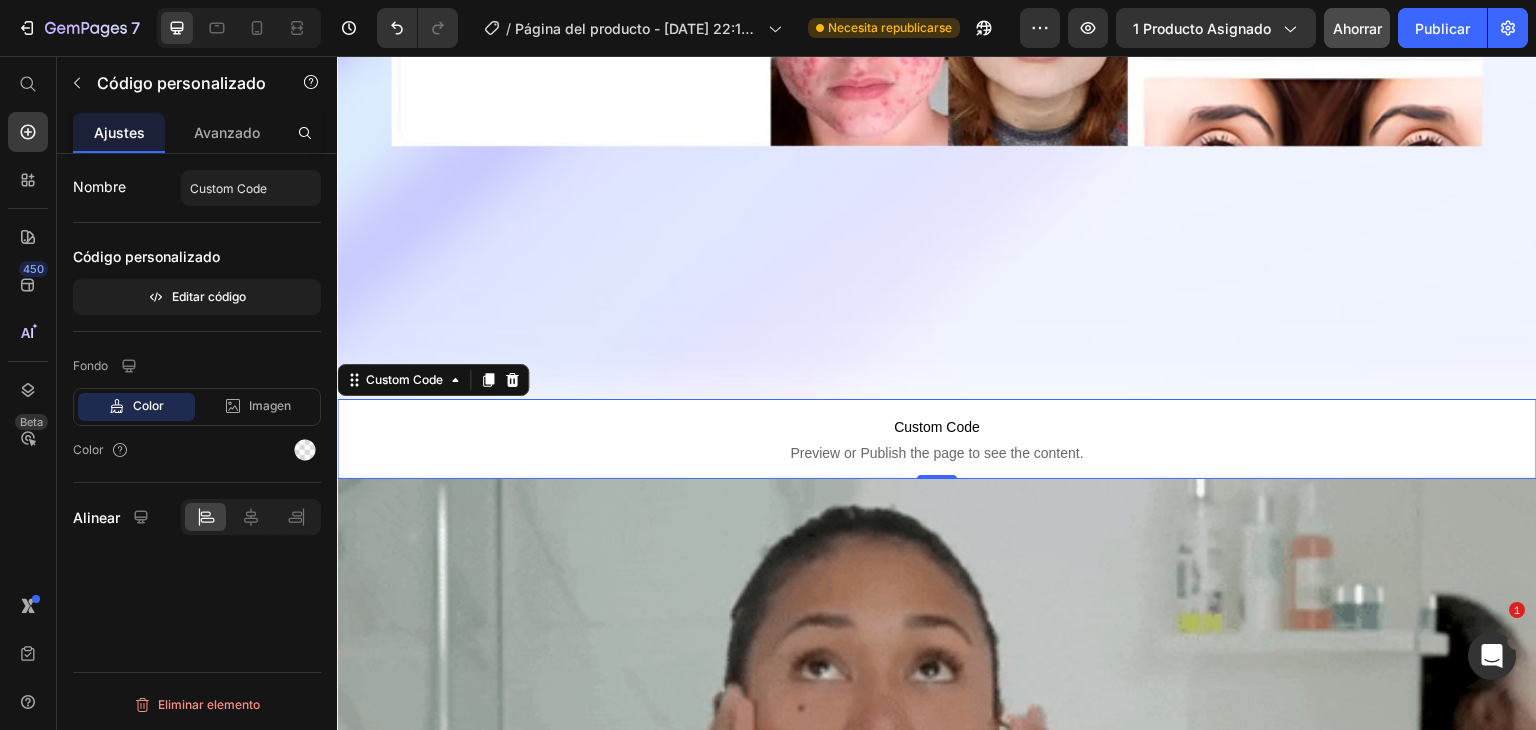 click at bounding box center [937, 816] 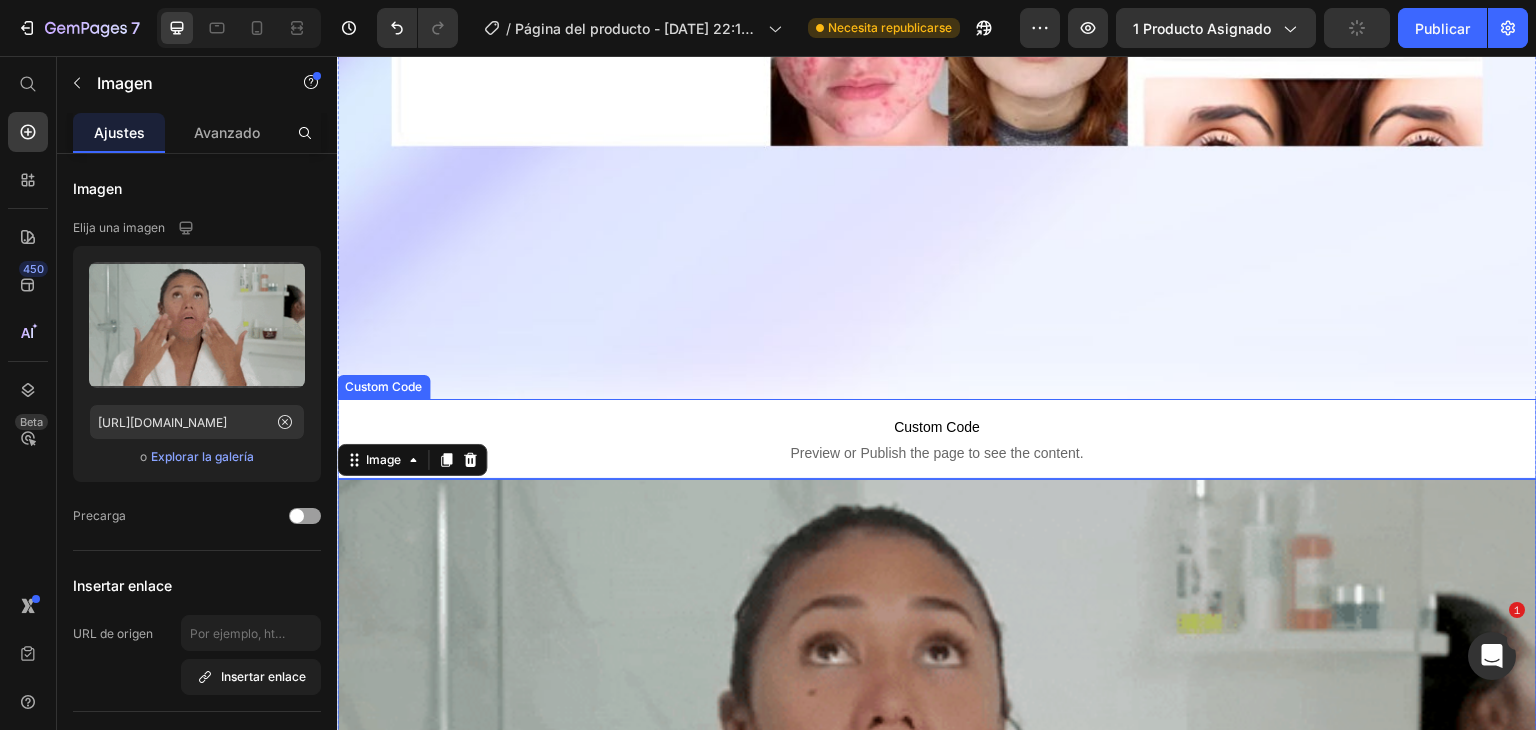 click on "Custom Code
Preview or Publish the page to see the content." at bounding box center (937, 439) 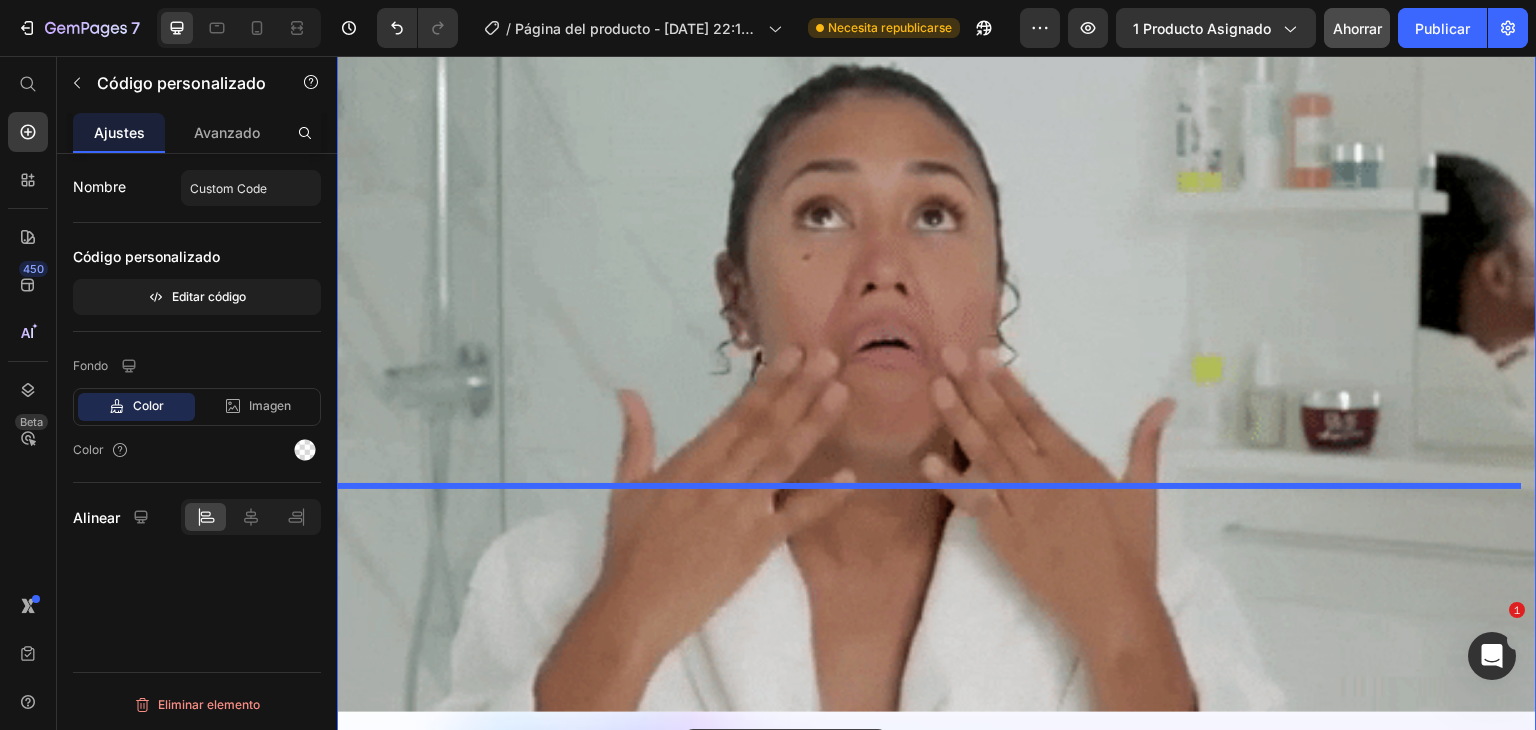 drag, startPoint x: 683, startPoint y: 219, endPoint x: 693, endPoint y: 661, distance: 442.1131 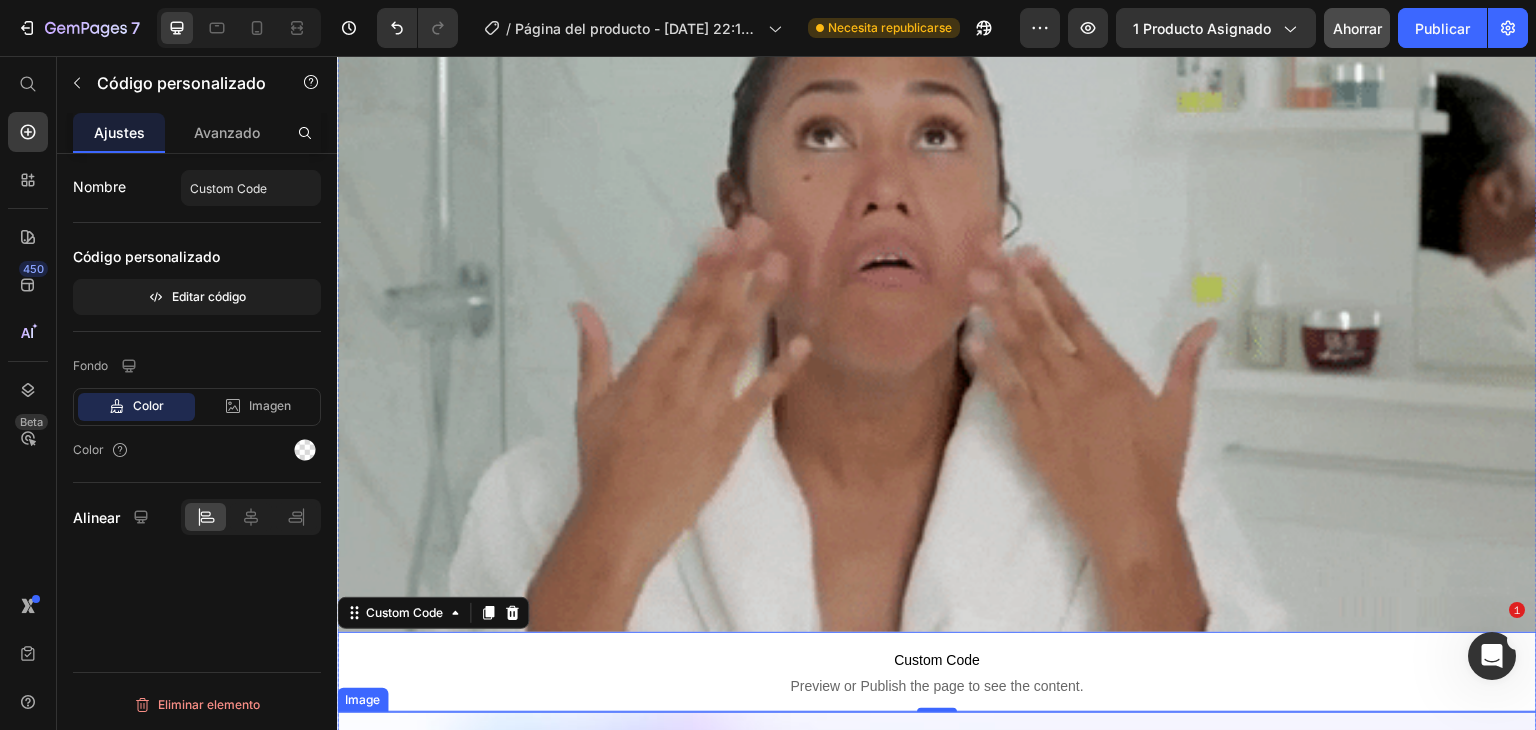 scroll, scrollTop: 17644, scrollLeft: 0, axis: vertical 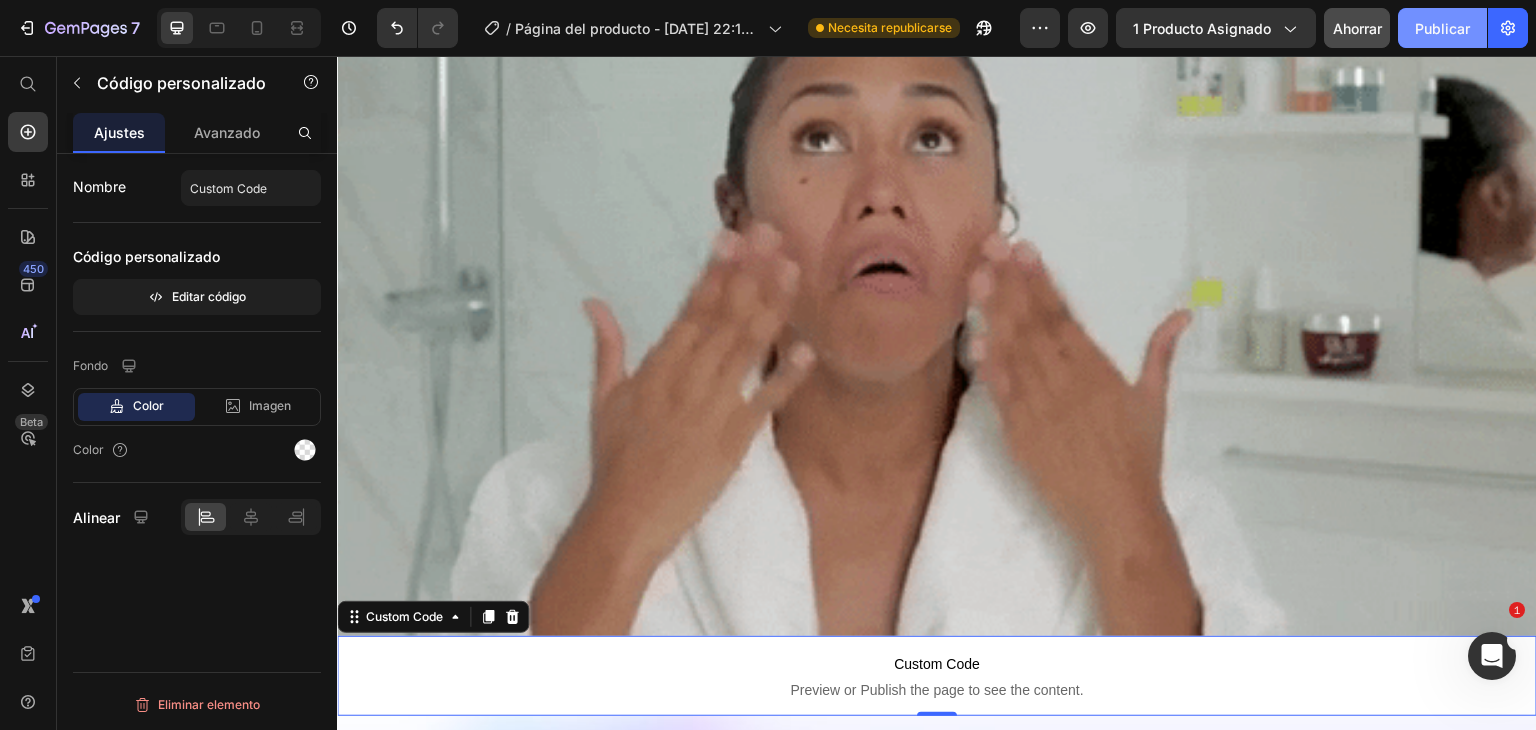 click on "Publicar" at bounding box center (1442, 28) 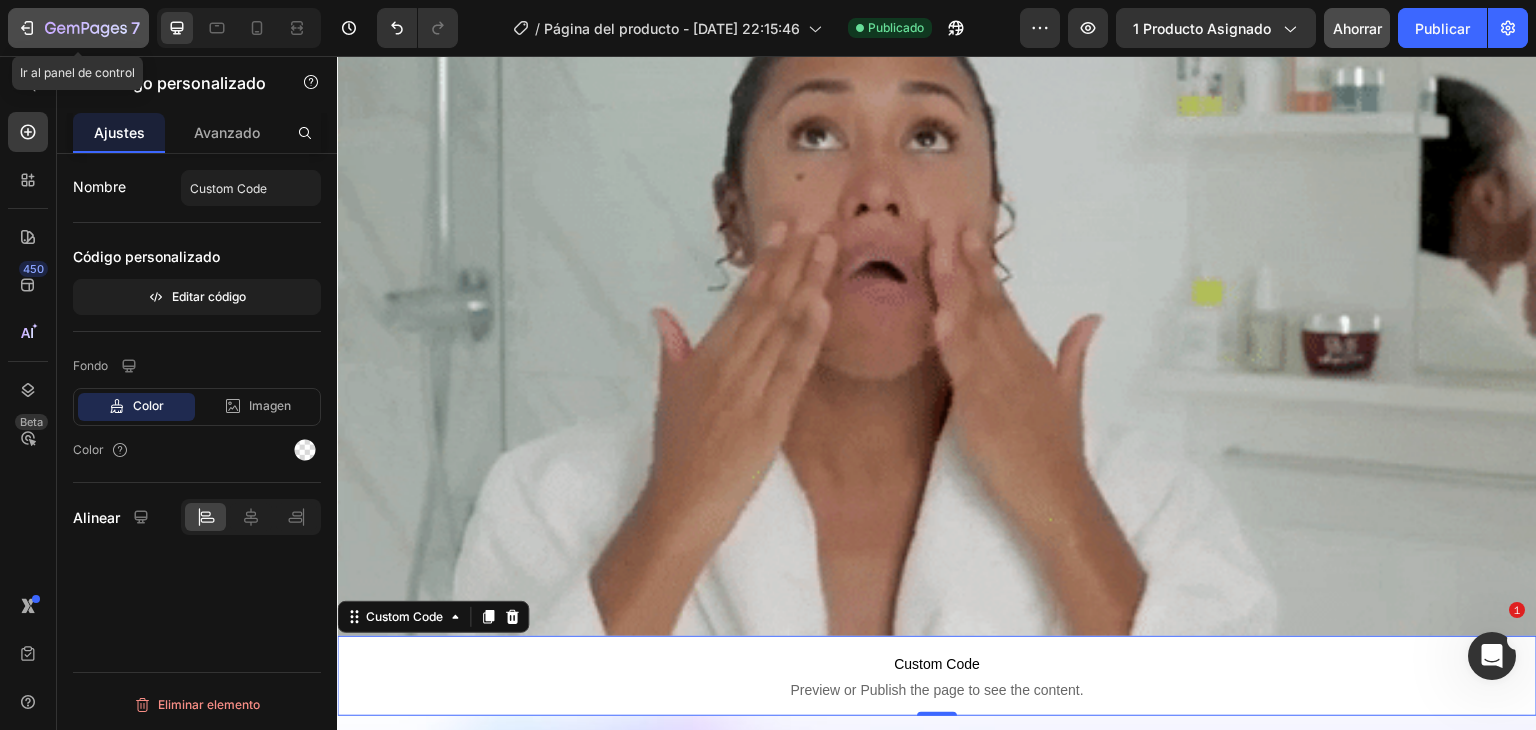 click on "7" at bounding box center (78, 28) 